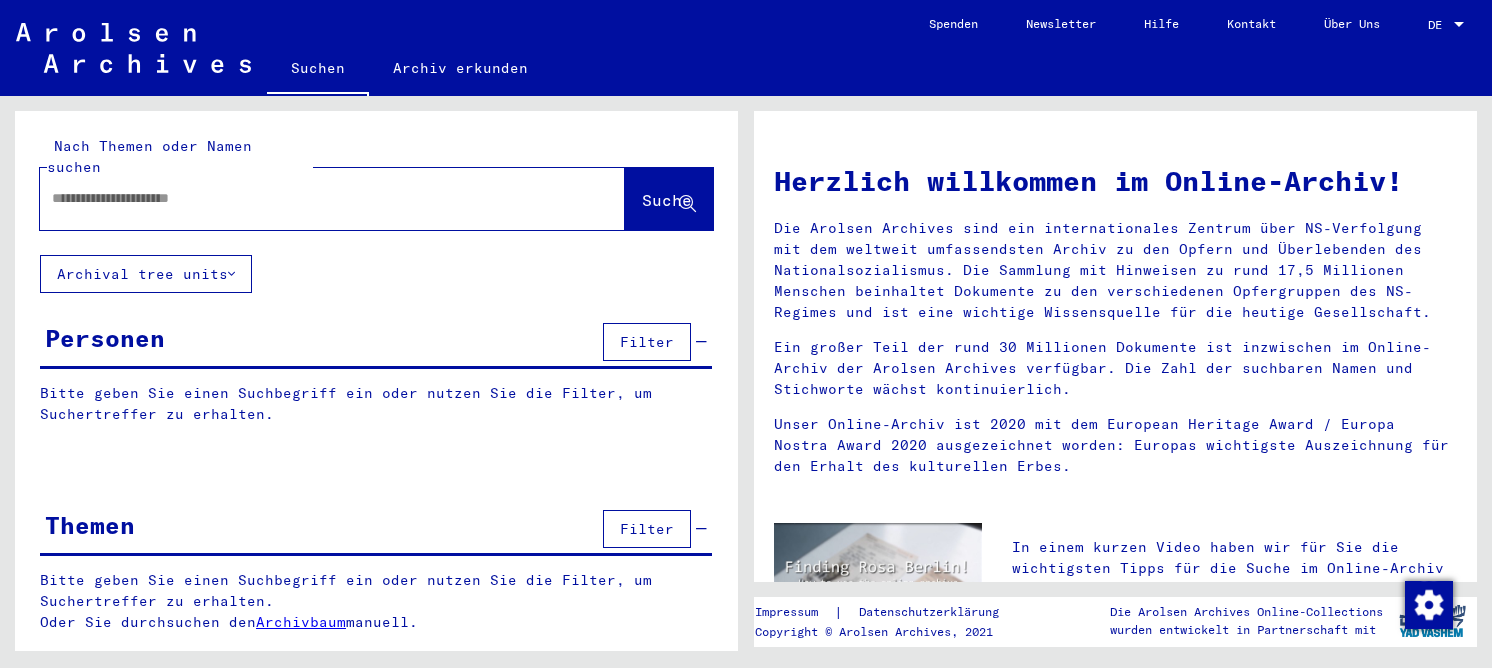 scroll, scrollTop: 0, scrollLeft: 0, axis: both 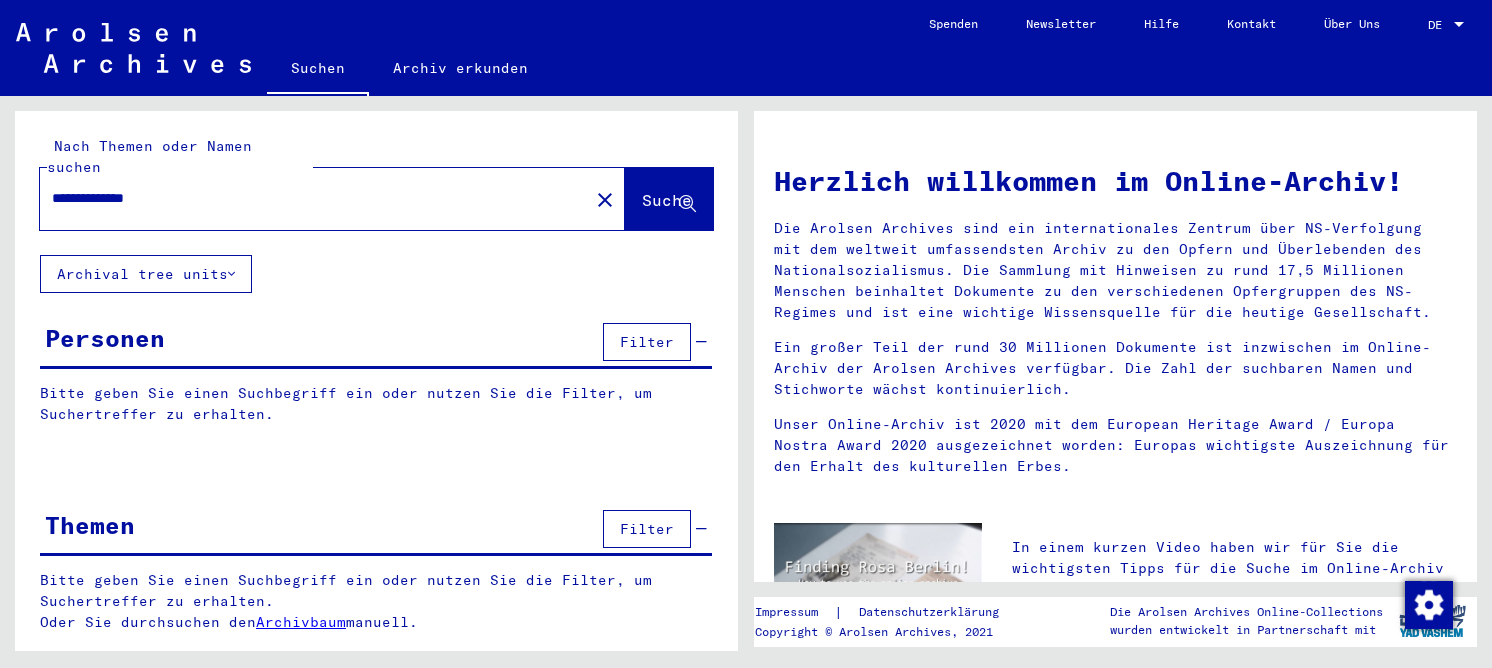type on "**********" 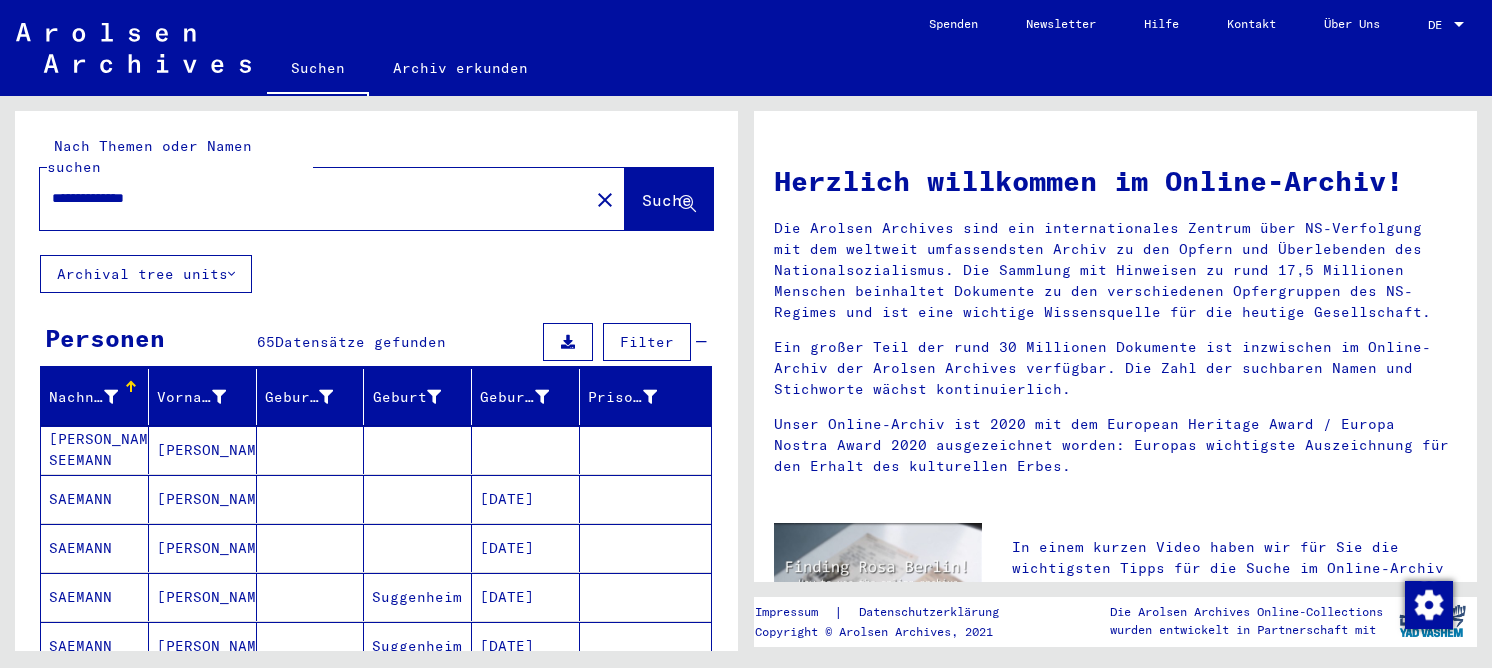 click at bounding box center (311, 548) 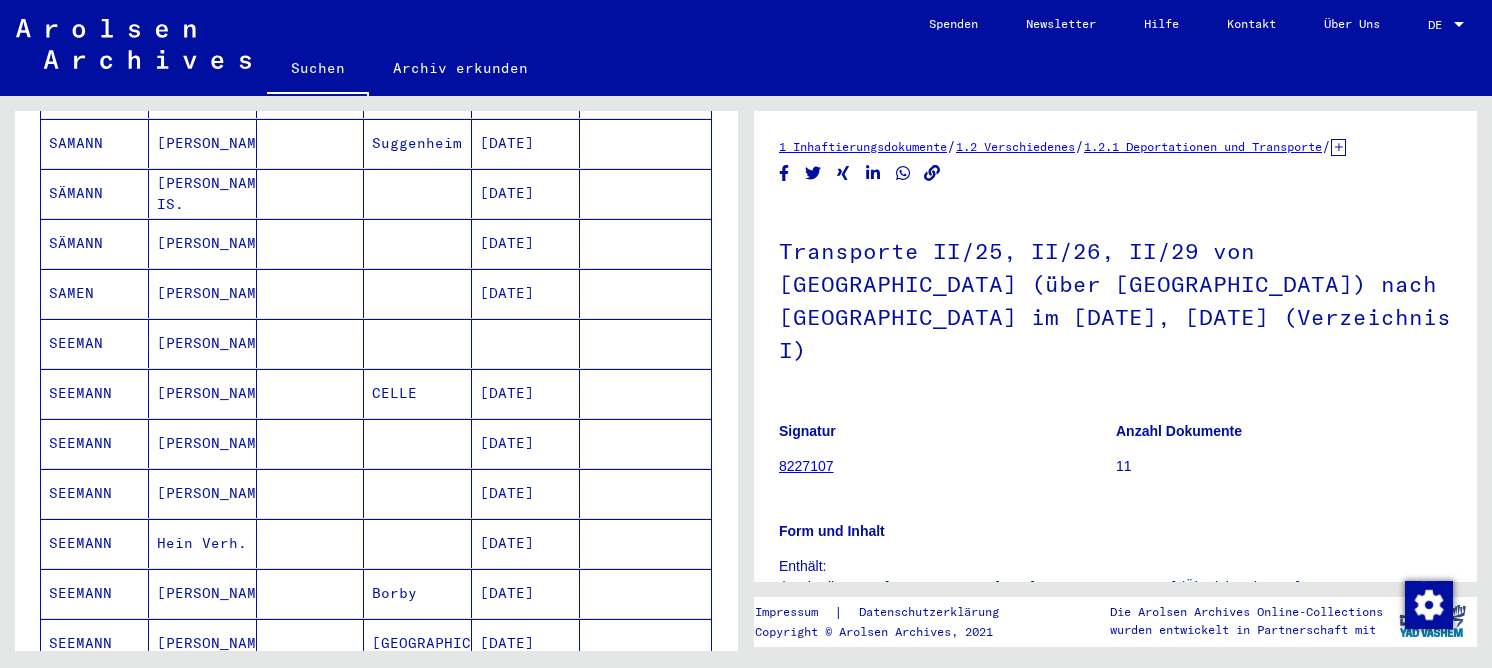 scroll, scrollTop: 900, scrollLeft: 0, axis: vertical 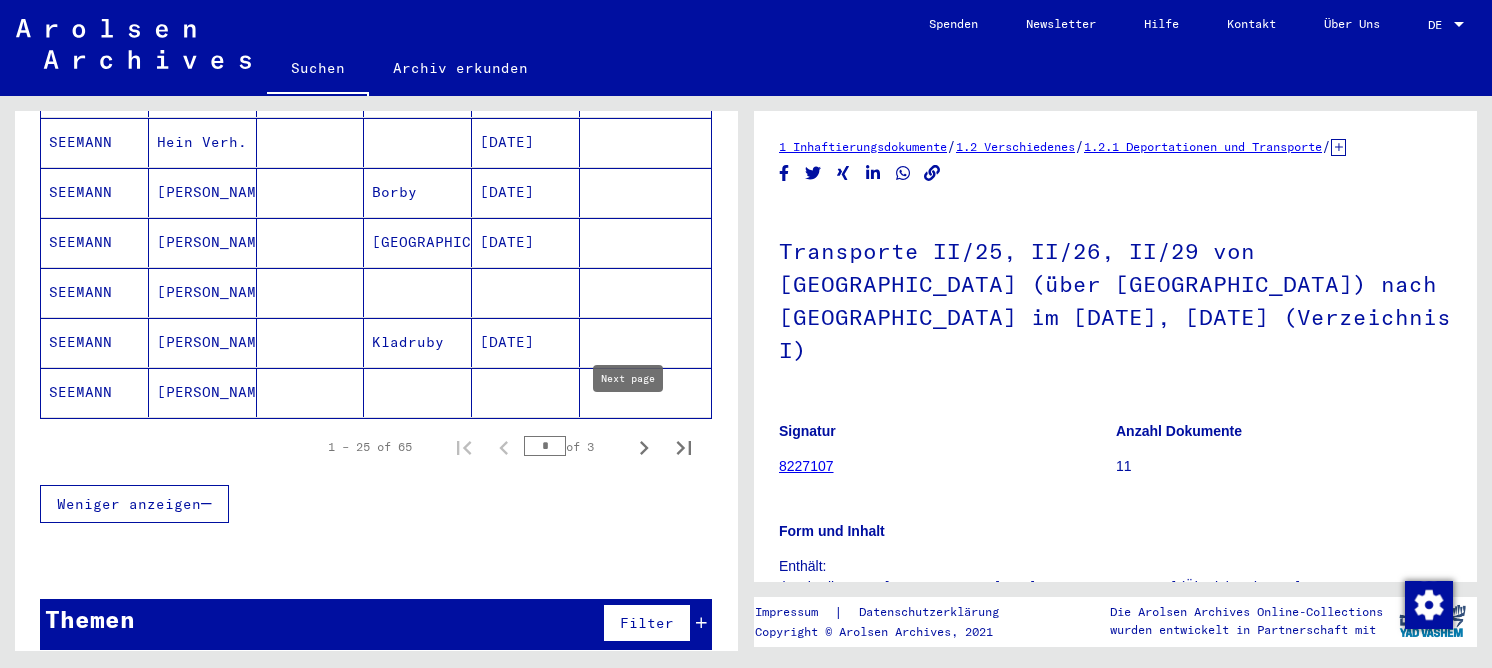 click 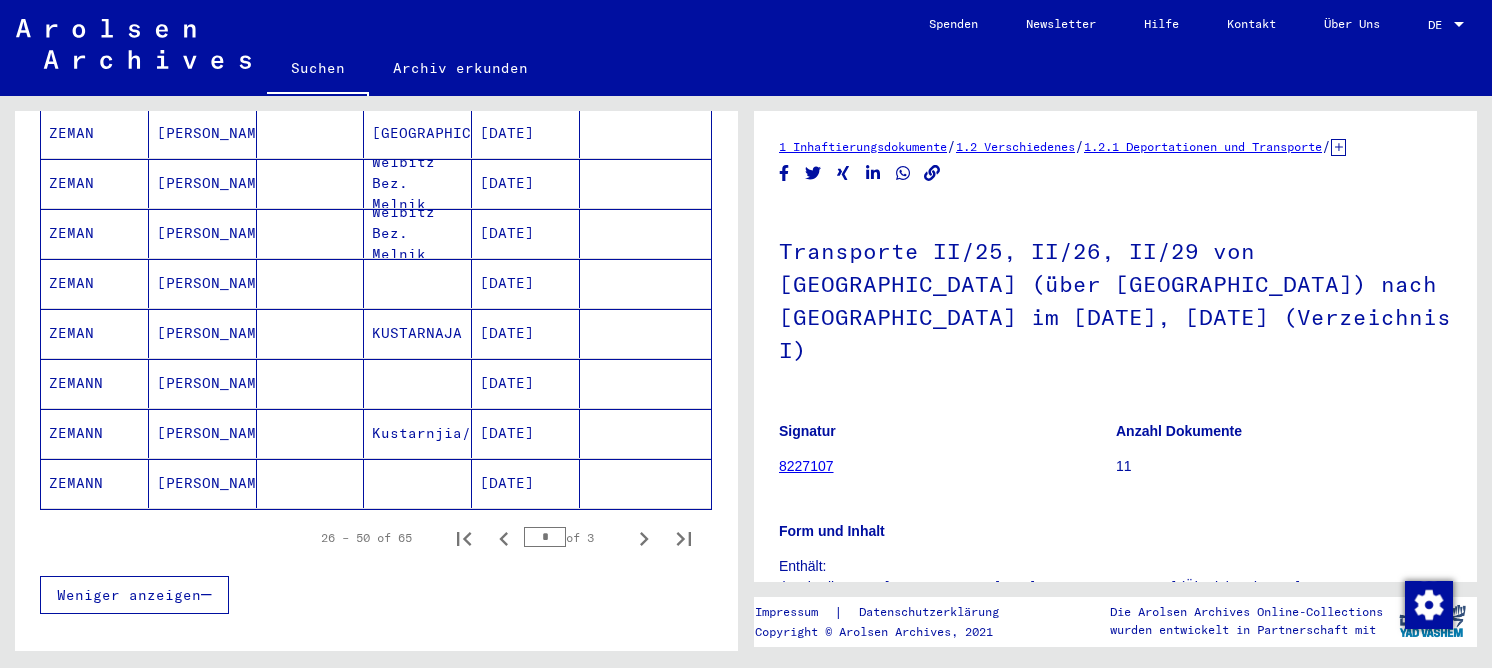 scroll, scrollTop: 1258, scrollLeft: 0, axis: vertical 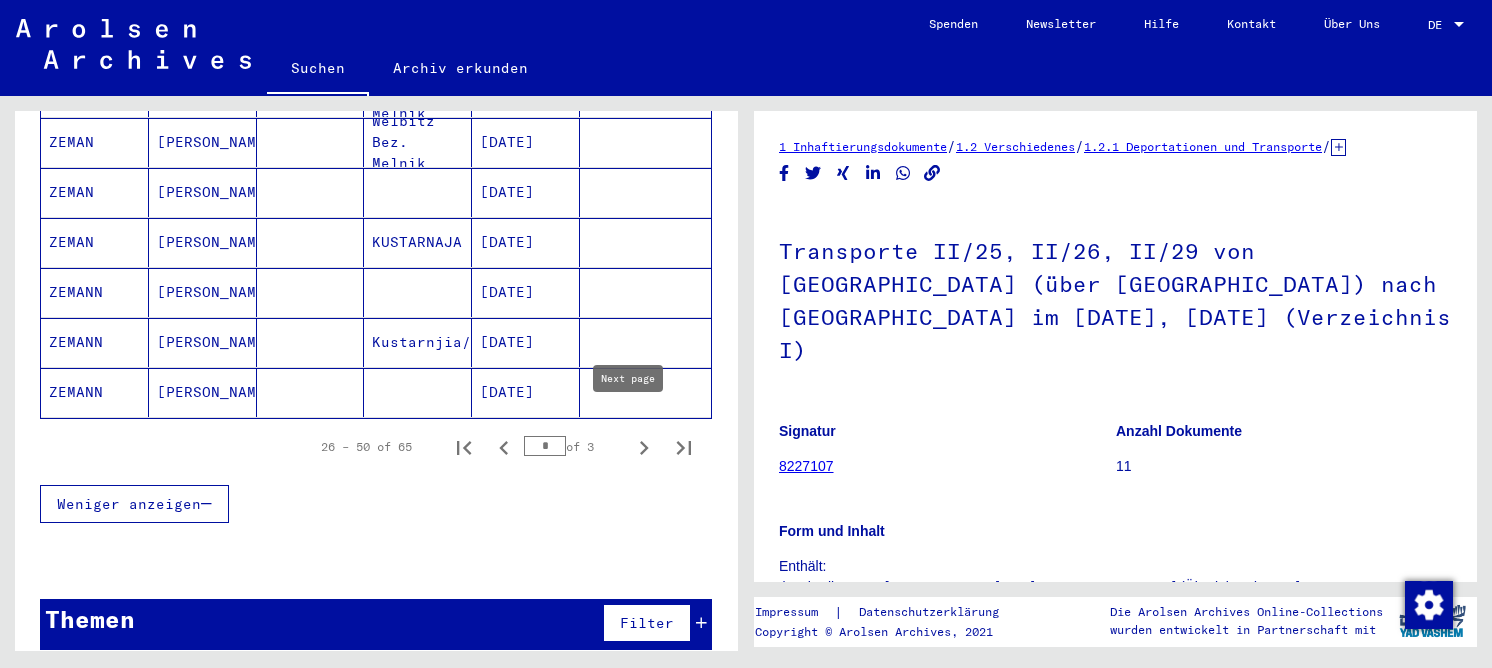 click 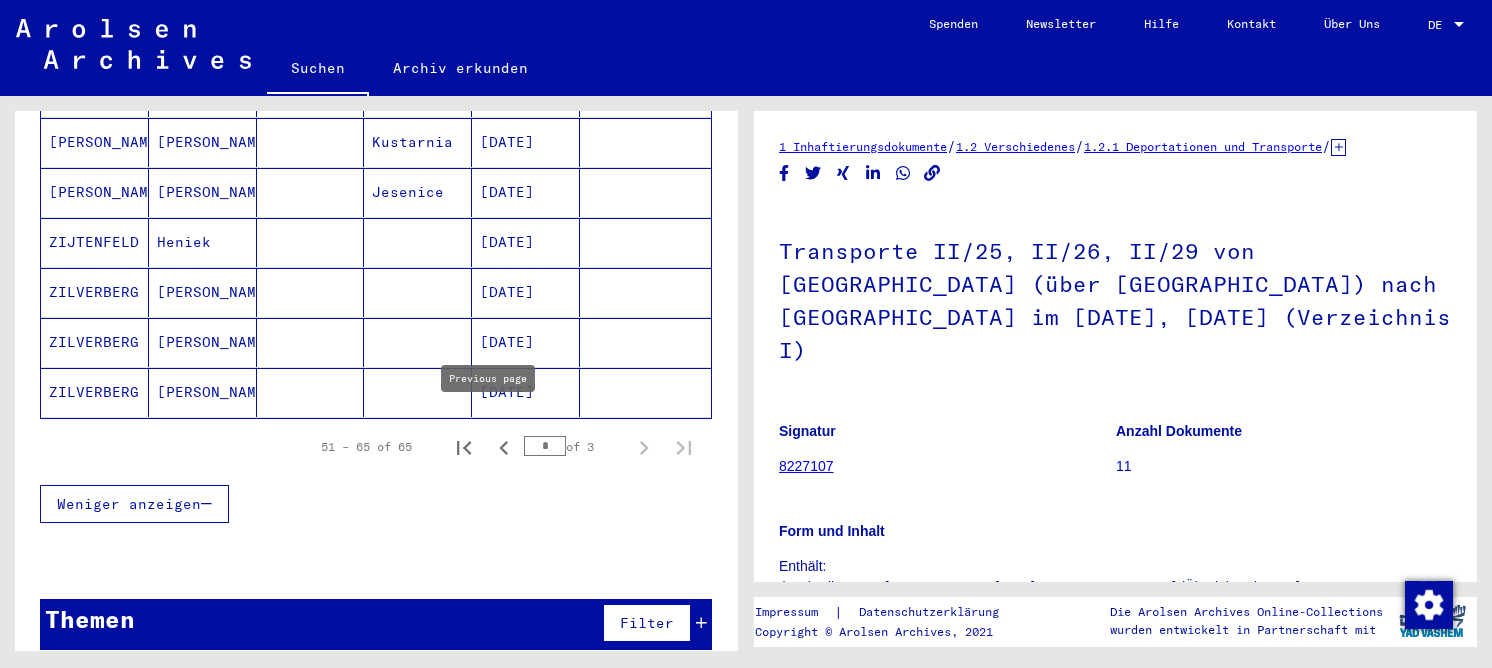 click 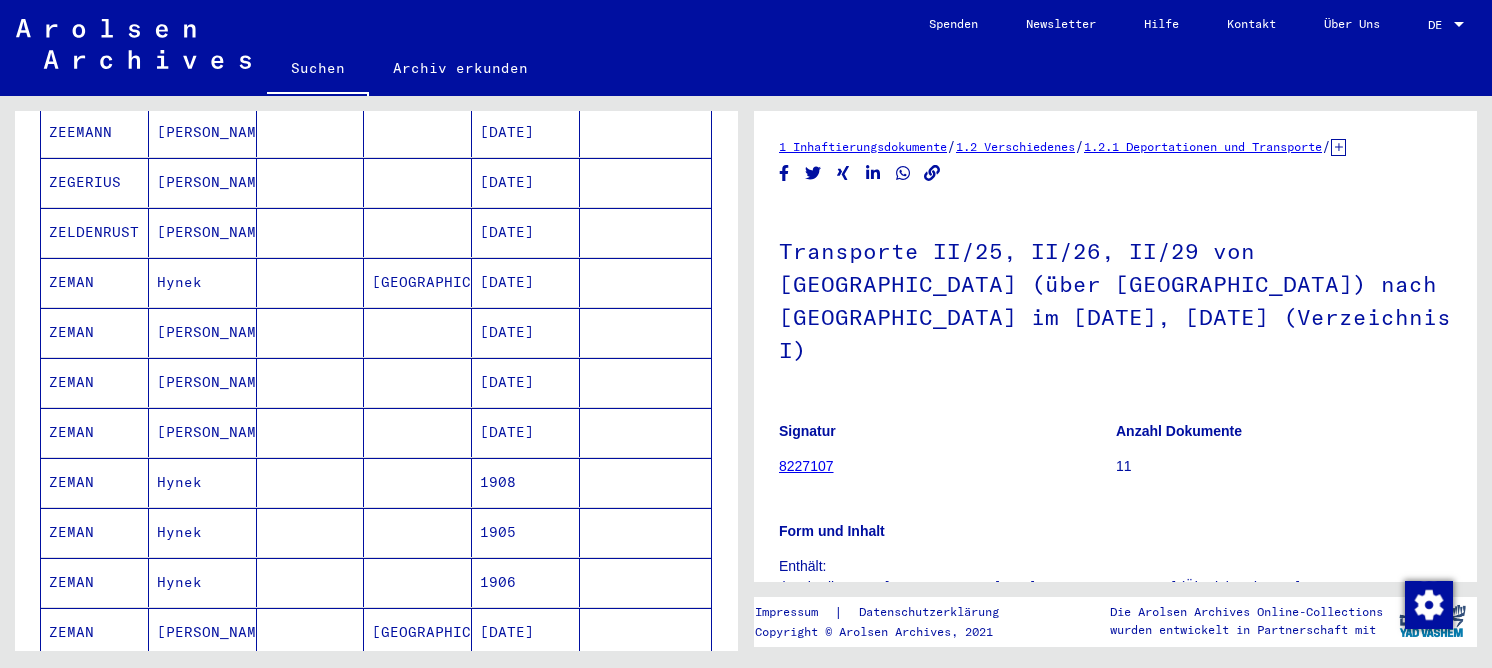 scroll, scrollTop: 258, scrollLeft: 0, axis: vertical 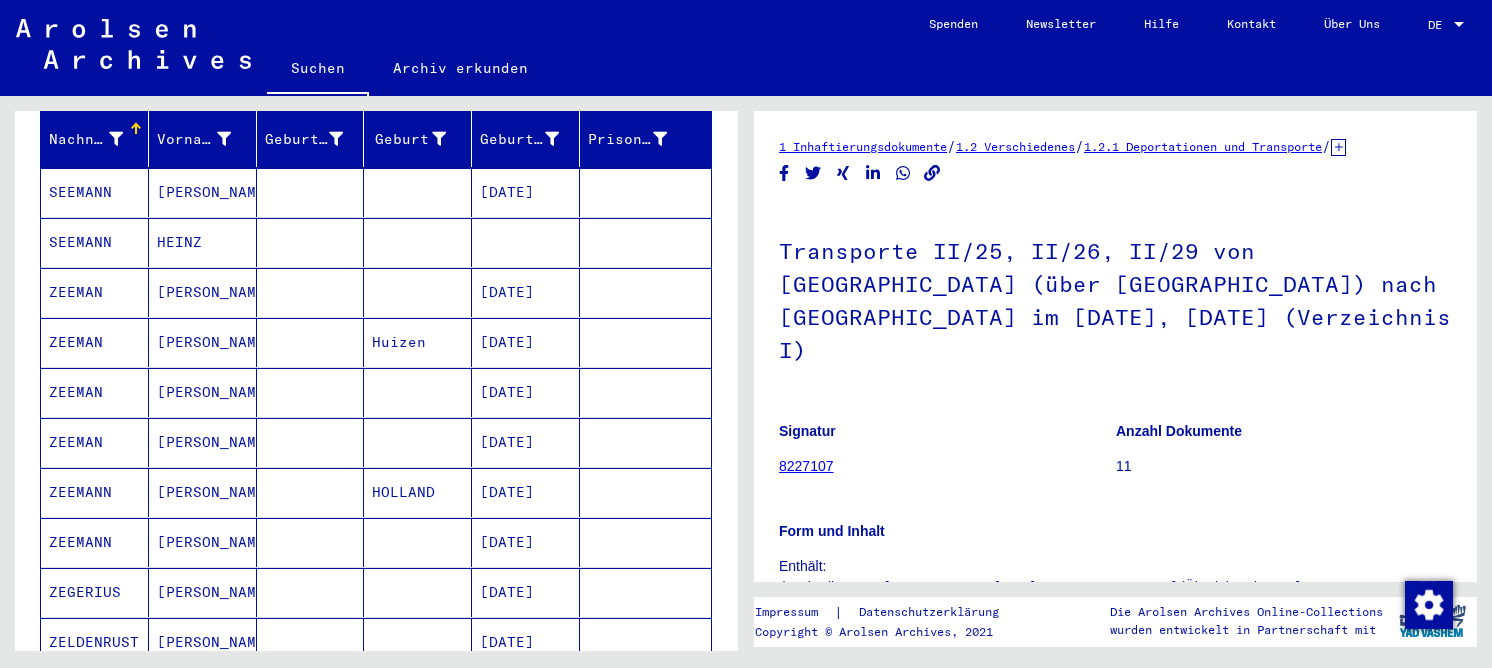 click on "[PERSON_NAME]" at bounding box center (203, 342) 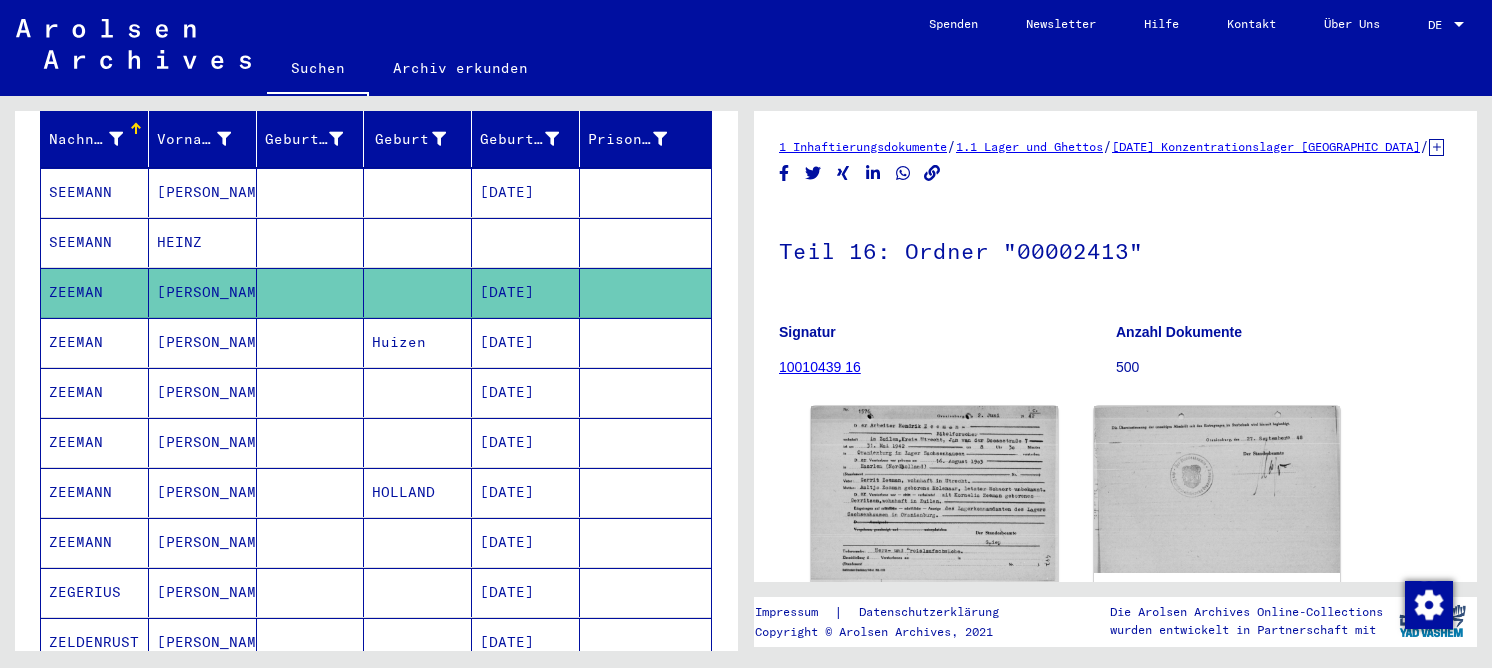 scroll, scrollTop: 0, scrollLeft: 0, axis: both 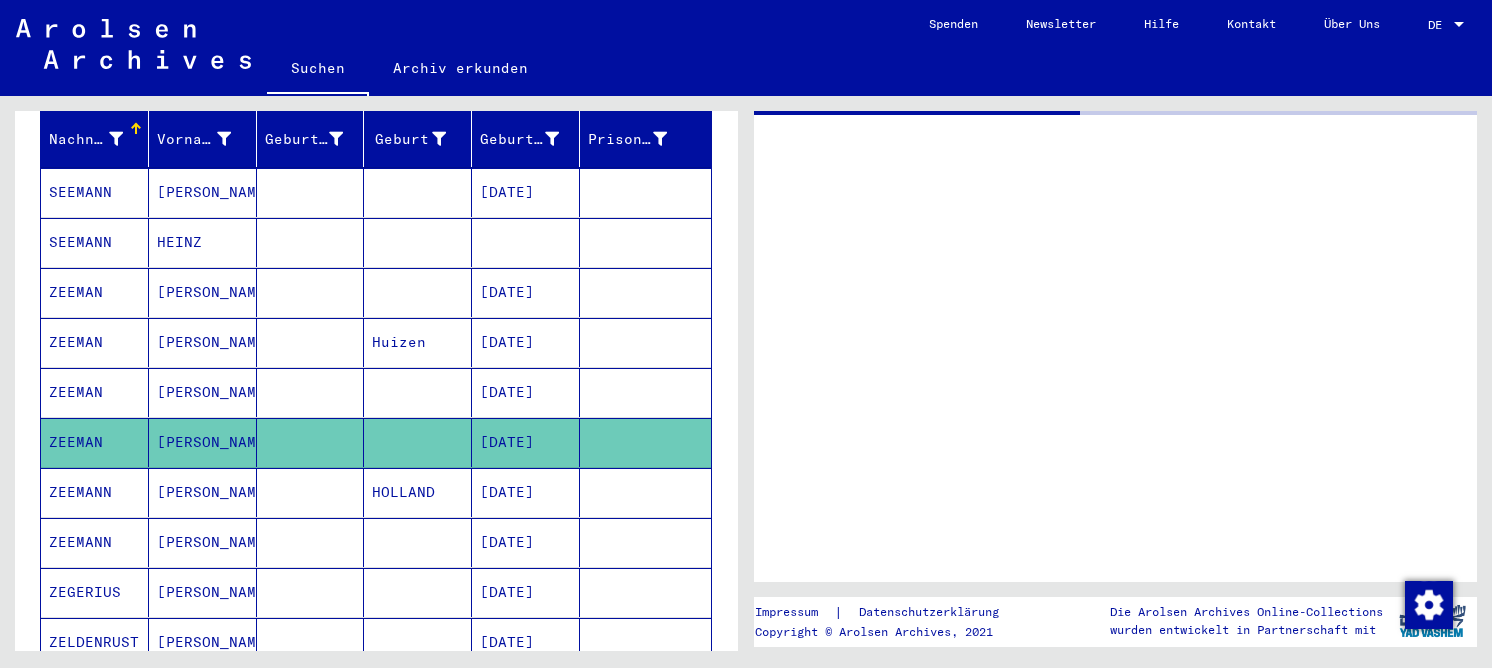 click on "ZEEMAN" at bounding box center (95, 342) 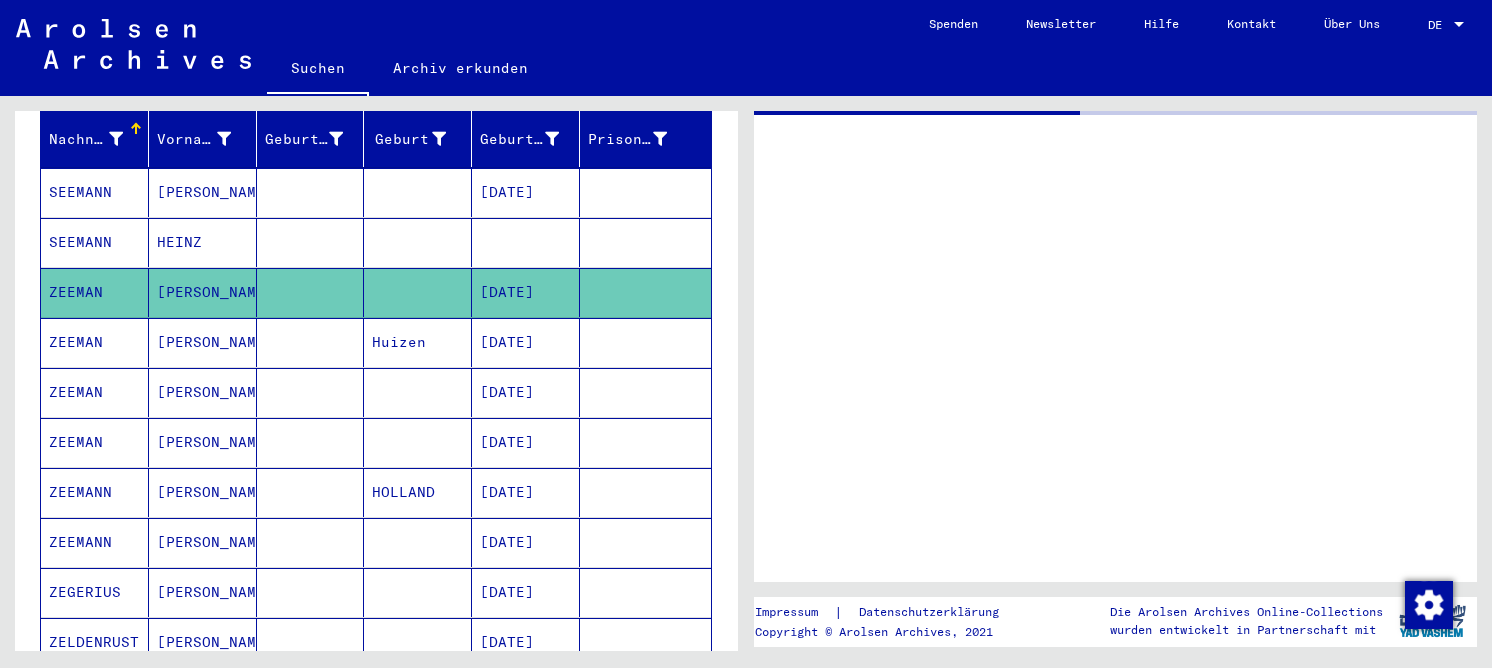 click on "ZEEMAN" at bounding box center (95, 392) 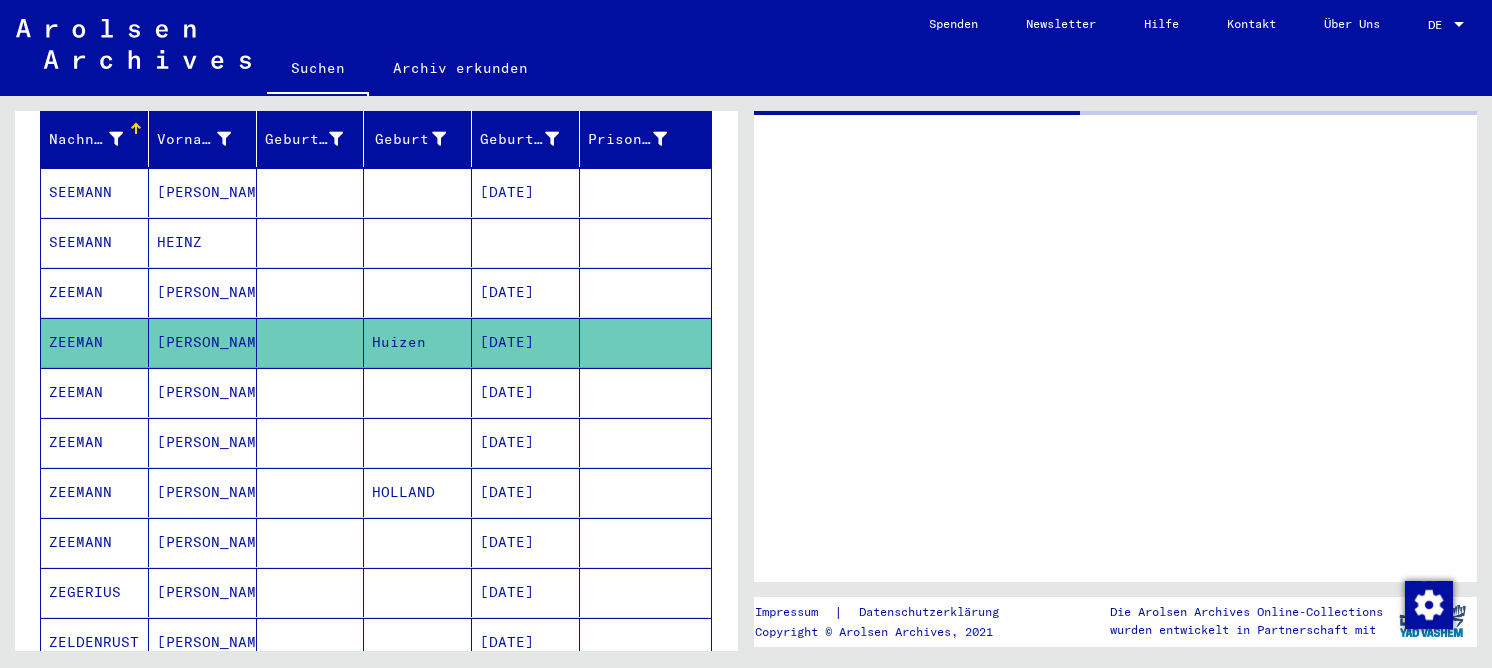 click on "ZEEMAN" at bounding box center [95, 342] 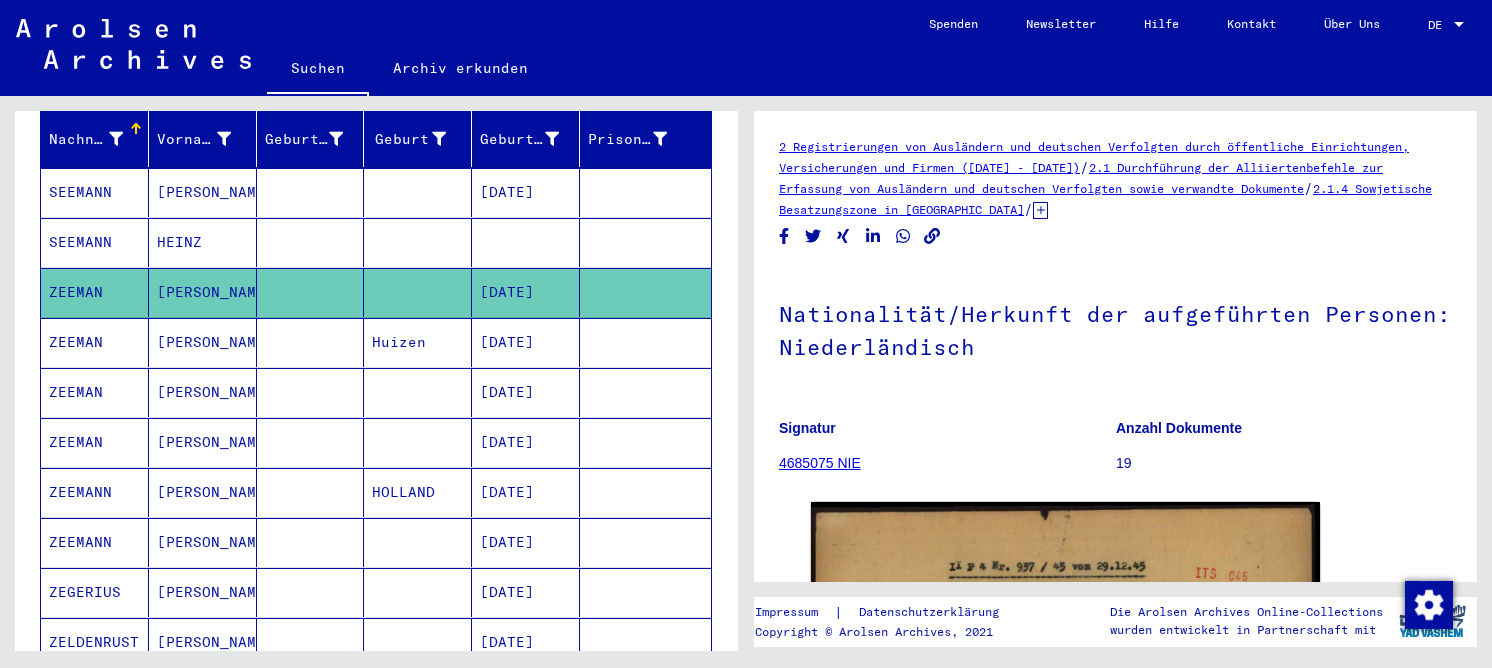 scroll, scrollTop: 0, scrollLeft: 0, axis: both 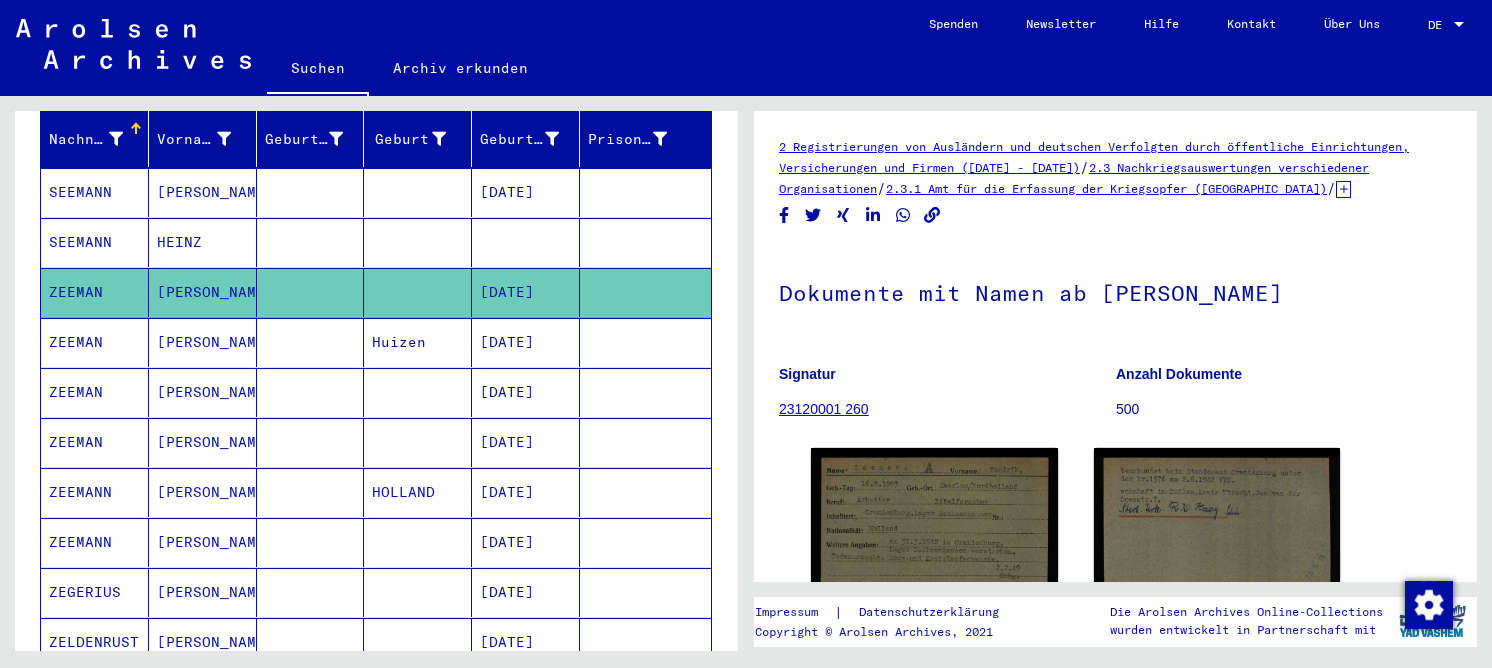click on "ZEEMAN" 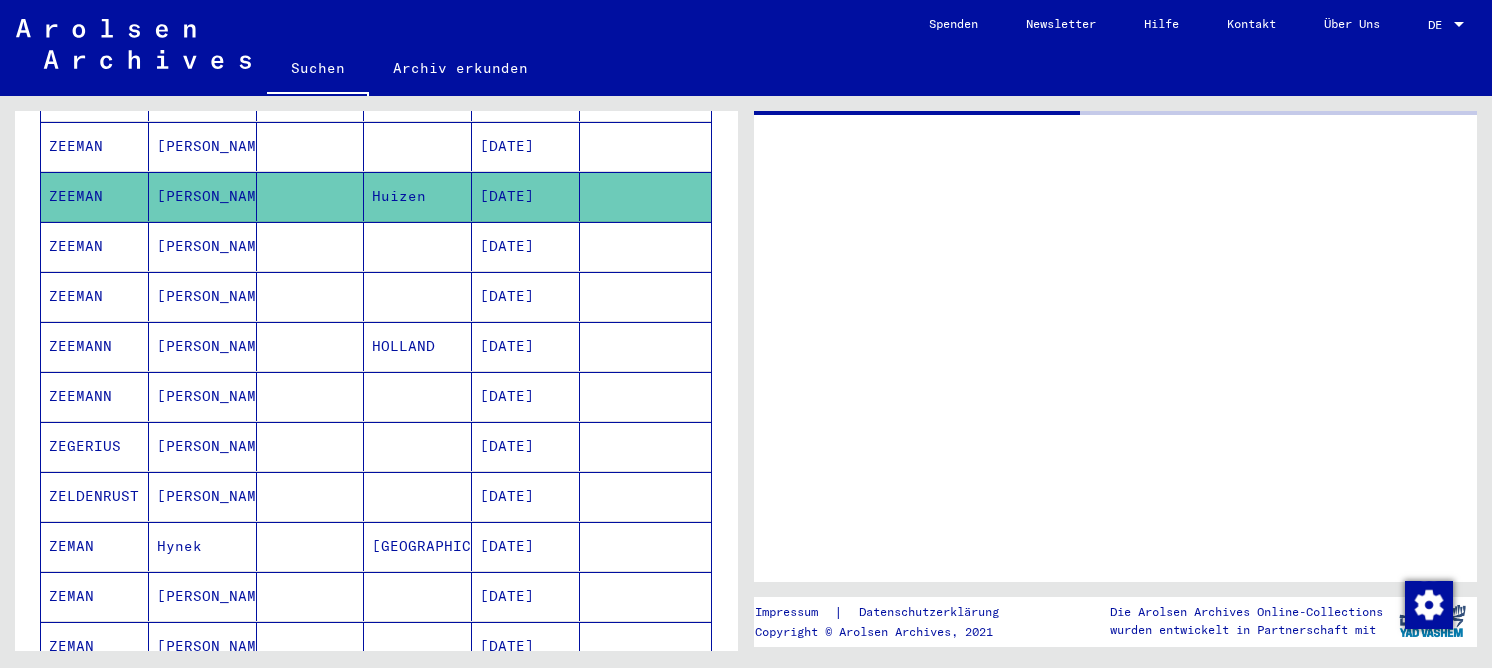 scroll, scrollTop: 258, scrollLeft: 0, axis: vertical 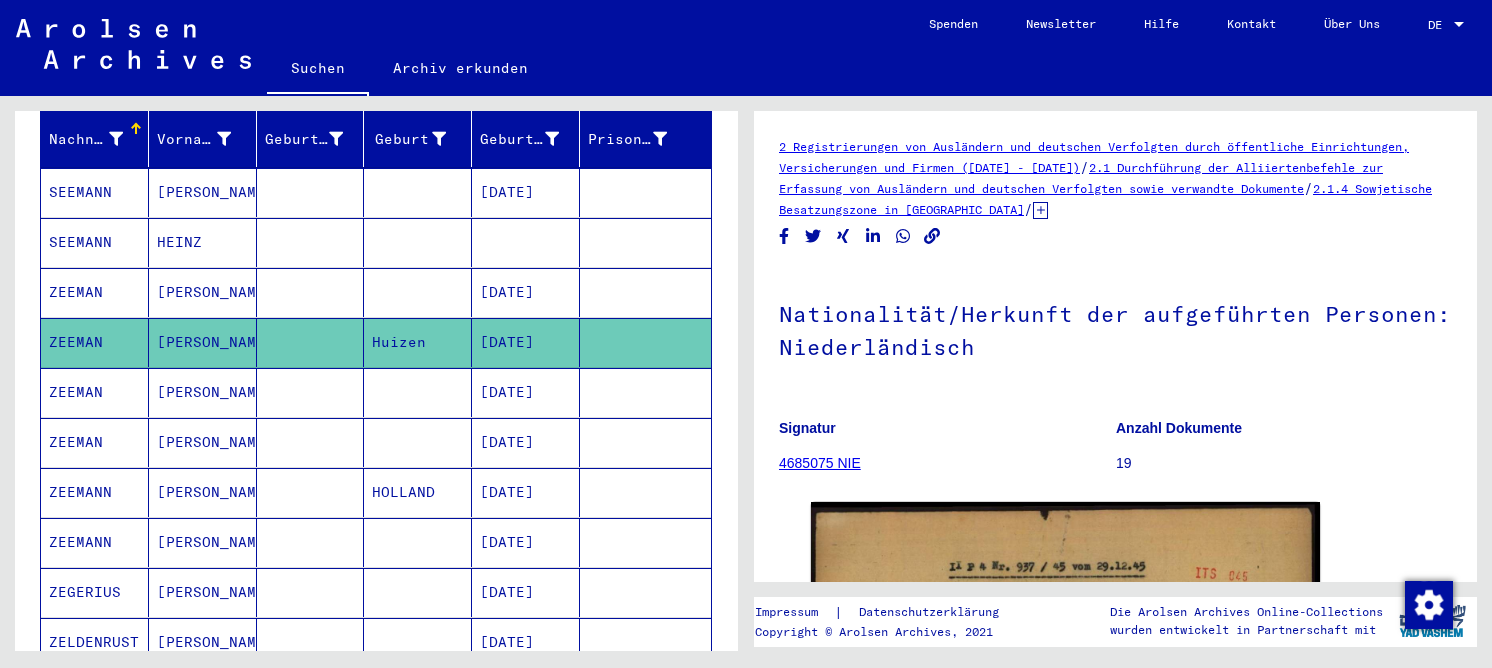 click on "ZEEMAN" at bounding box center [95, 342] 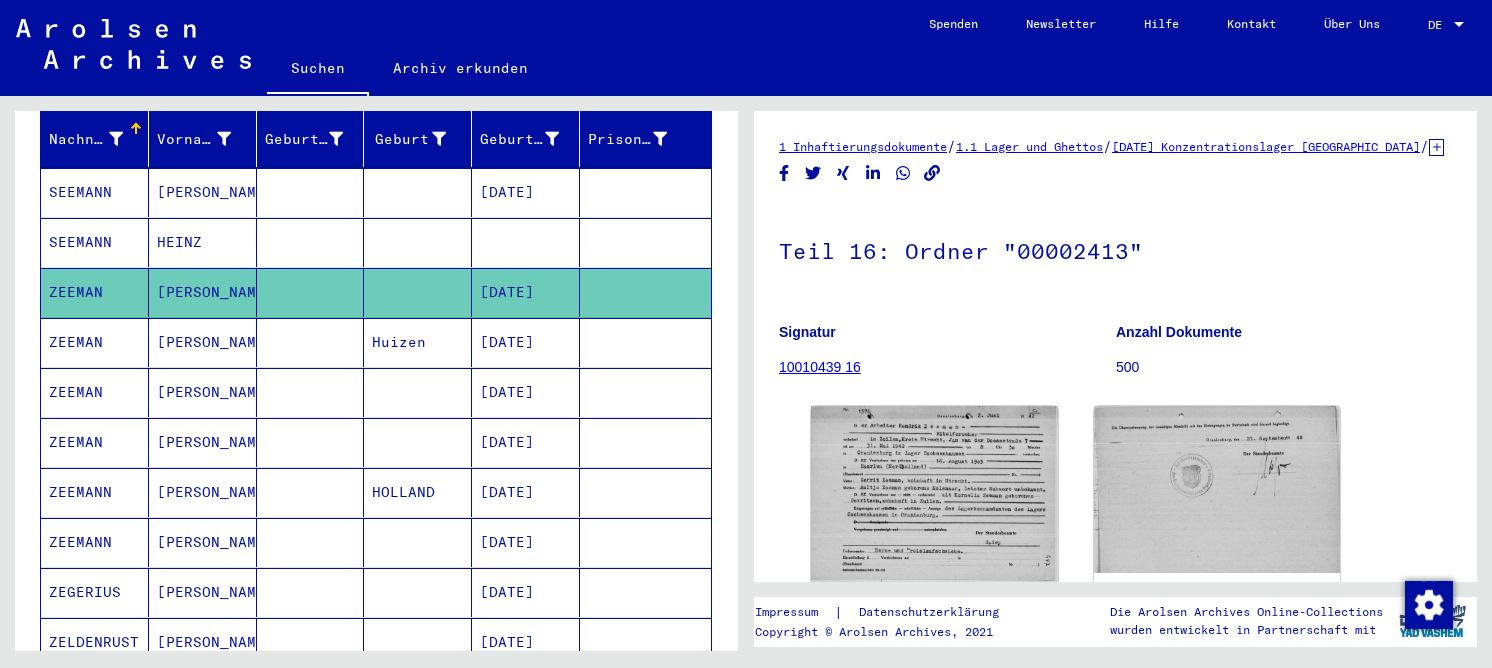 scroll, scrollTop: 0, scrollLeft: 0, axis: both 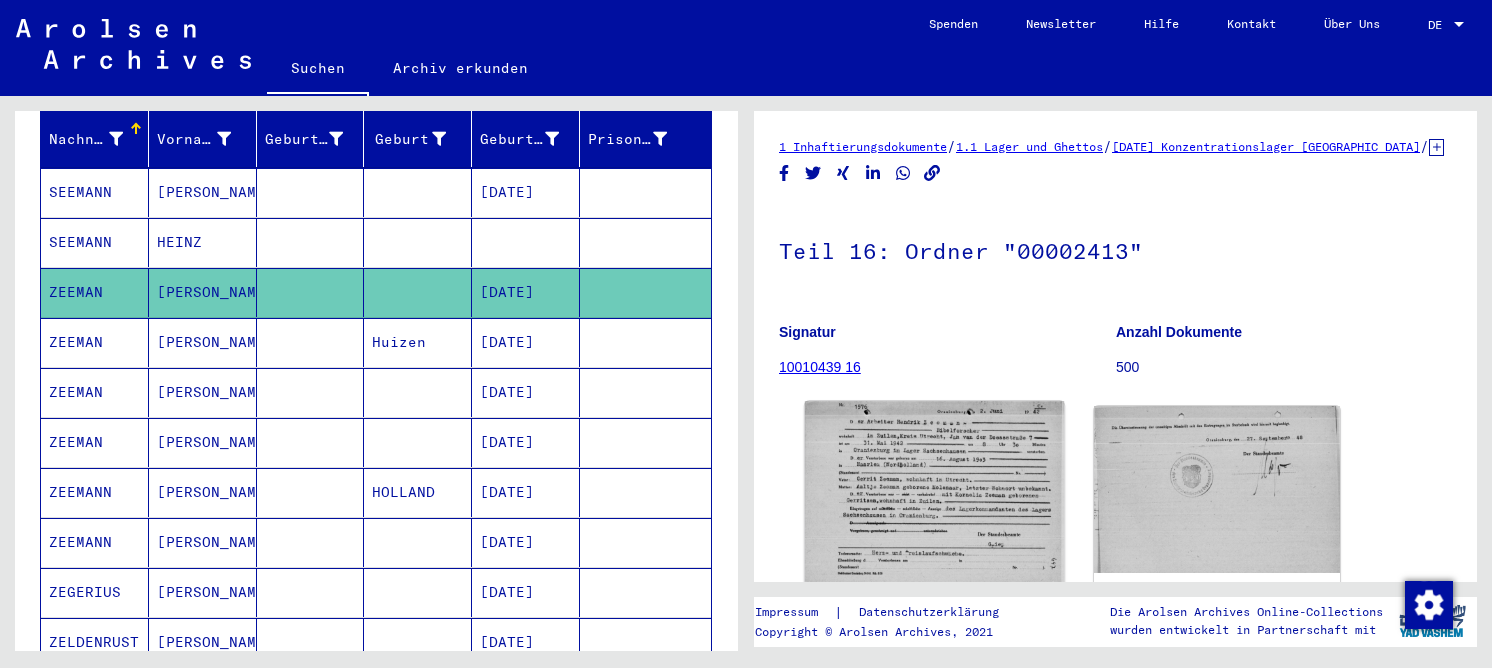 click 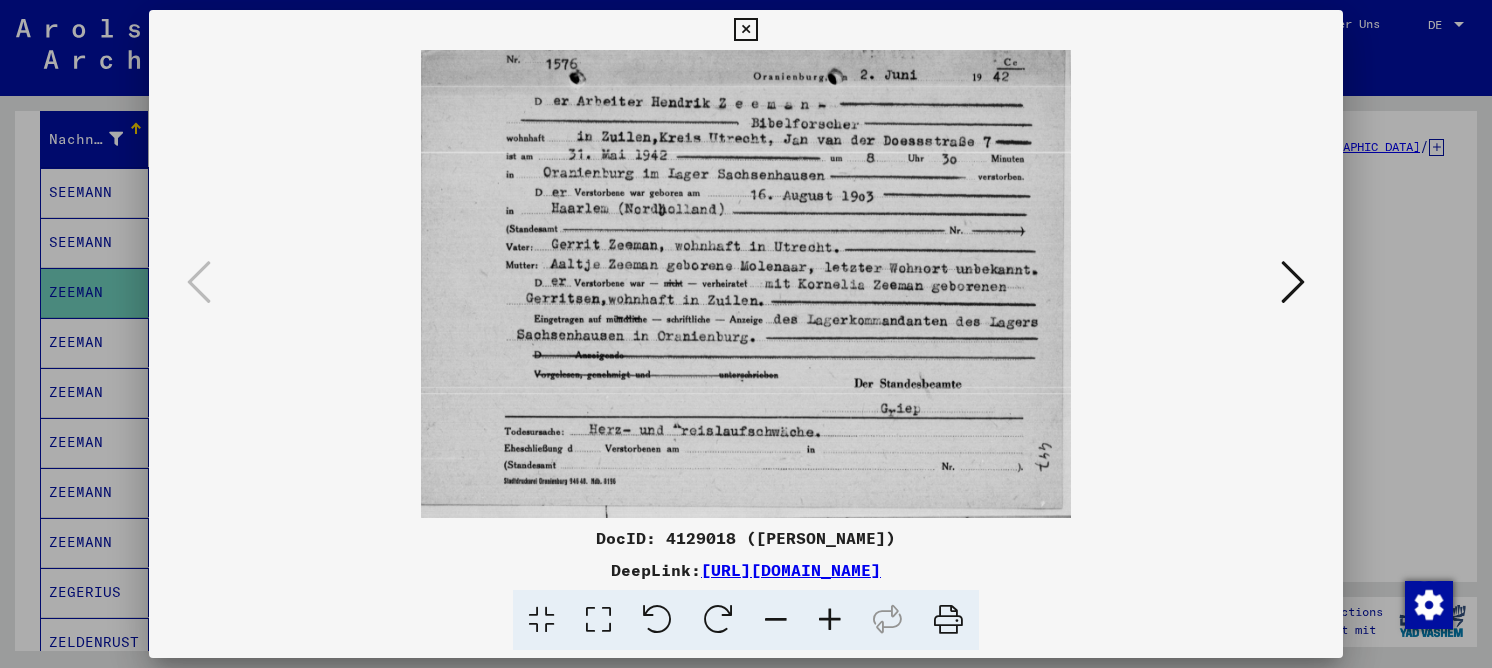click at bounding box center (598, 620) 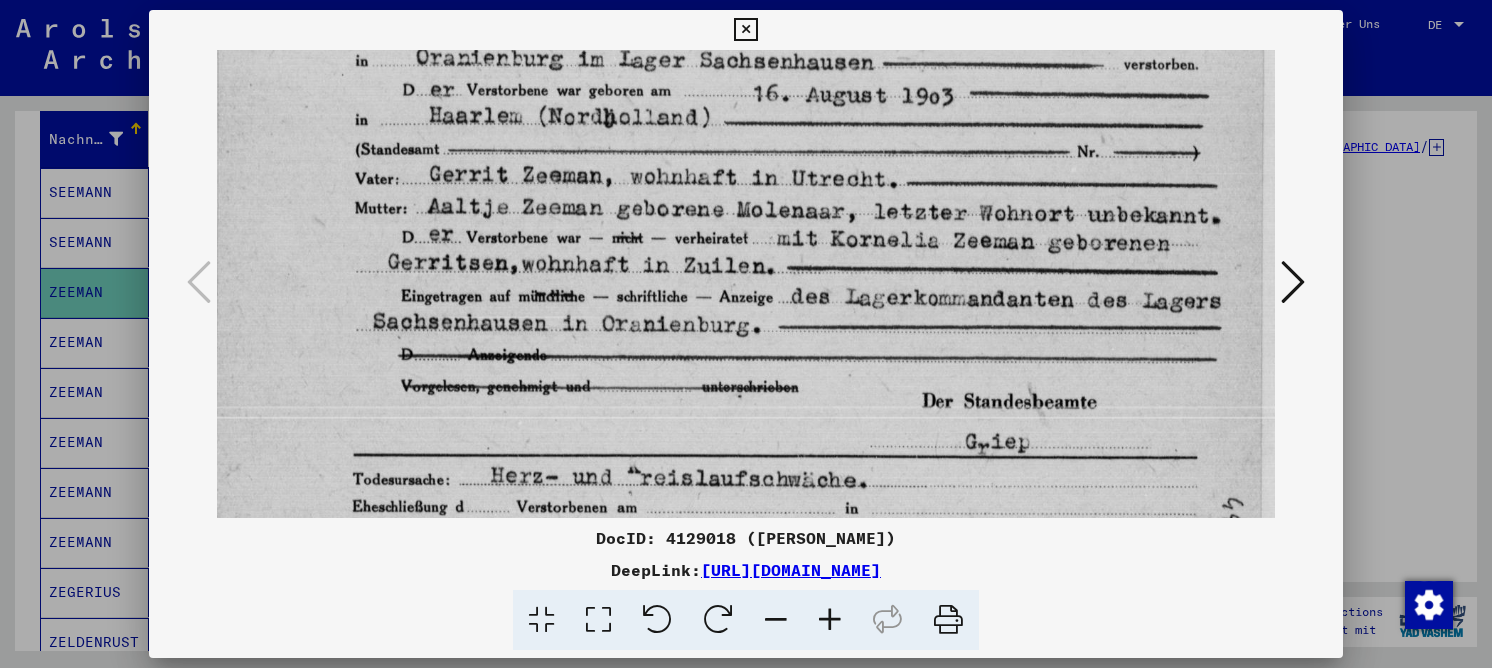 scroll, scrollTop: 253, scrollLeft: 0, axis: vertical 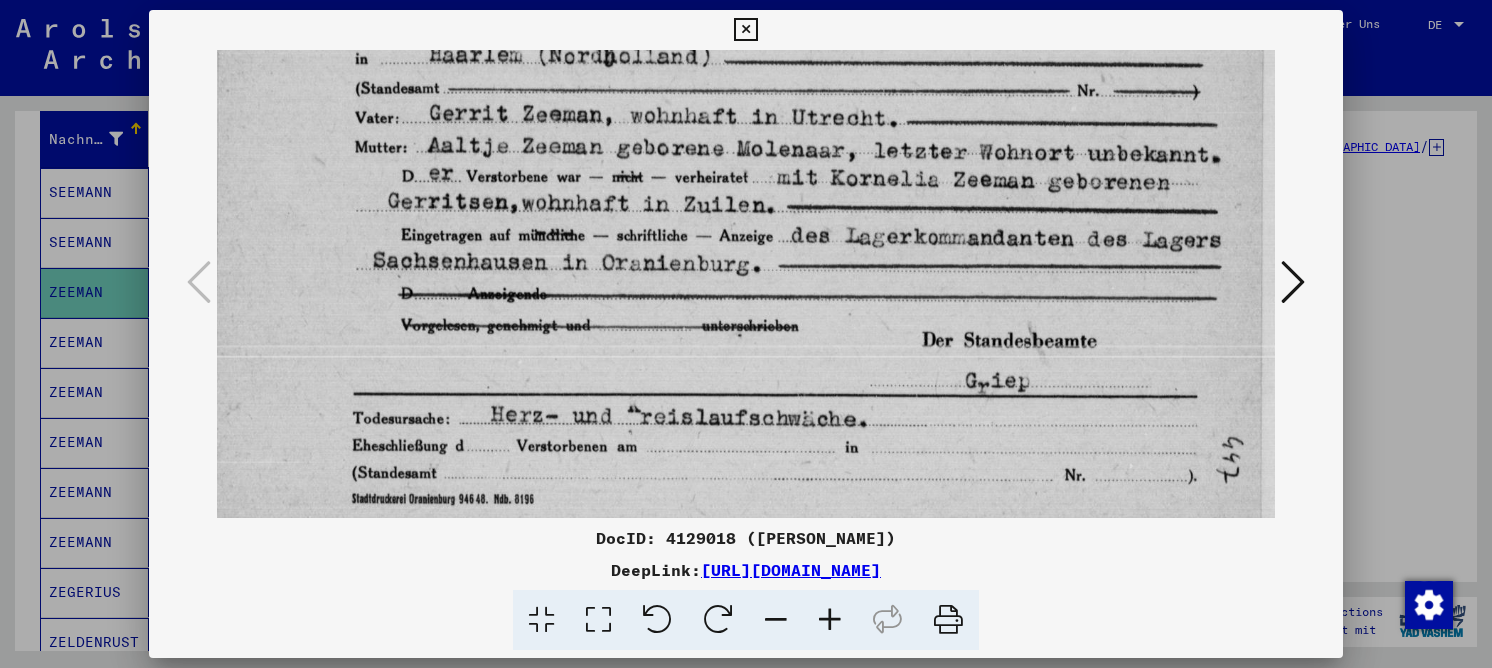 drag, startPoint x: 612, startPoint y: 377, endPoint x: 592, endPoint y: 143, distance: 234.85315 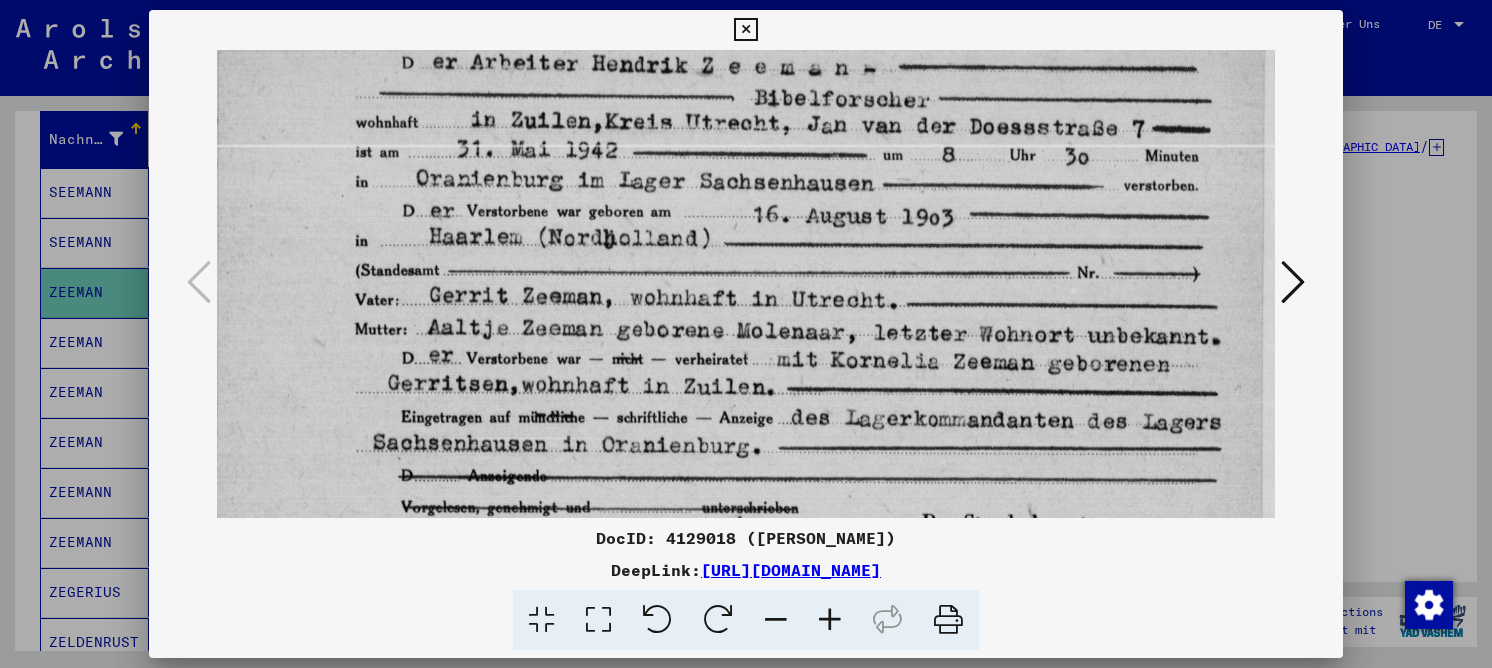 drag, startPoint x: 530, startPoint y: 236, endPoint x: 529, endPoint y: 382, distance: 146.00342 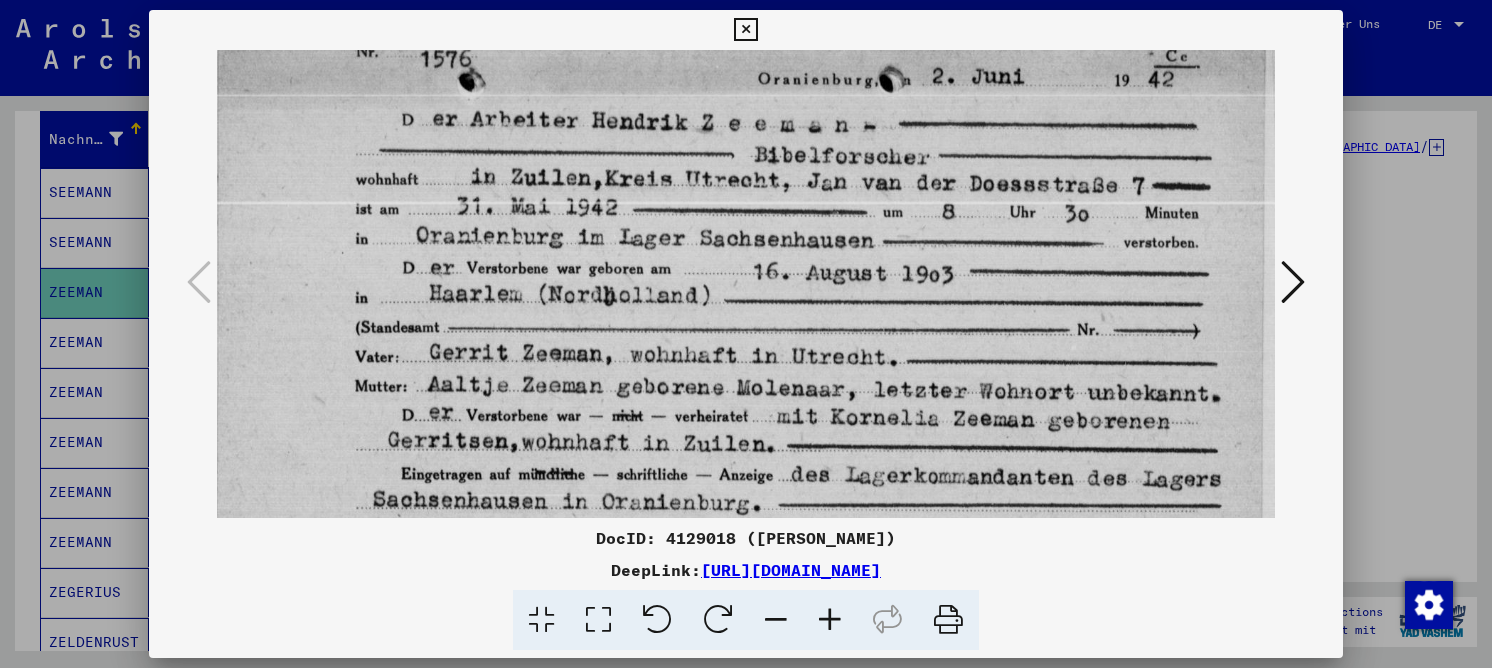 scroll, scrollTop: 0, scrollLeft: 0, axis: both 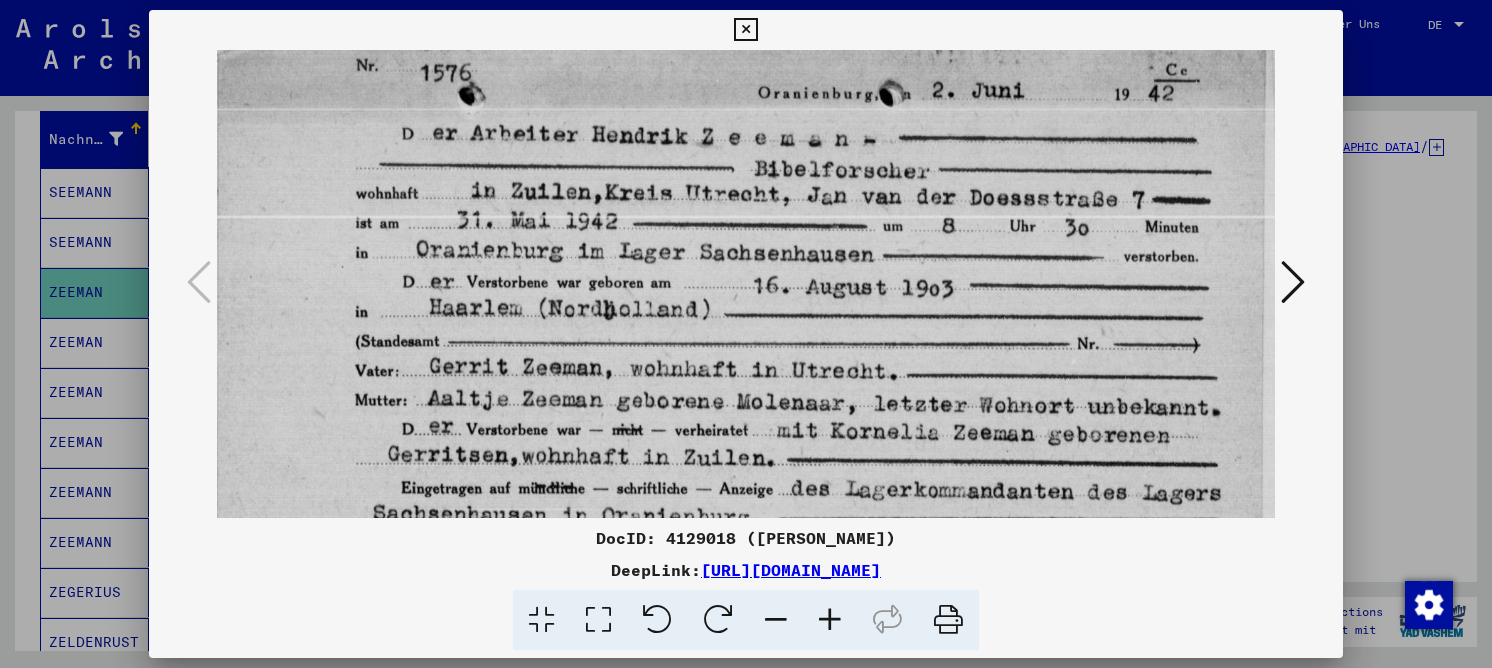 drag, startPoint x: 532, startPoint y: 224, endPoint x: 597, endPoint y: 151, distance: 97.74457 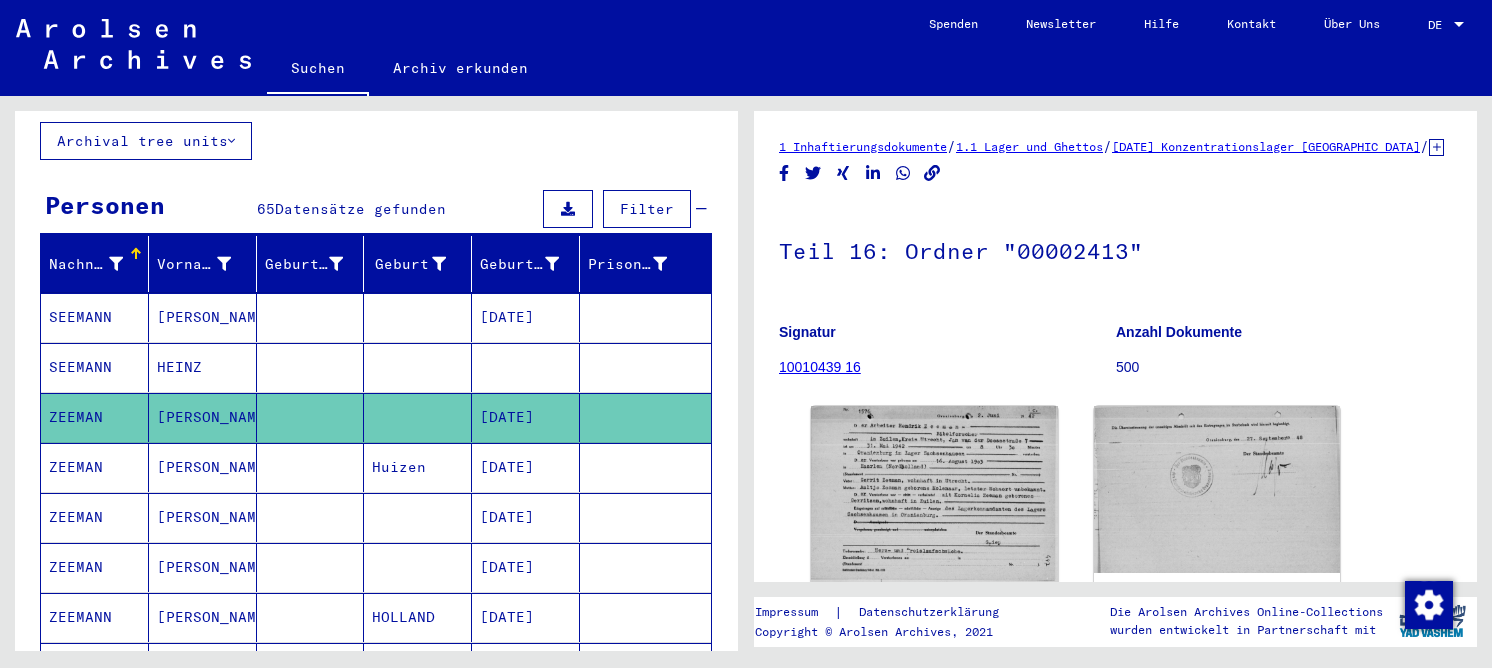scroll, scrollTop: 0, scrollLeft: 0, axis: both 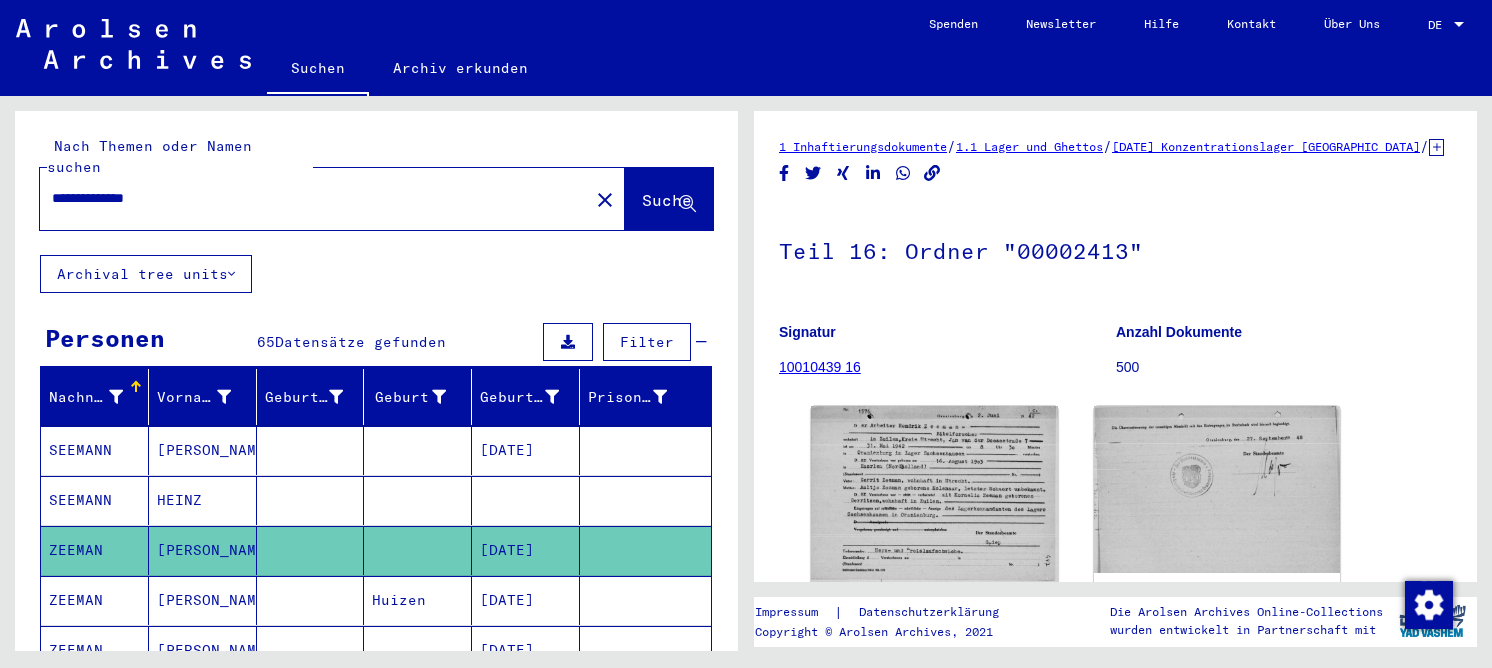 drag, startPoint x: 84, startPoint y: 173, endPoint x: -14, endPoint y: 160, distance: 98.85848 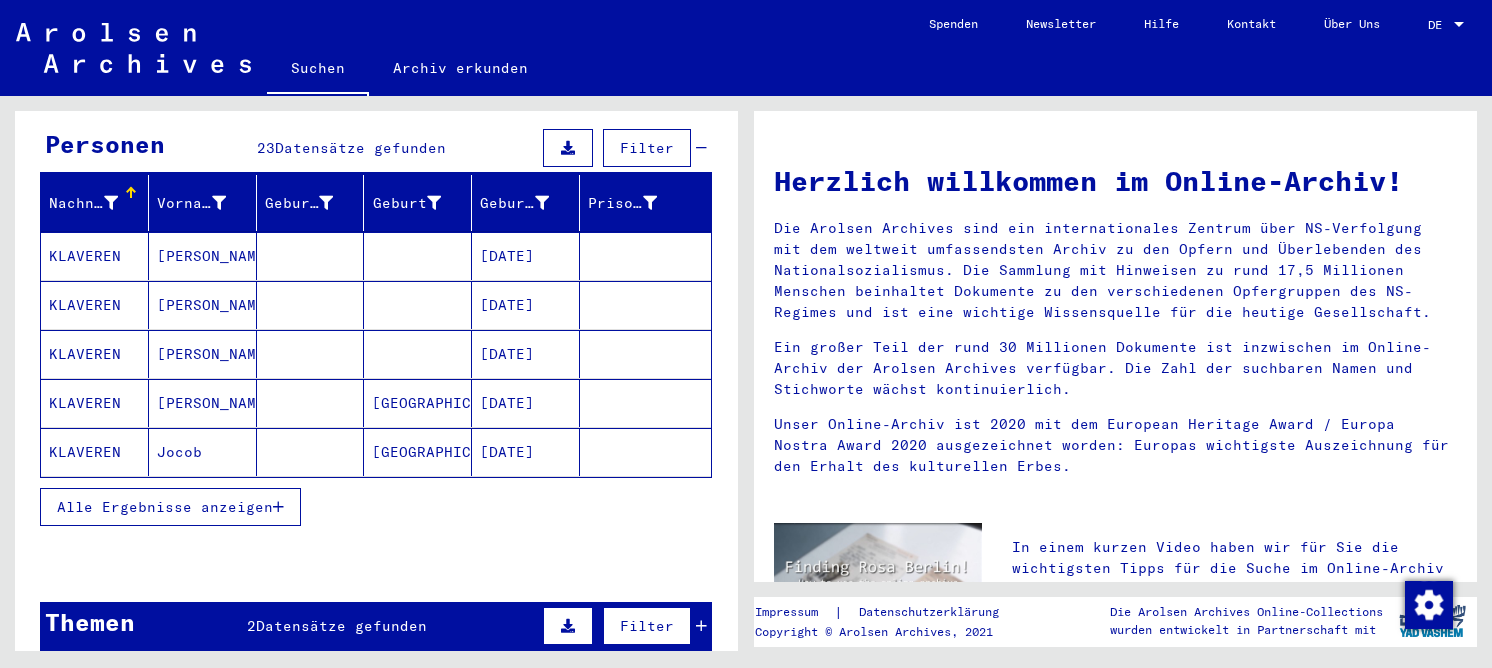 scroll, scrollTop: 200, scrollLeft: 0, axis: vertical 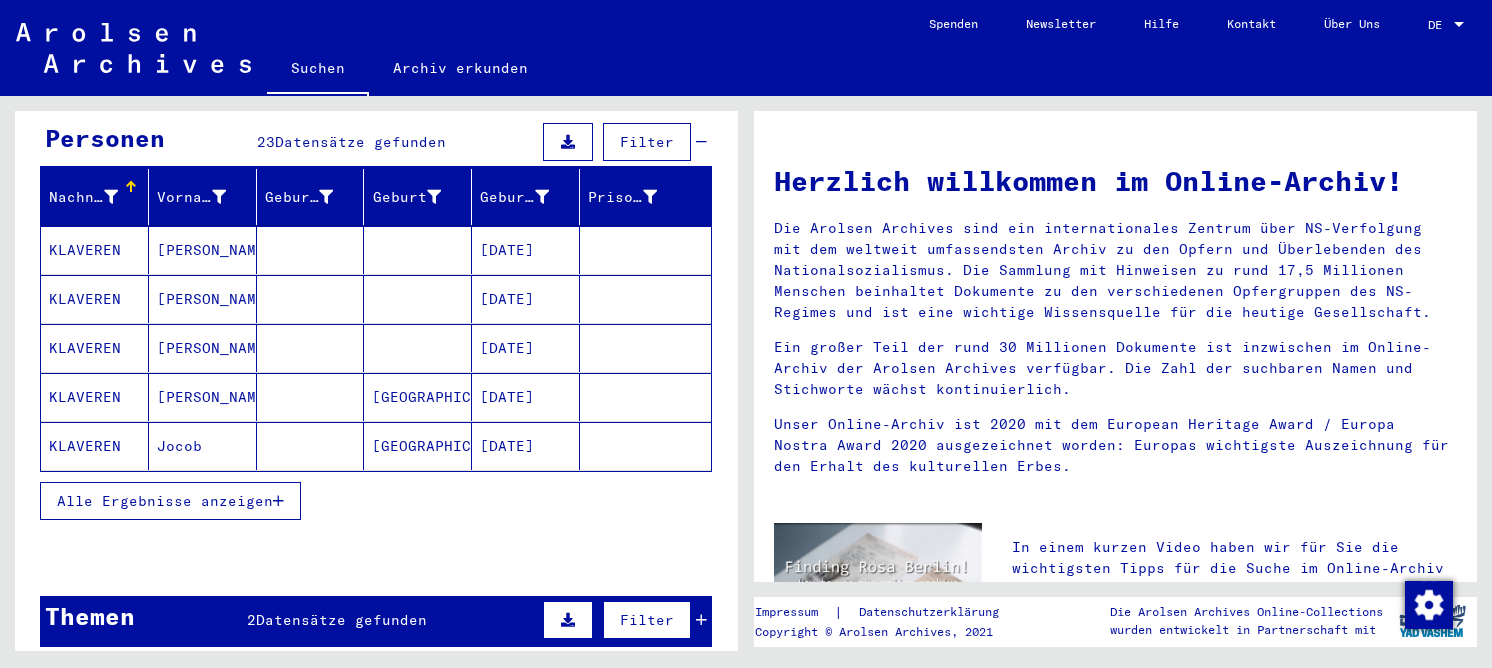 click on "Alle Ergebnisse anzeigen" at bounding box center [170, 501] 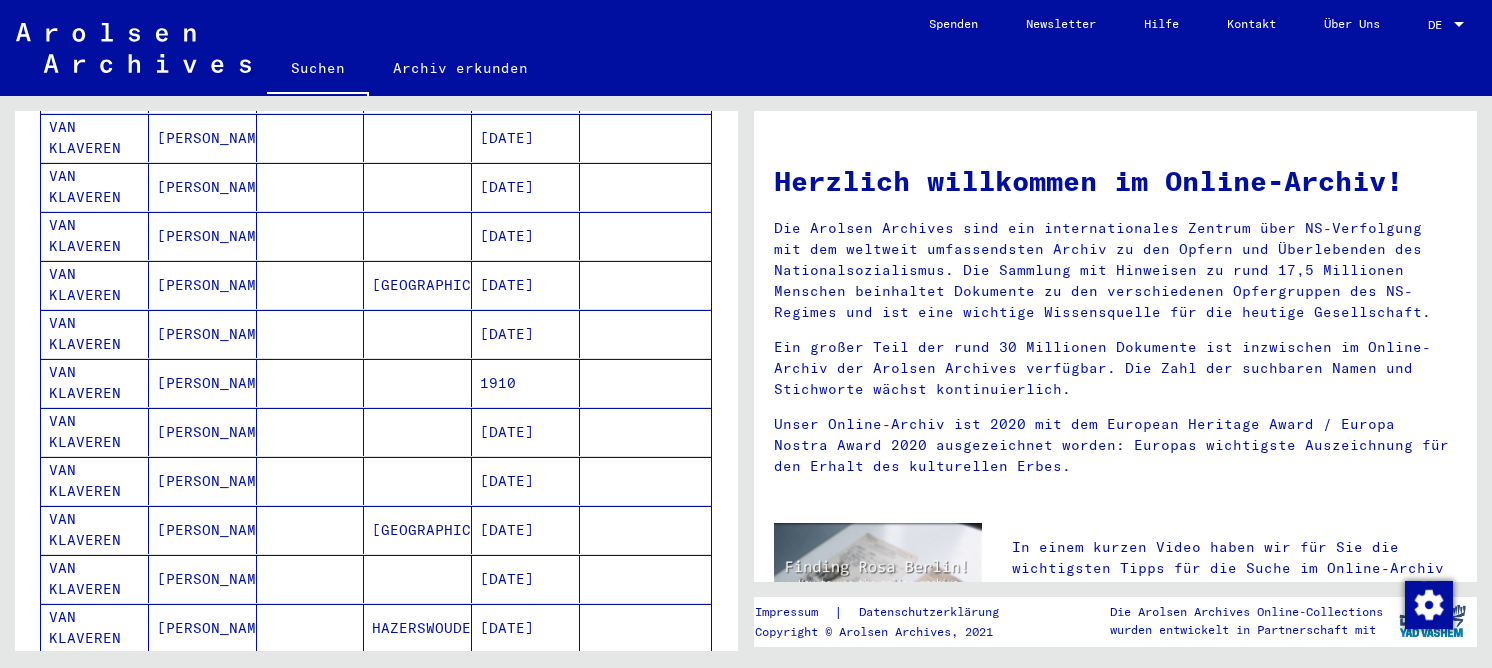 scroll, scrollTop: 1000, scrollLeft: 0, axis: vertical 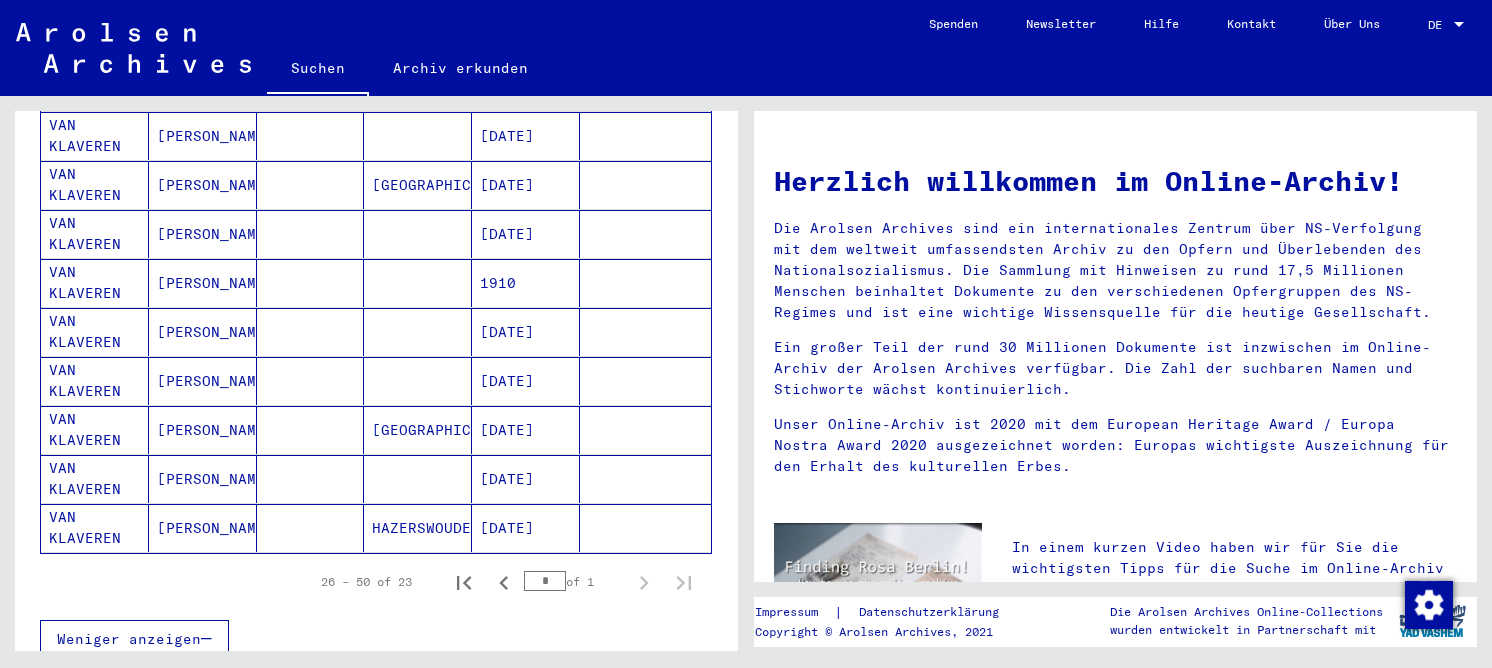 click 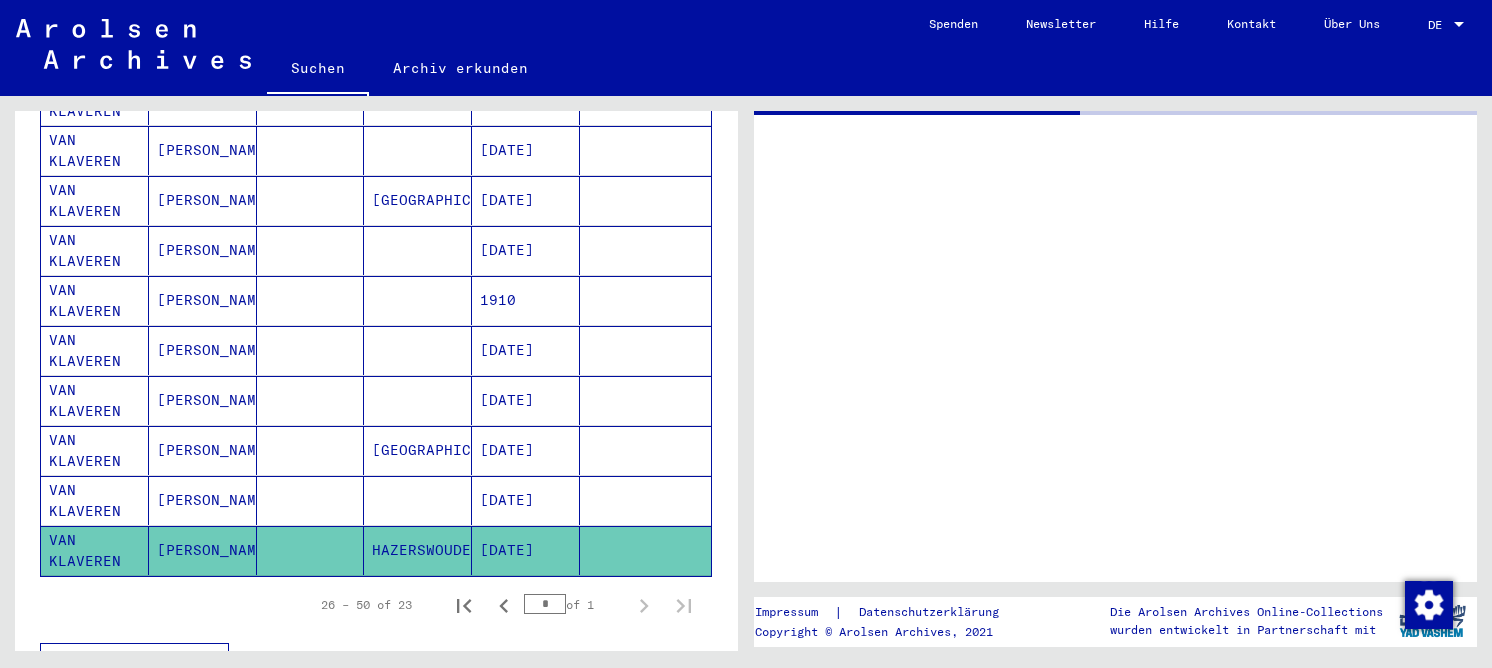 scroll, scrollTop: 1015, scrollLeft: 0, axis: vertical 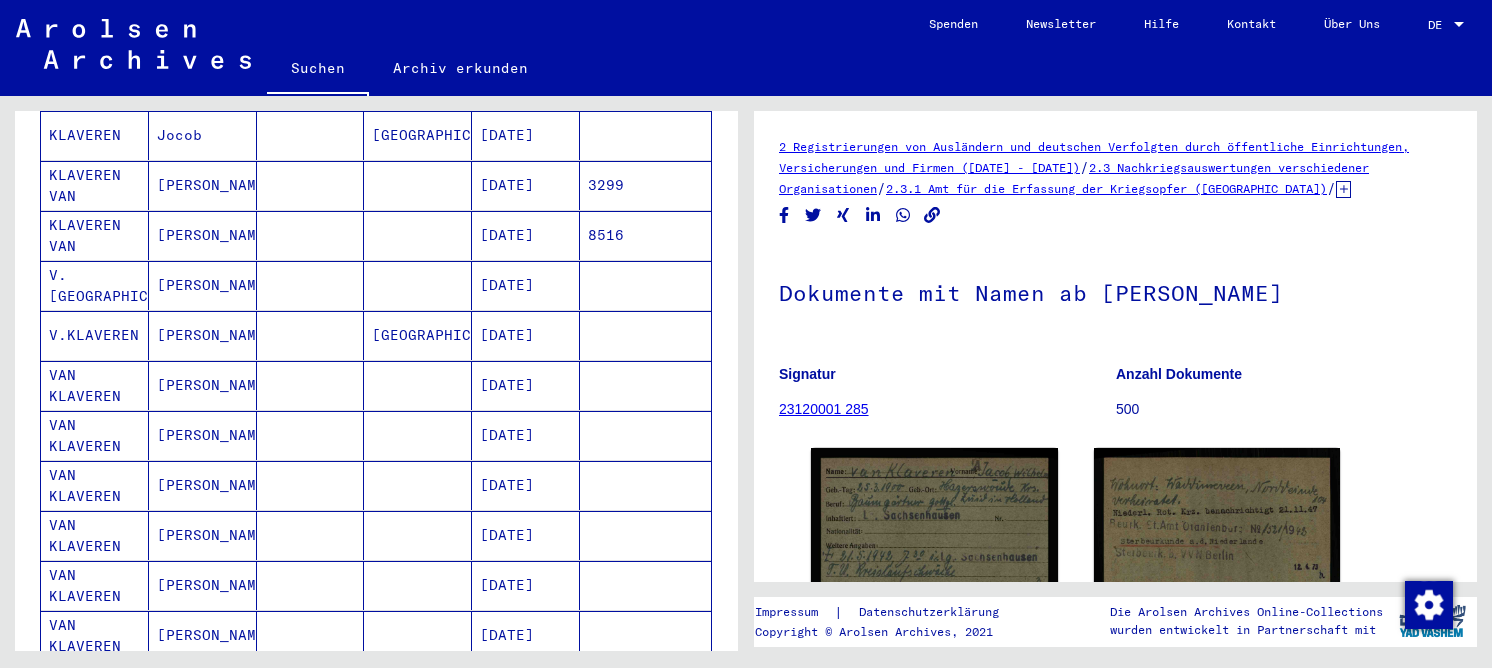 click at bounding box center [311, 435] 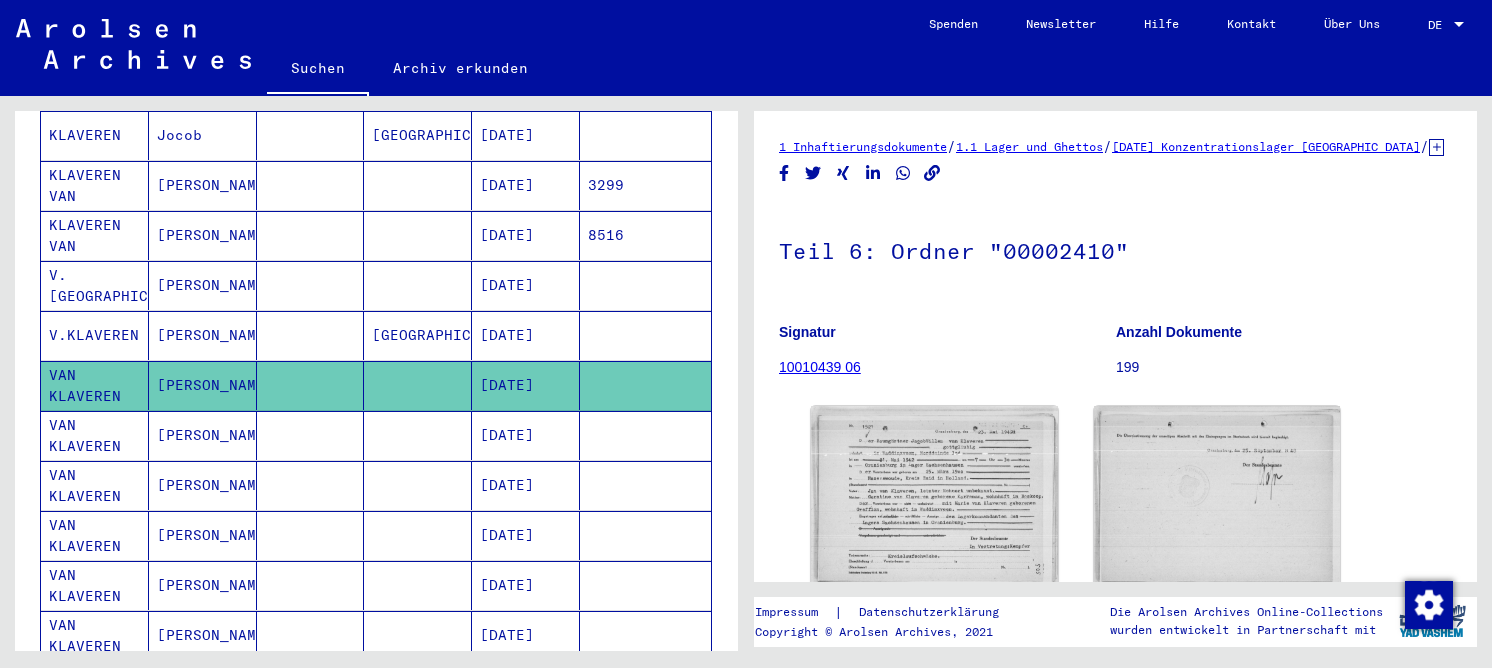 scroll, scrollTop: 0, scrollLeft: 0, axis: both 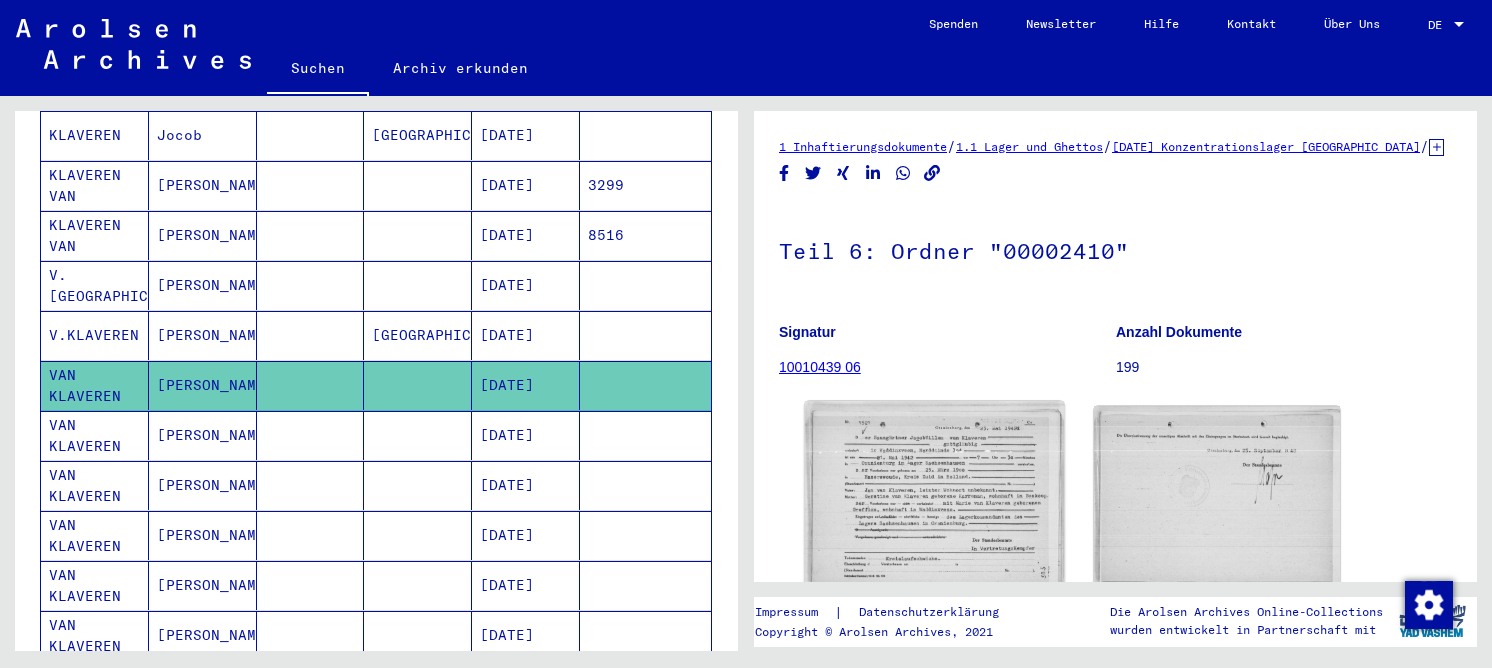 click 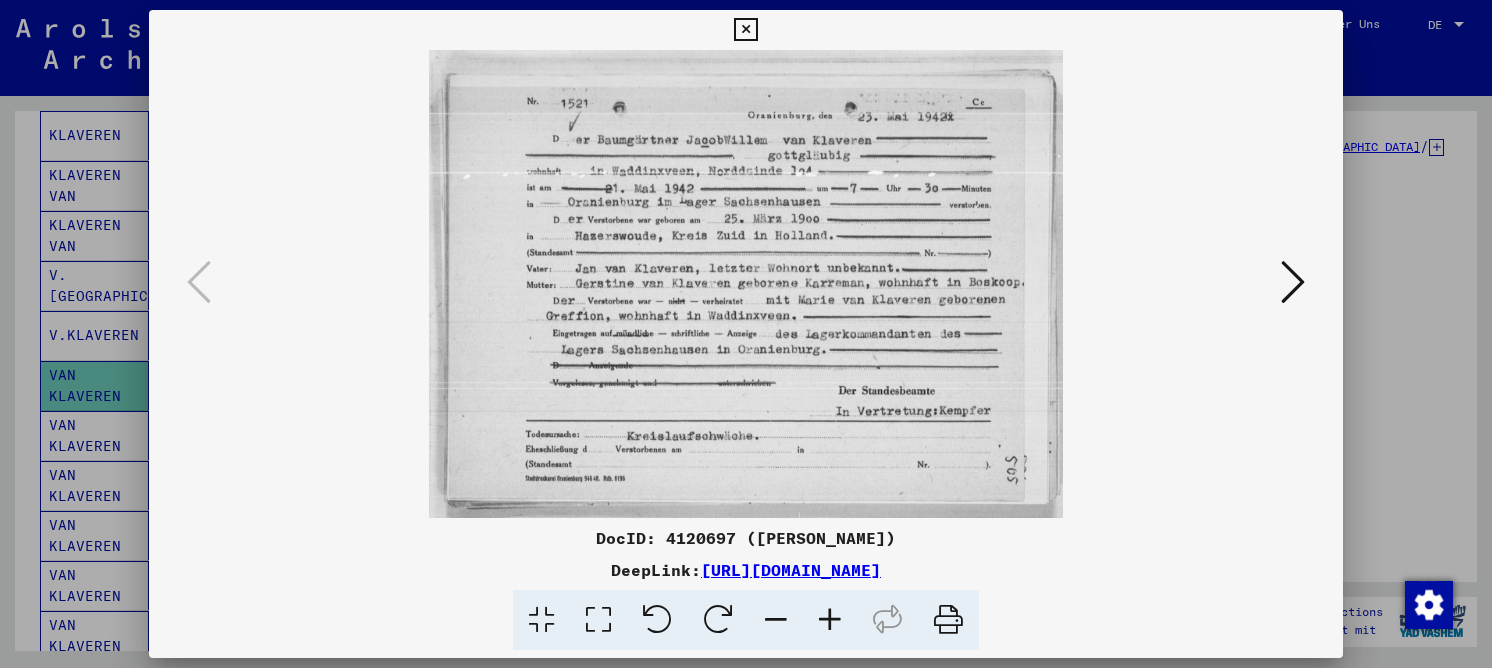 drag, startPoint x: 612, startPoint y: 623, endPoint x: 613, endPoint y: 595, distance: 28.01785 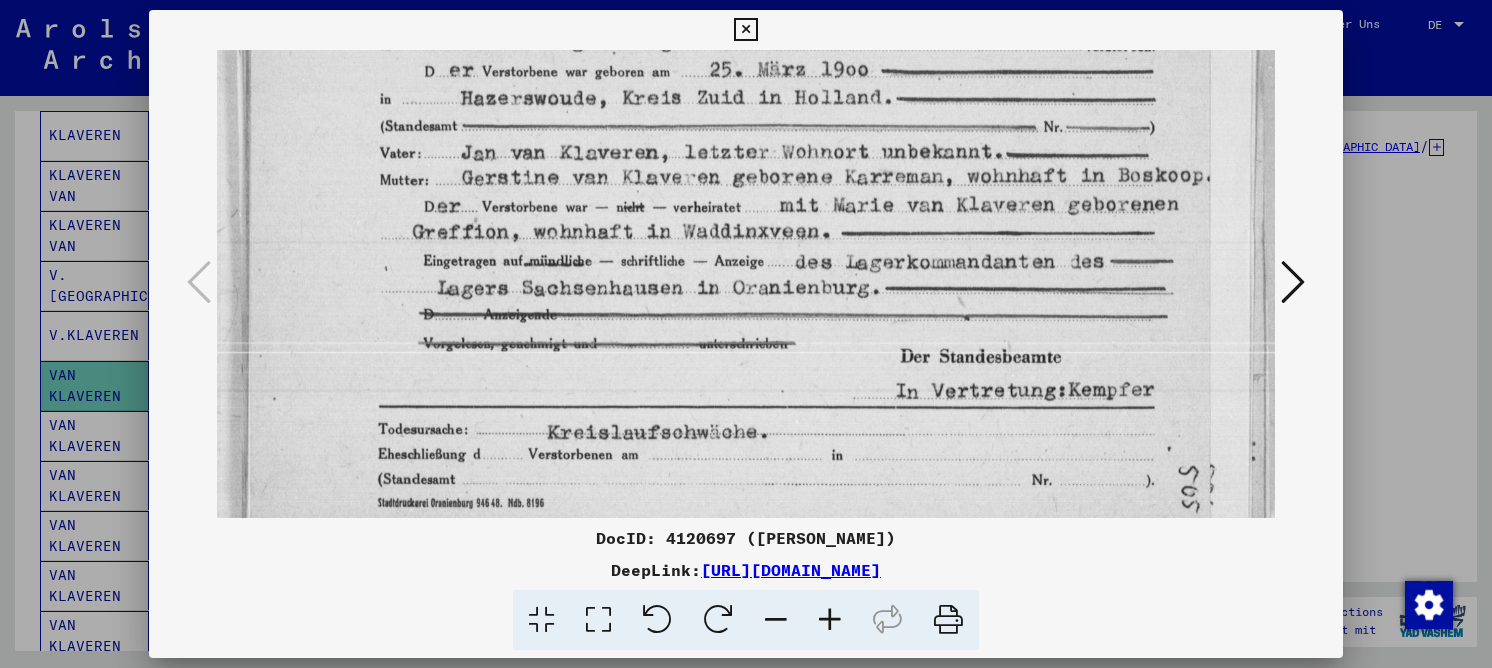 drag, startPoint x: 693, startPoint y: 402, endPoint x: 689, endPoint y: 234, distance: 168.0476 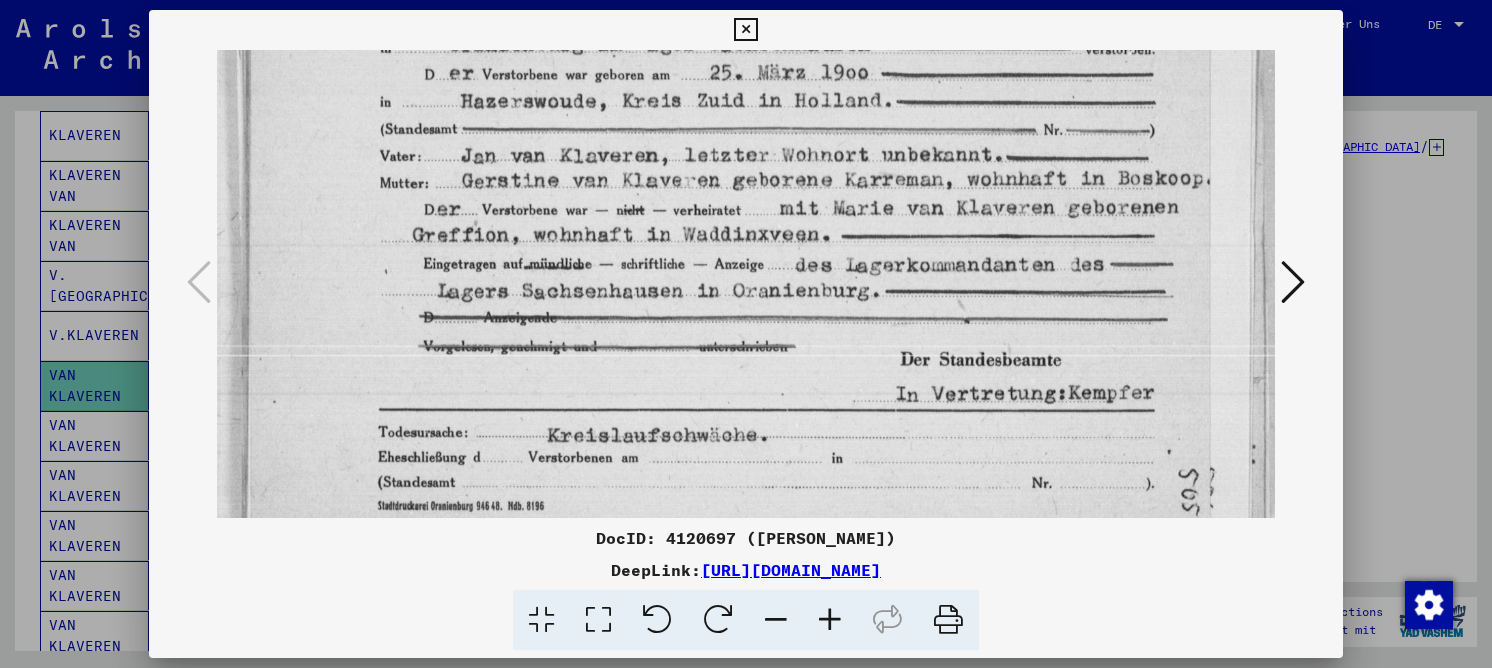 scroll, scrollTop: 313, scrollLeft: 0, axis: vertical 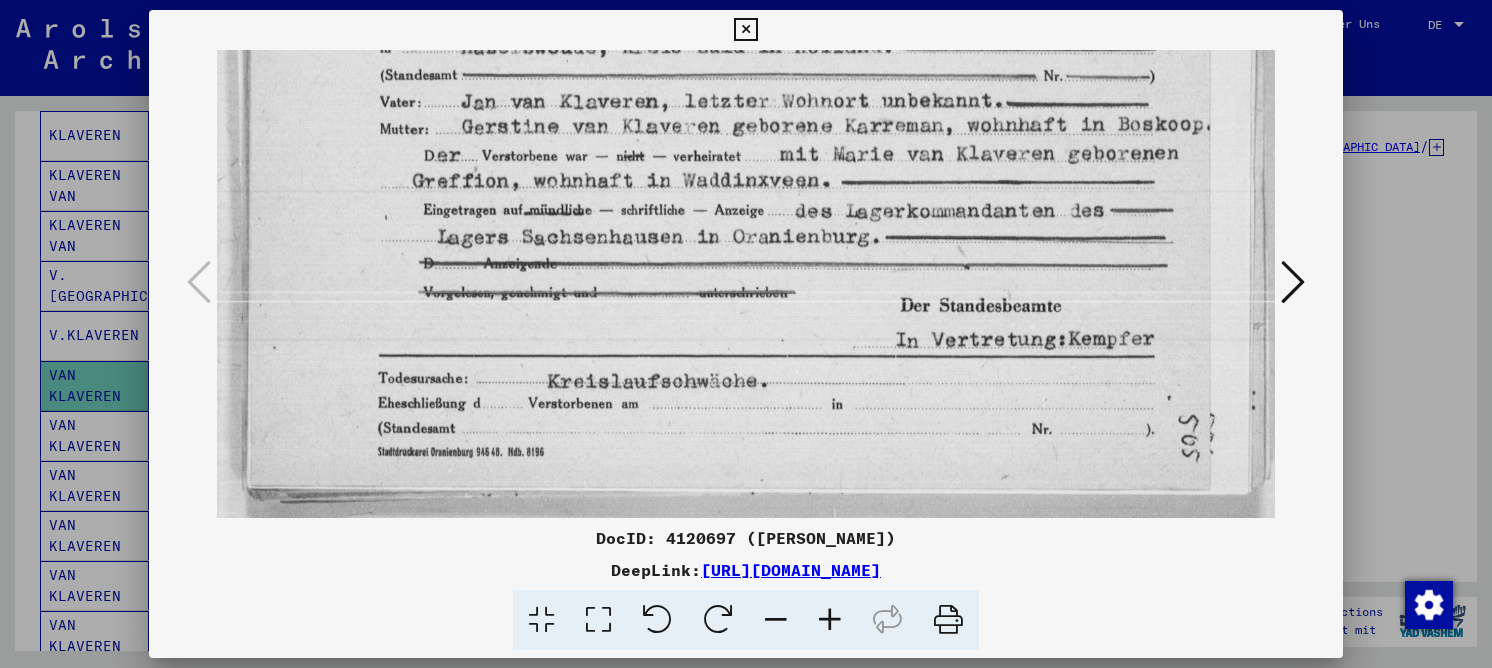 drag, startPoint x: 802, startPoint y: 402, endPoint x: 841, endPoint y: 183, distance: 222.4455 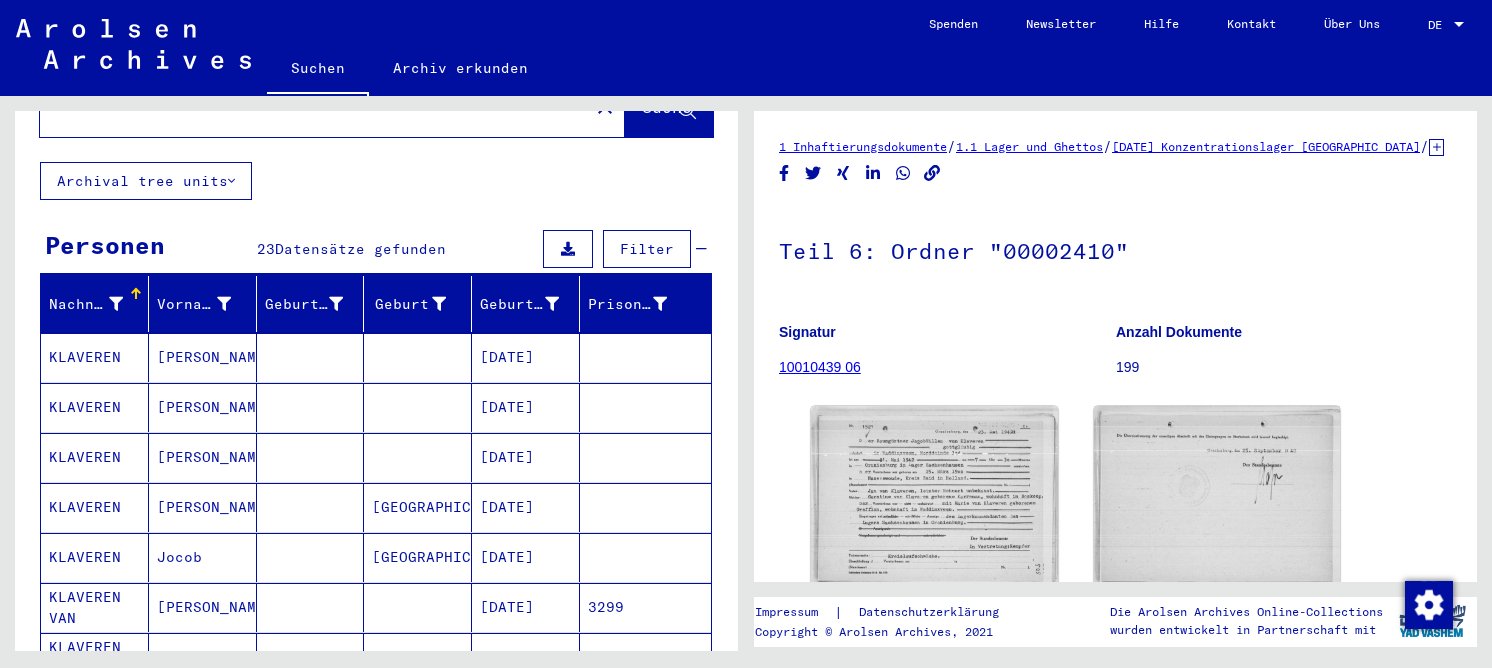 scroll, scrollTop: 0, scrollLeft: 0, axis: both 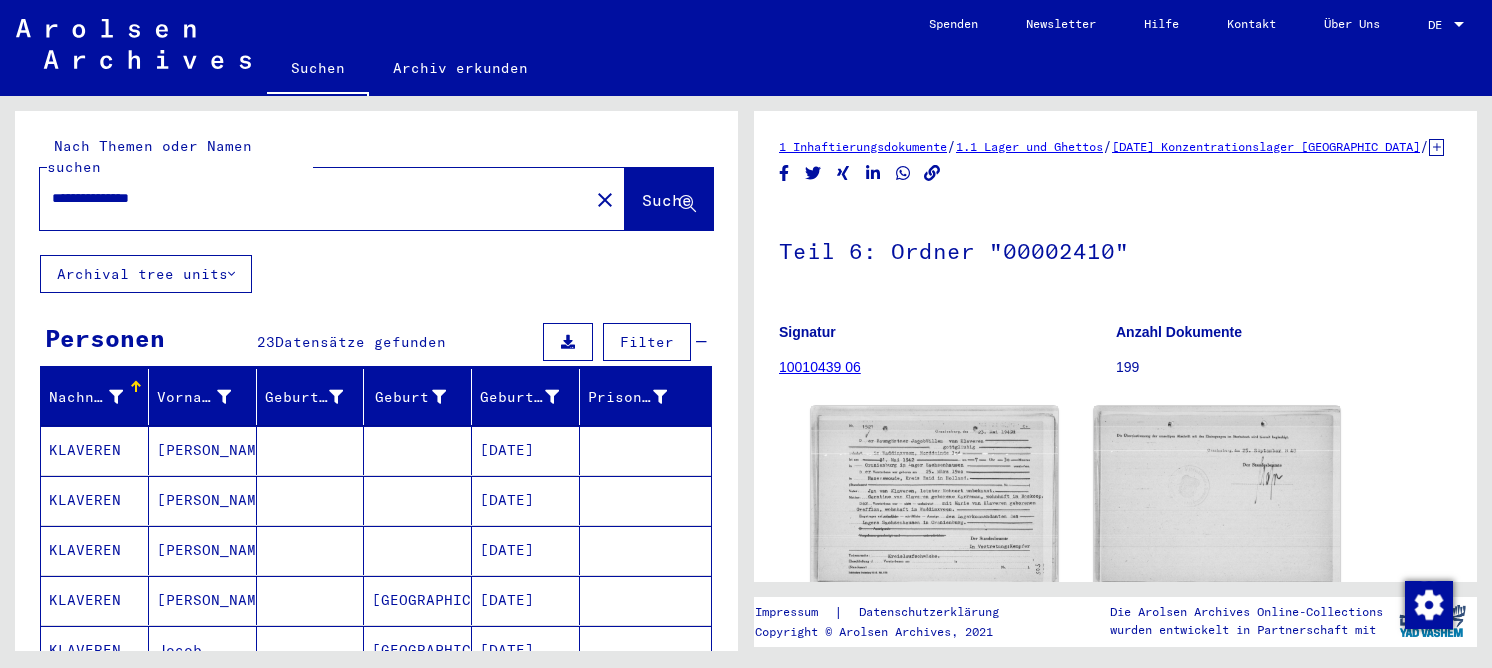 drag, startPoint x: 240, startPoint y: 171, endPoint x: 49, endPoint y: 146, distance: 192.62918 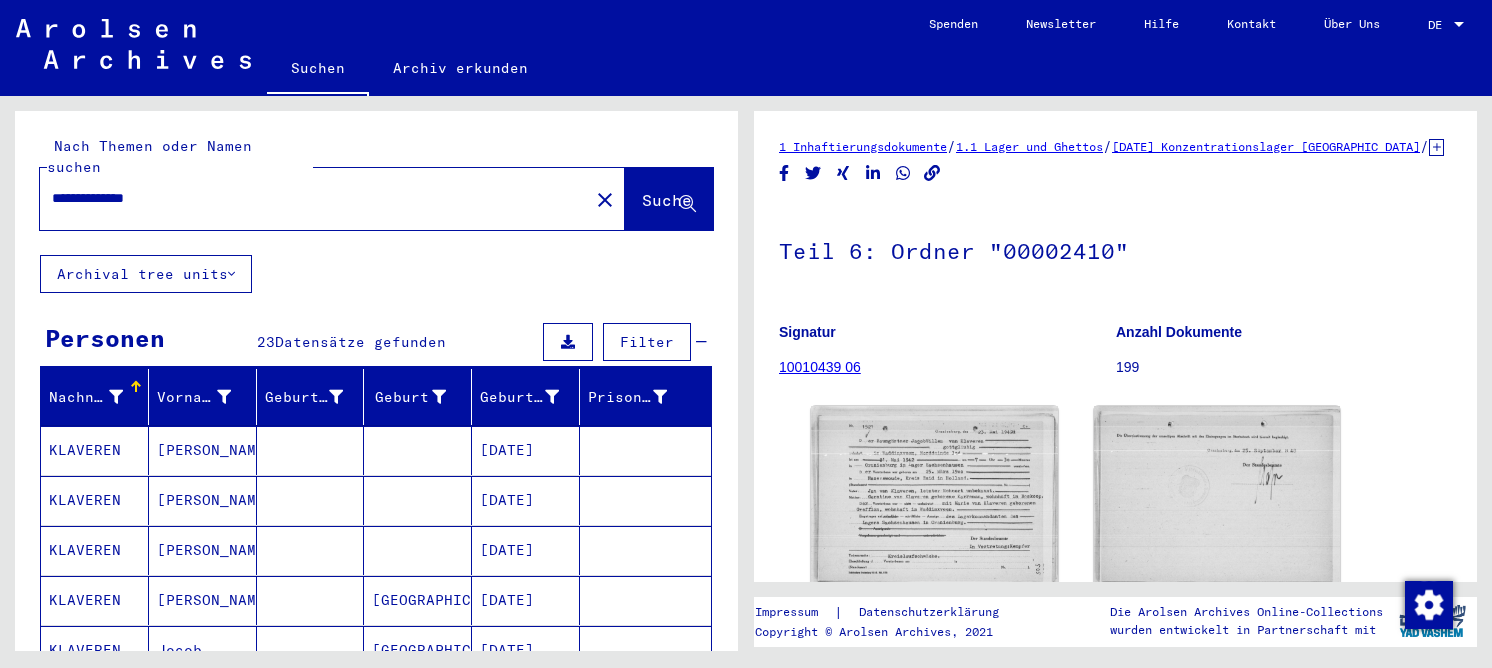 type on "**********" 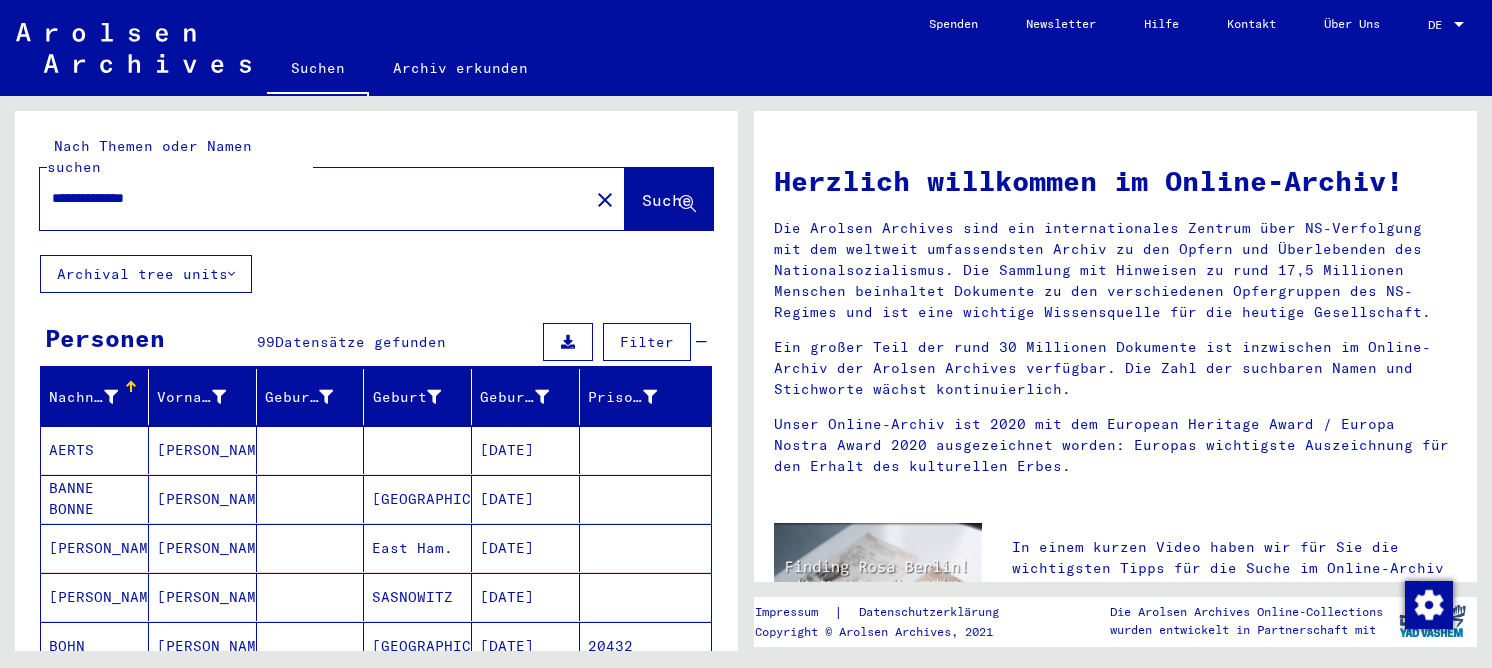 click on "[PERSON_NAME]" at bounding box center (203, 548) 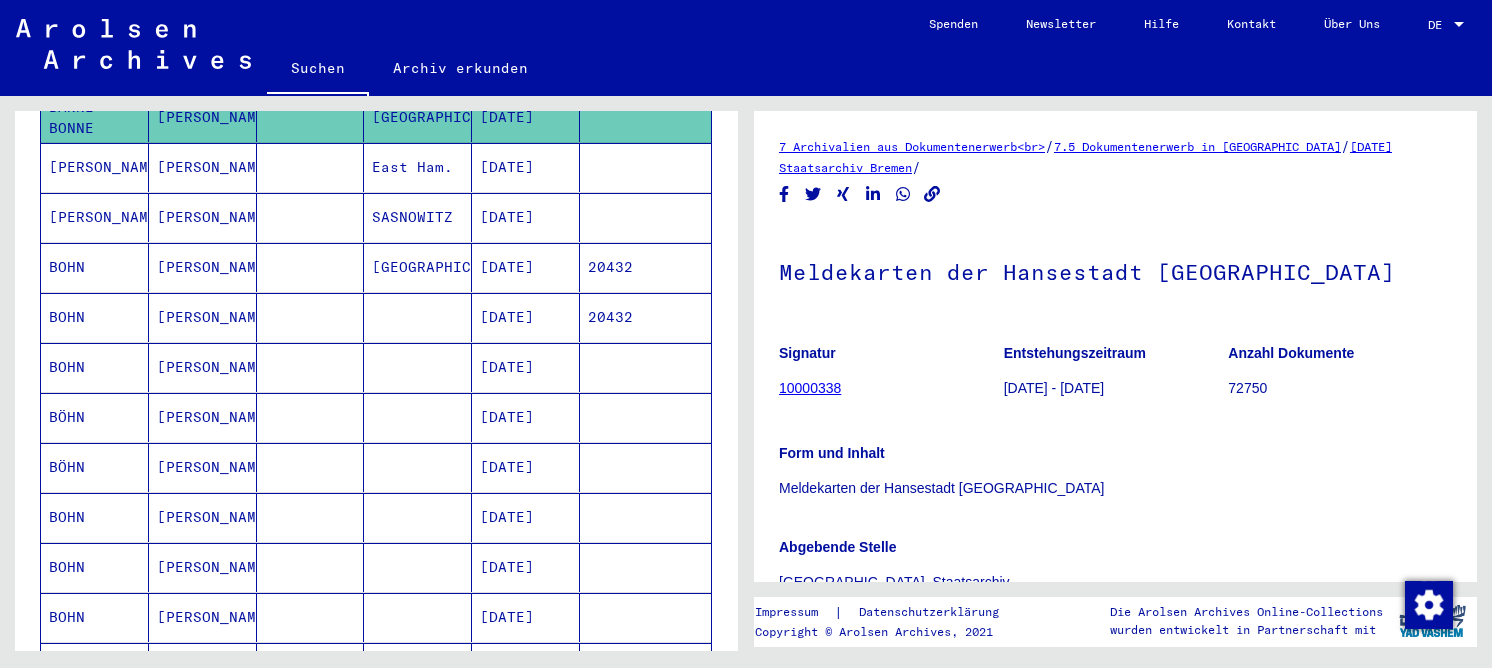 scroll, scrollTop: 400, scrollLeft: 0, axis: vertical 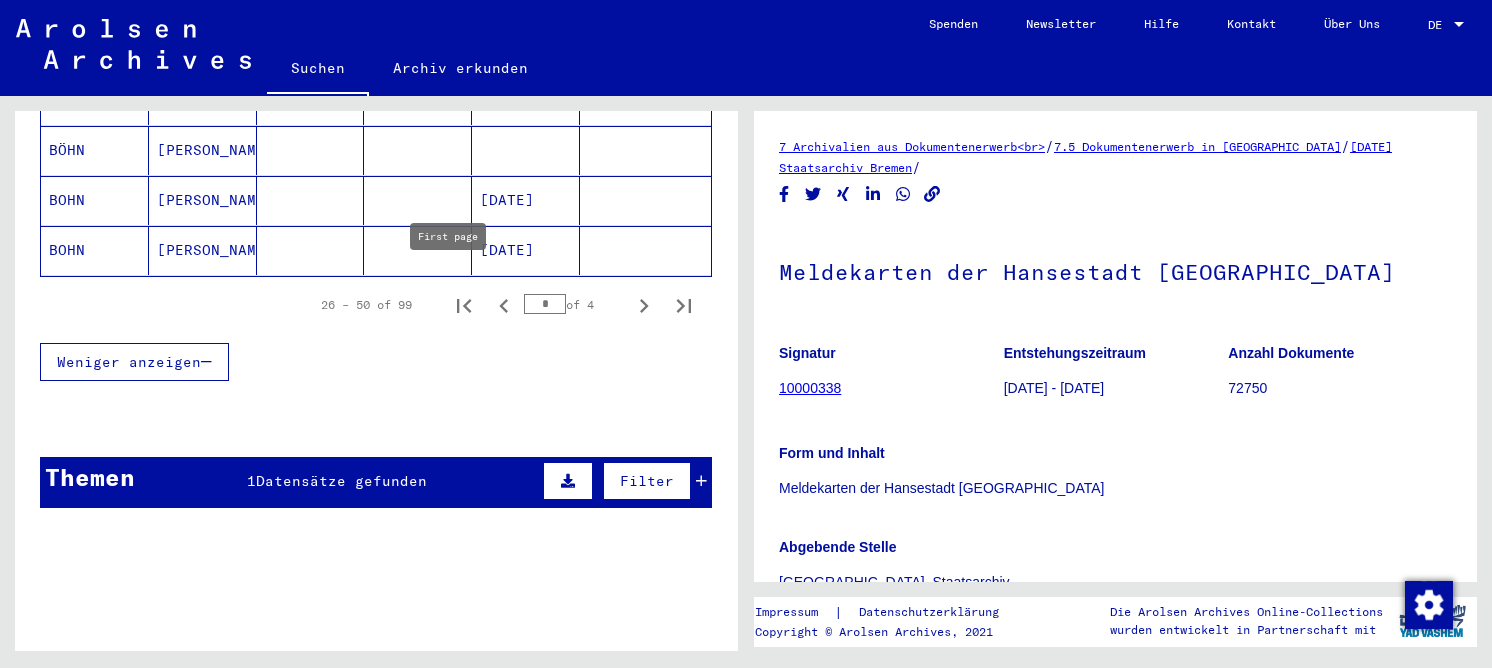 click 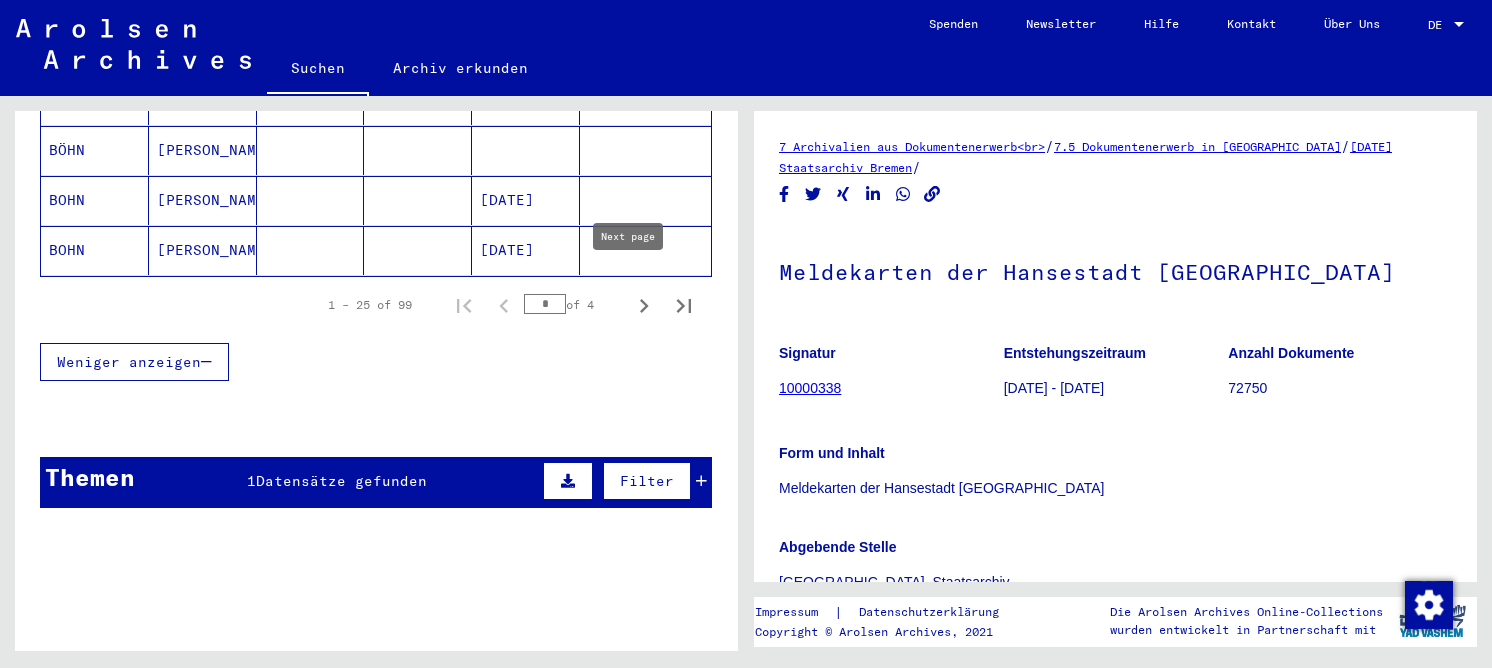 click 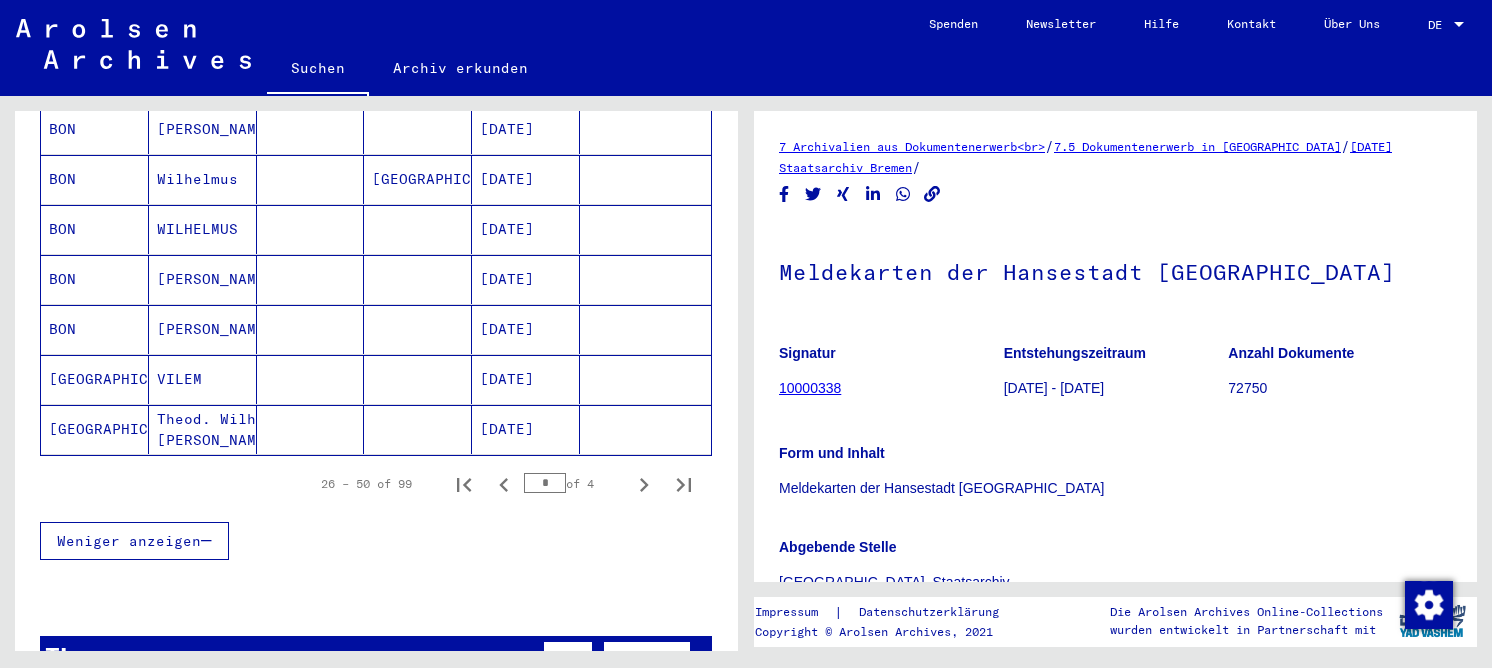 scroll, scrollTop: 1100, scrollLeft: 0, axis: vertical 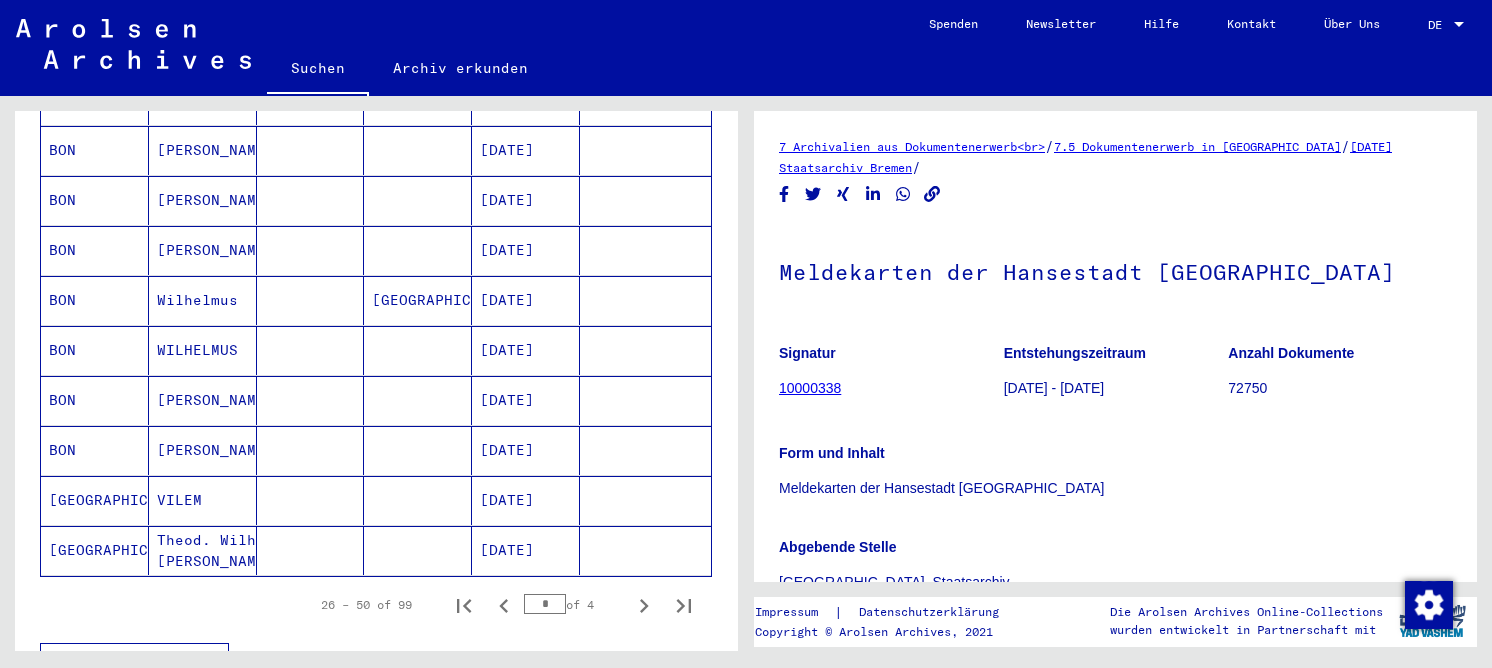 click on "[PERSON_NAME]" at bounding box center (203, 500) 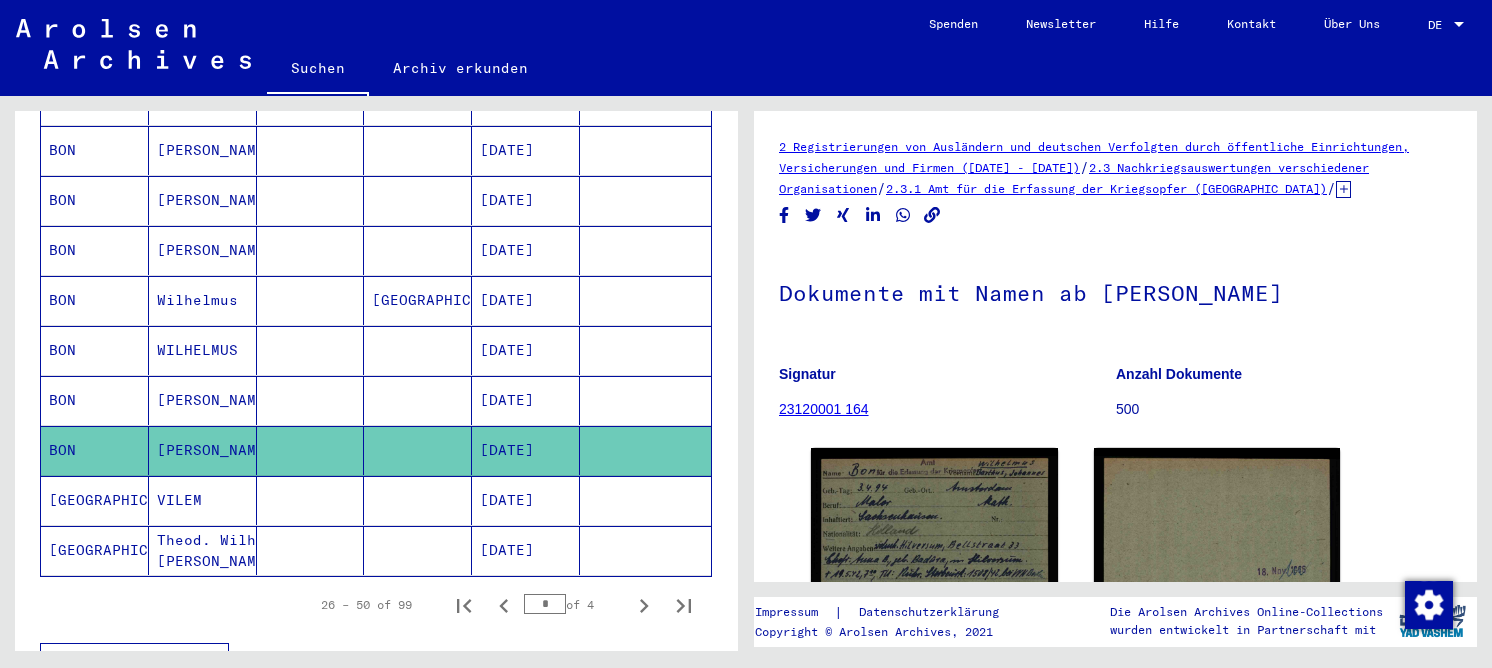 click on "[PERSON_NAME]" at bounding box center [203, 450] 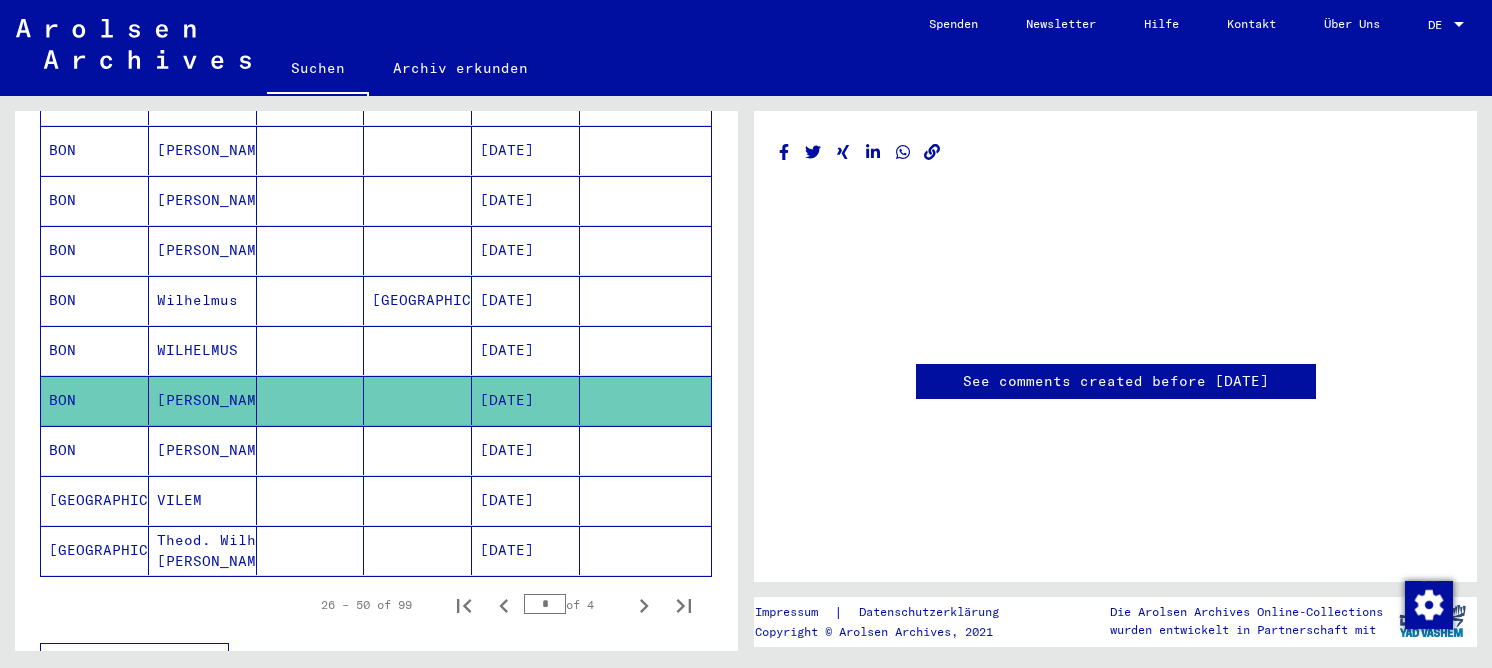 scroll, scrollTop: 0, scrollLeft: 0, axis: both 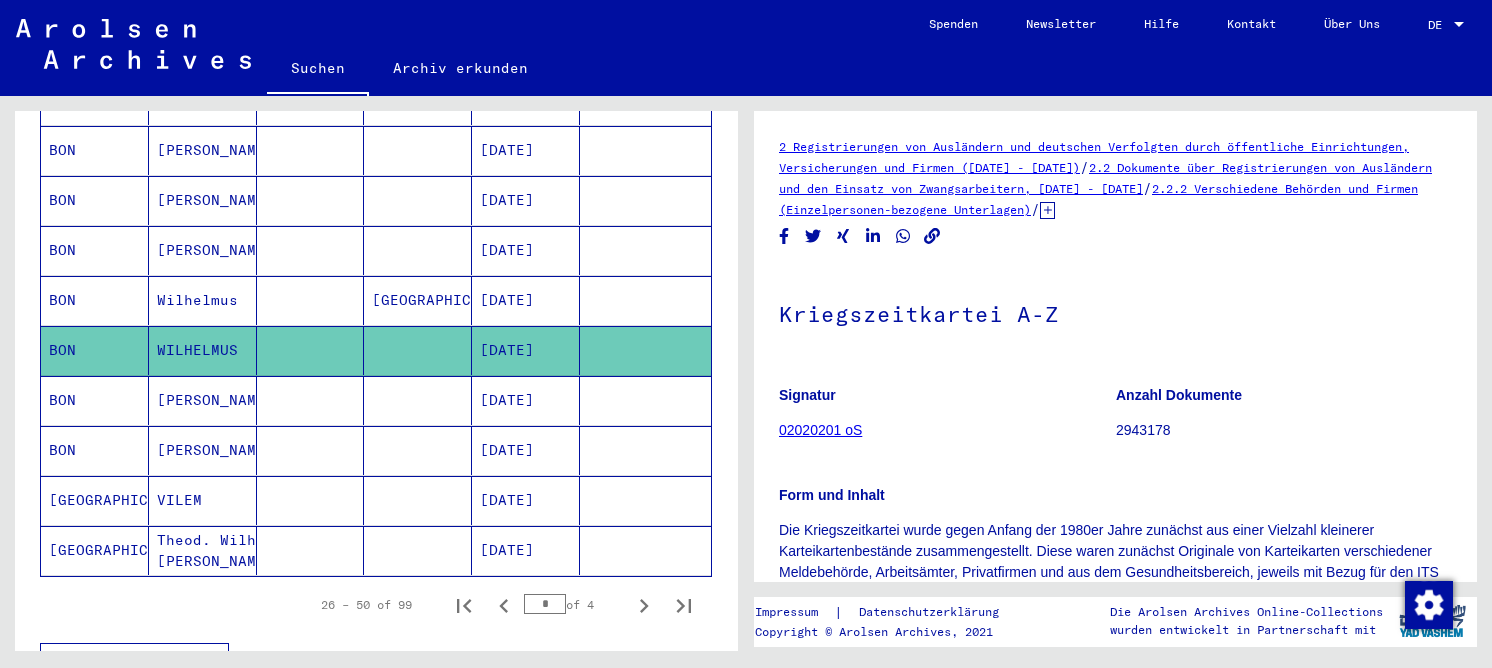 click on "[PERSON_NAME]" at bounding box center [203, 450] 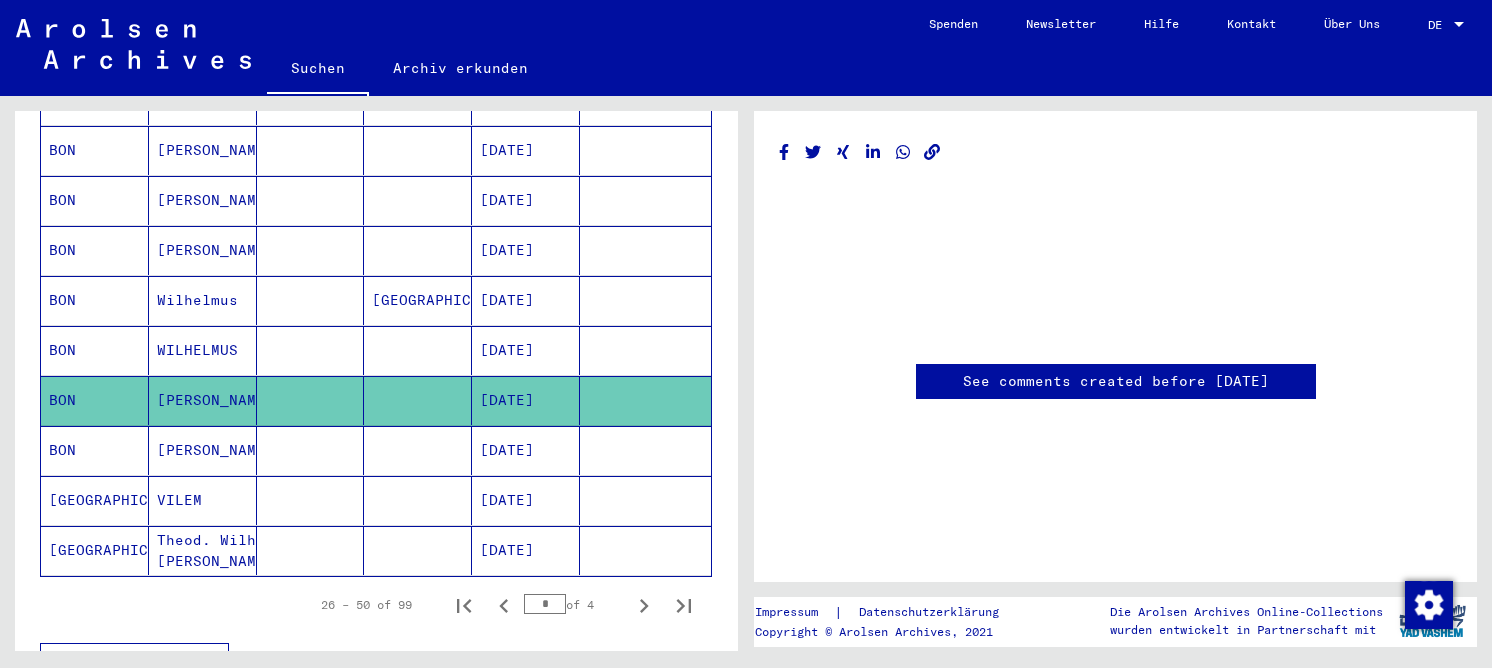 click at bounding box center (418, 500) 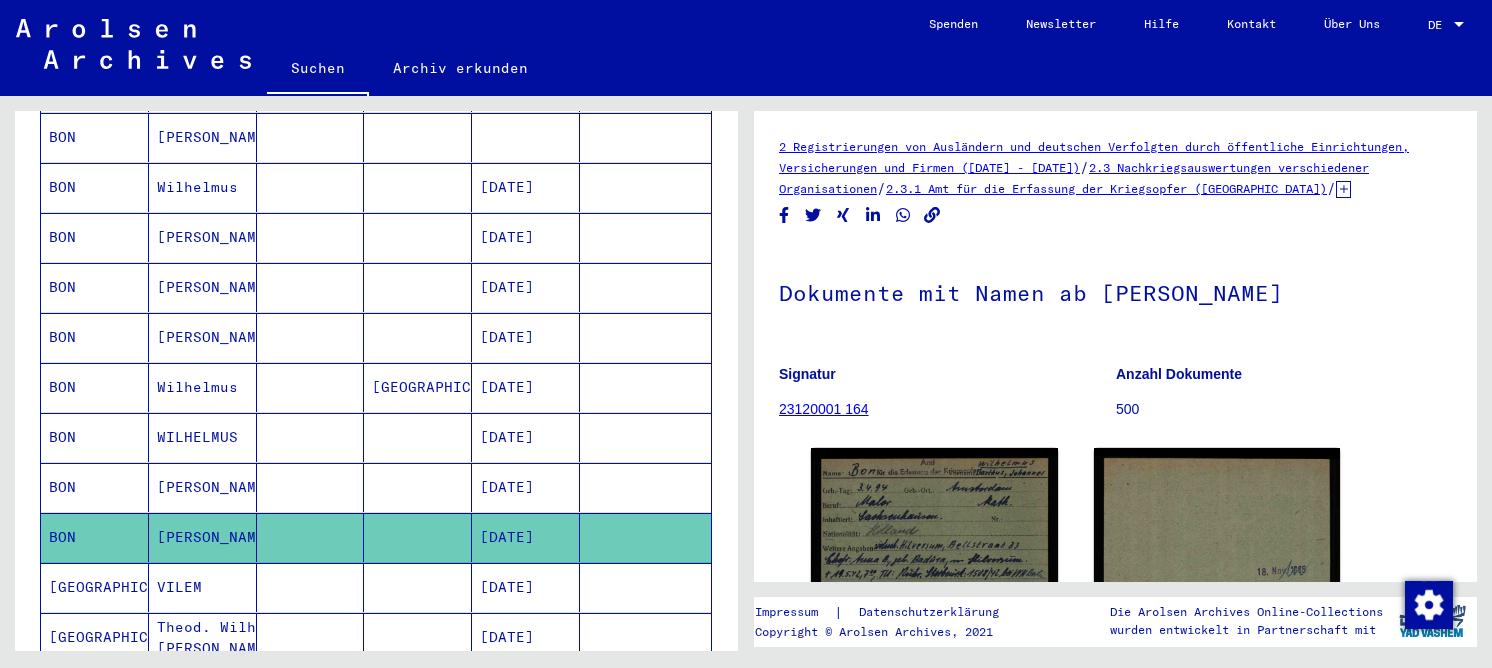scroll, scrollTop: 900, scrollLeft: 0, axis: vertical 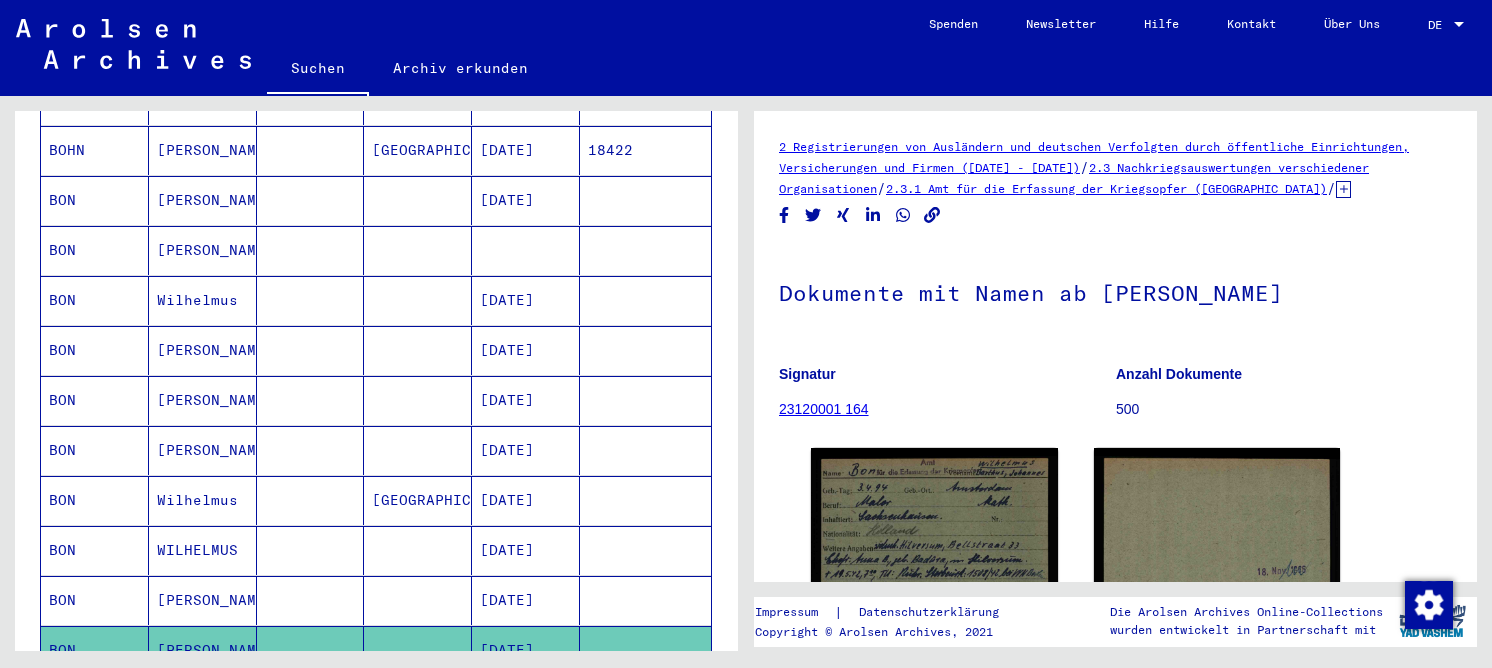 click at bounding box center (311, 250) 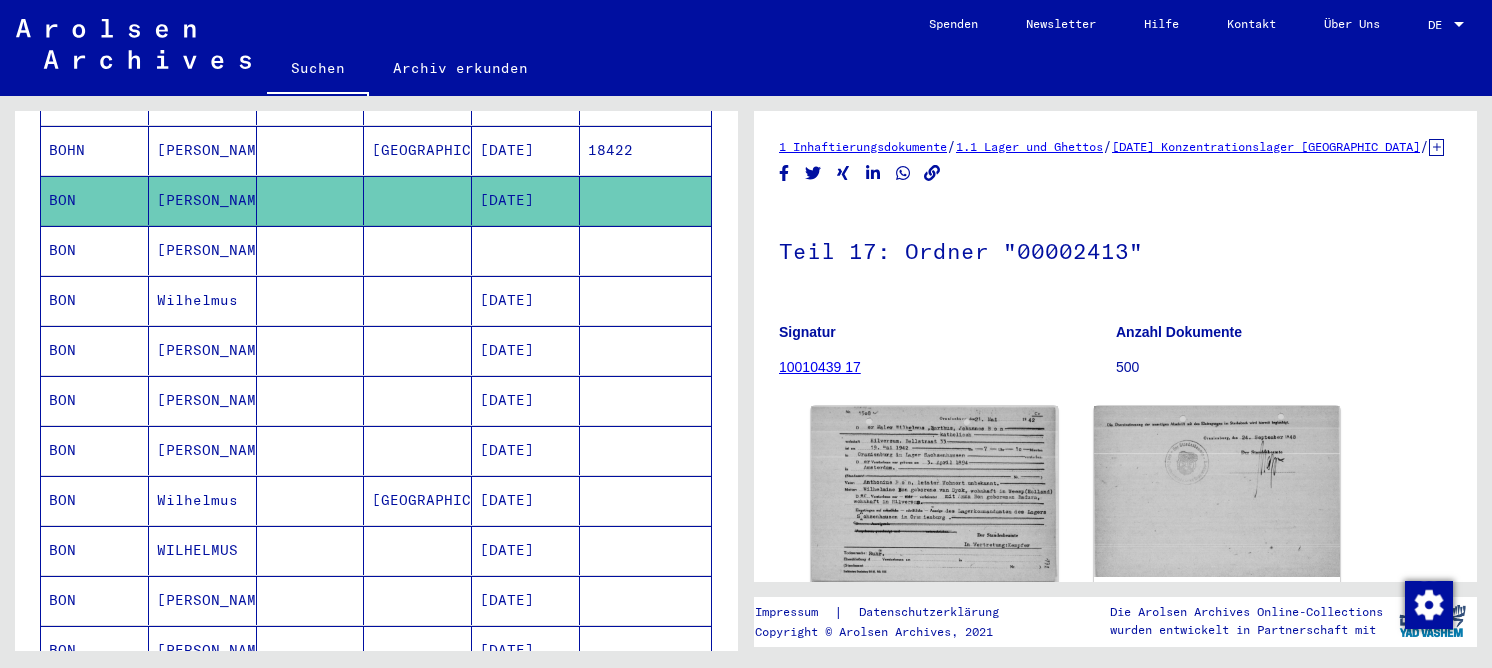 scroll, scrollTop: 0, scrollLeft: 0, axis: both 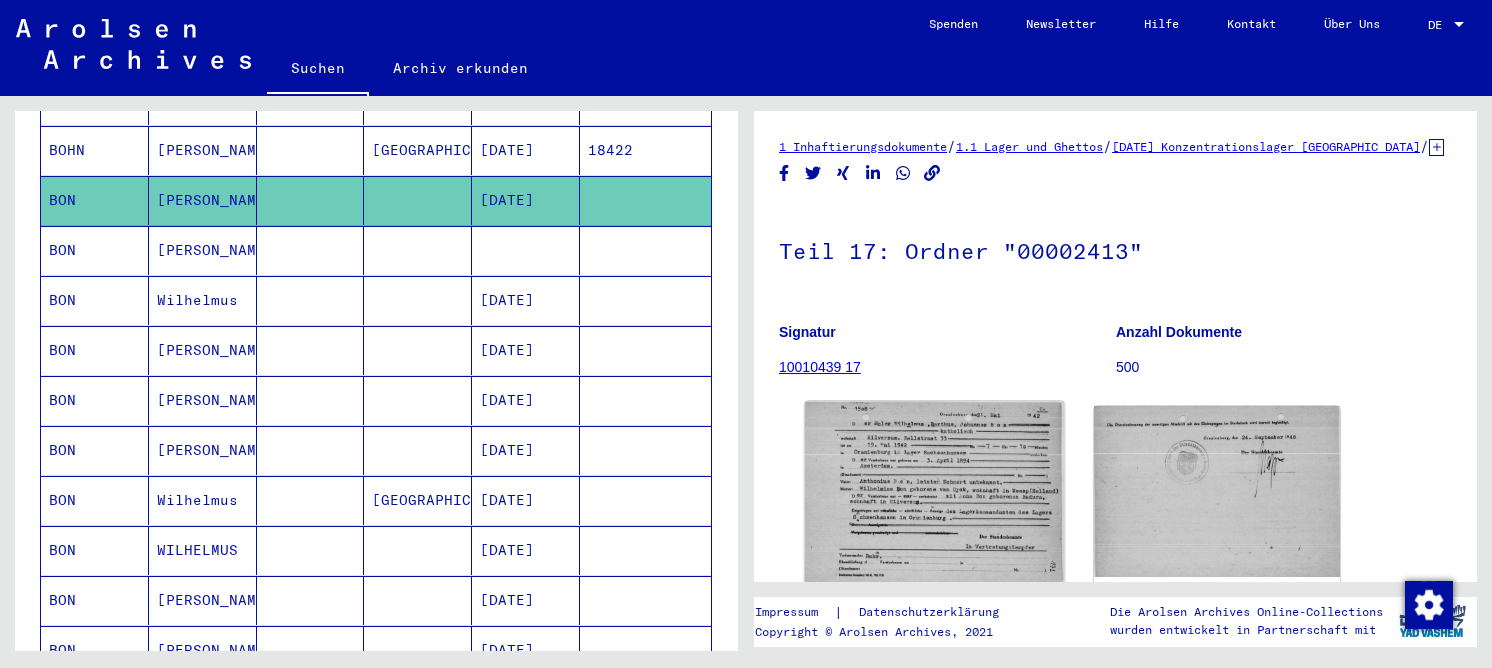 click 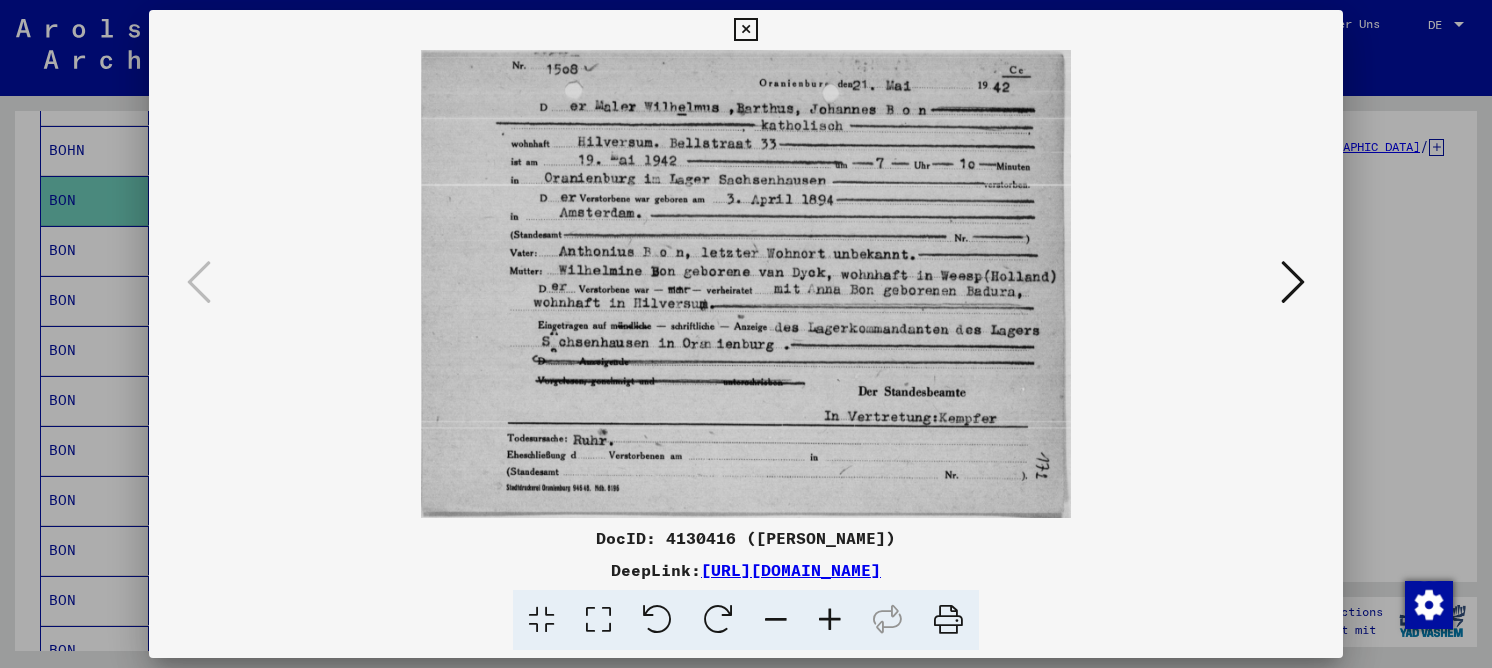type 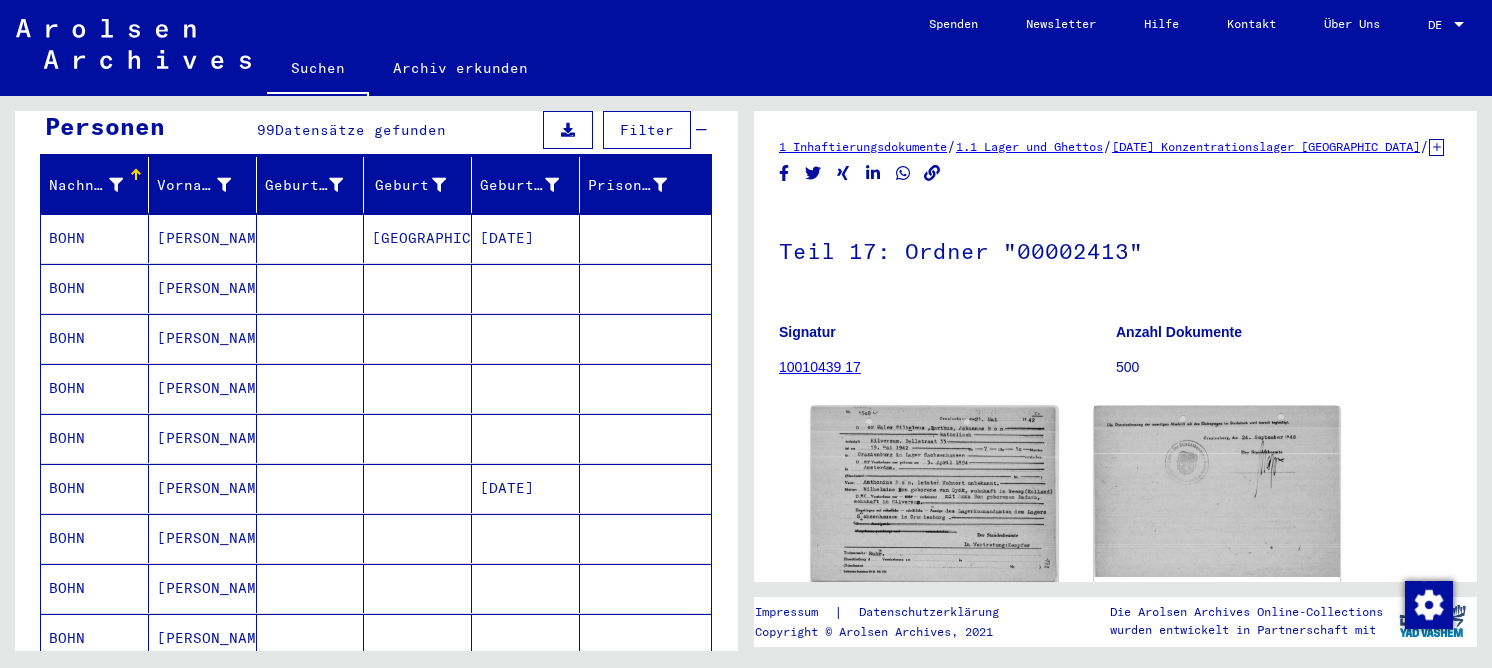 scroll, scrollTop: 0, scrollLeft: 0, axis: both 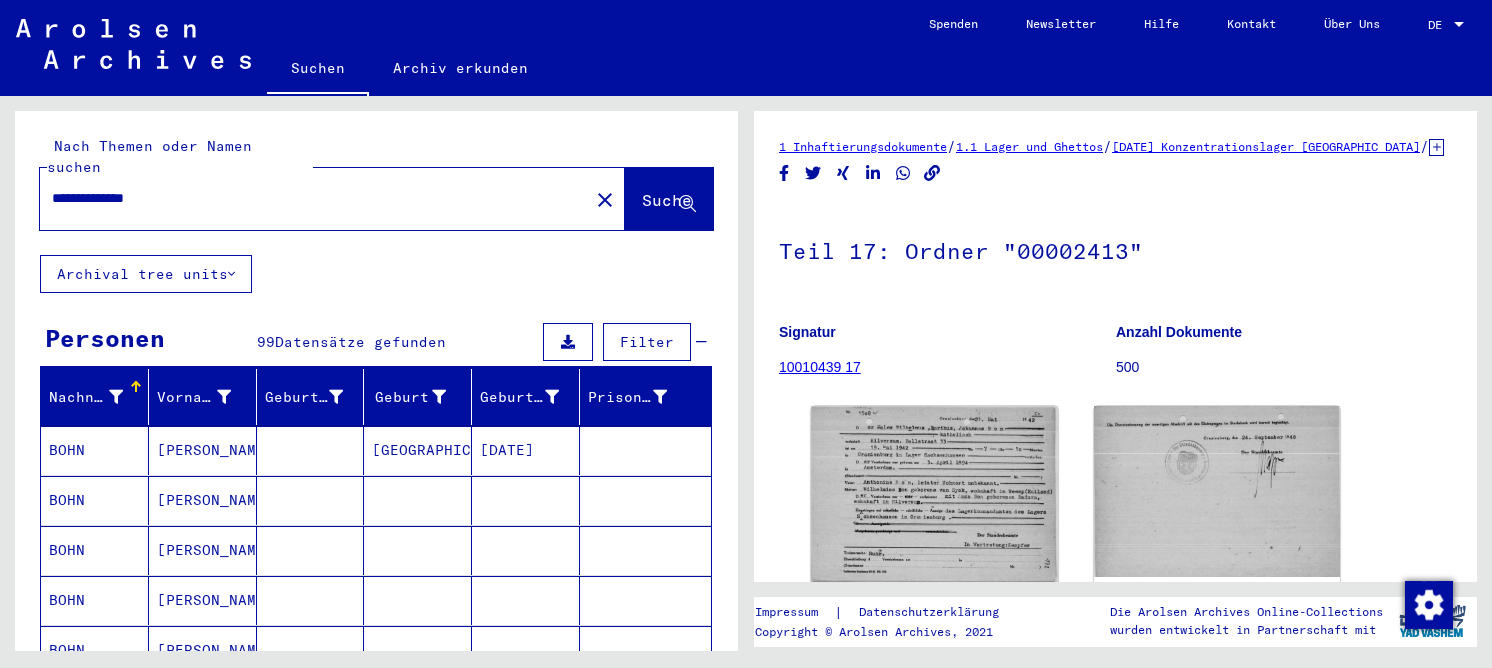 drag, startPoint x: 164, startPoint y: 179, endPoint x: 70, endPoint y: 184, distance: 94.13288 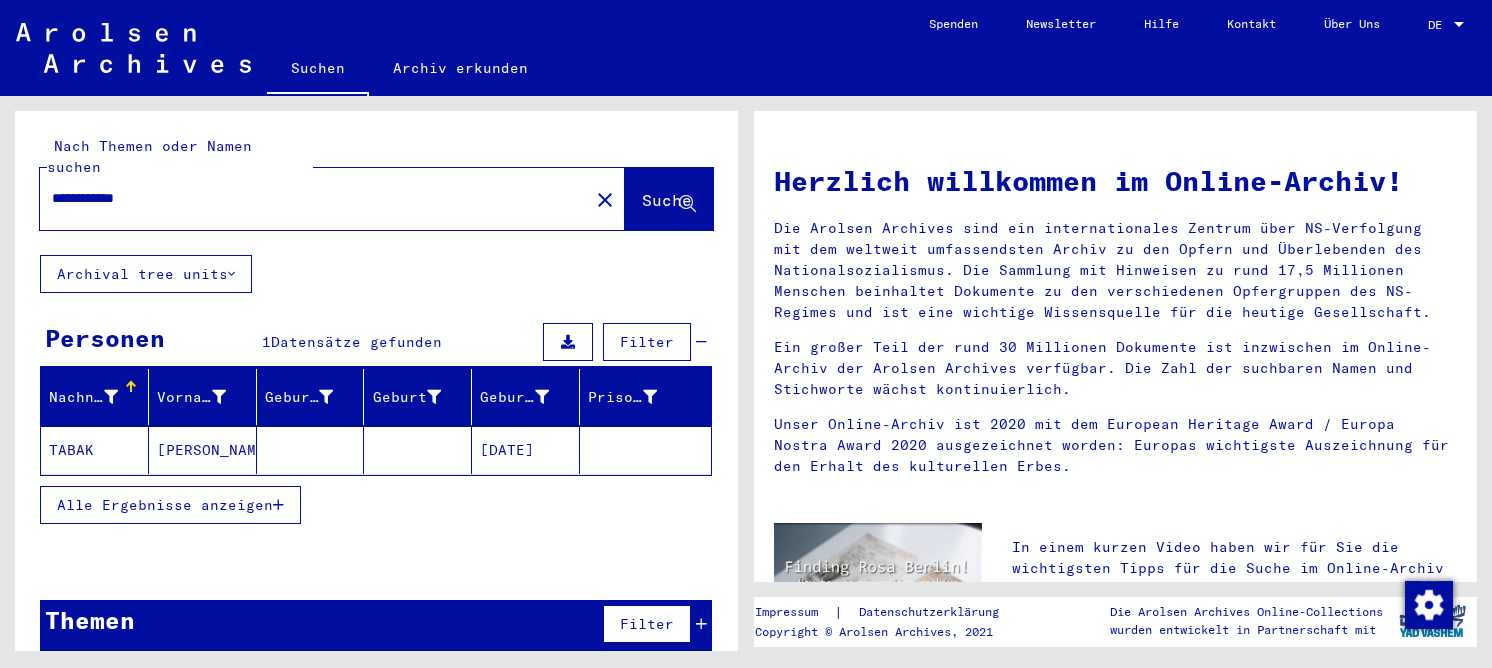 click on "[PERSON_NAME]" 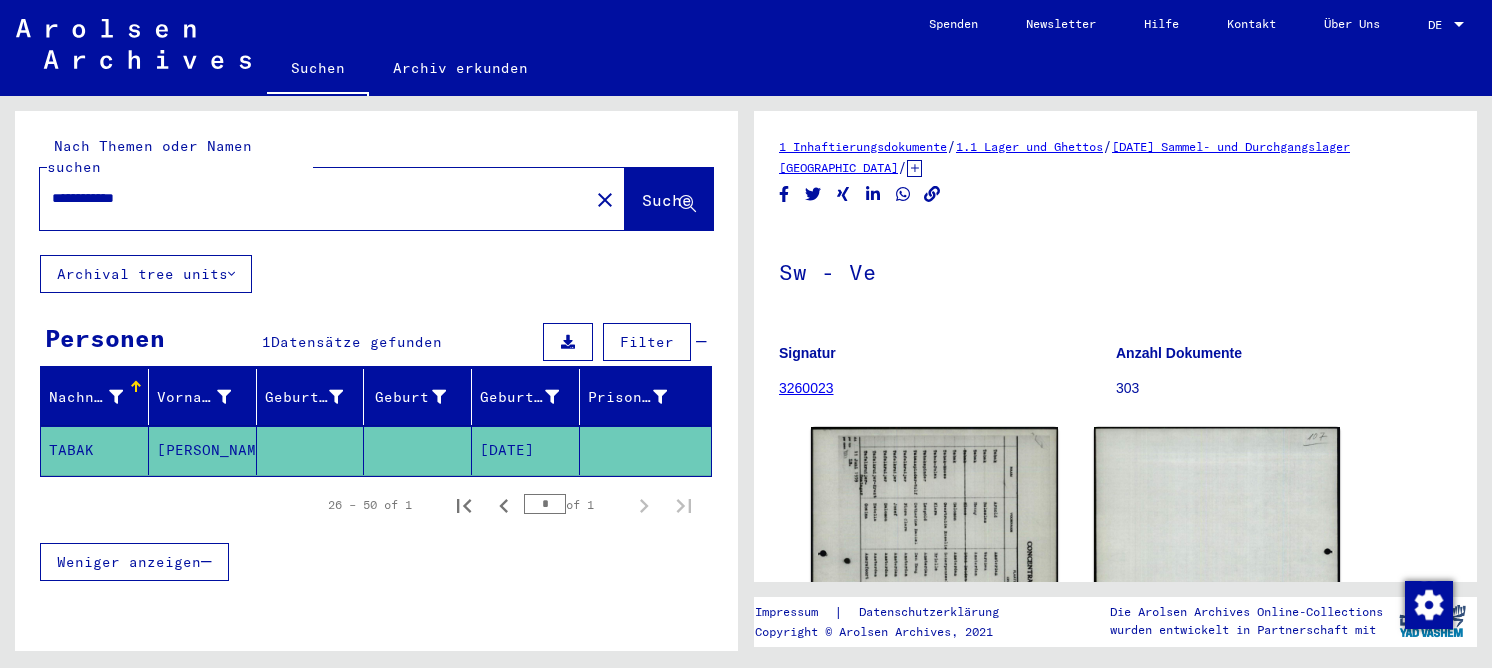 scroll, scrollTop: 0, scrollLeft: 0, axis: both 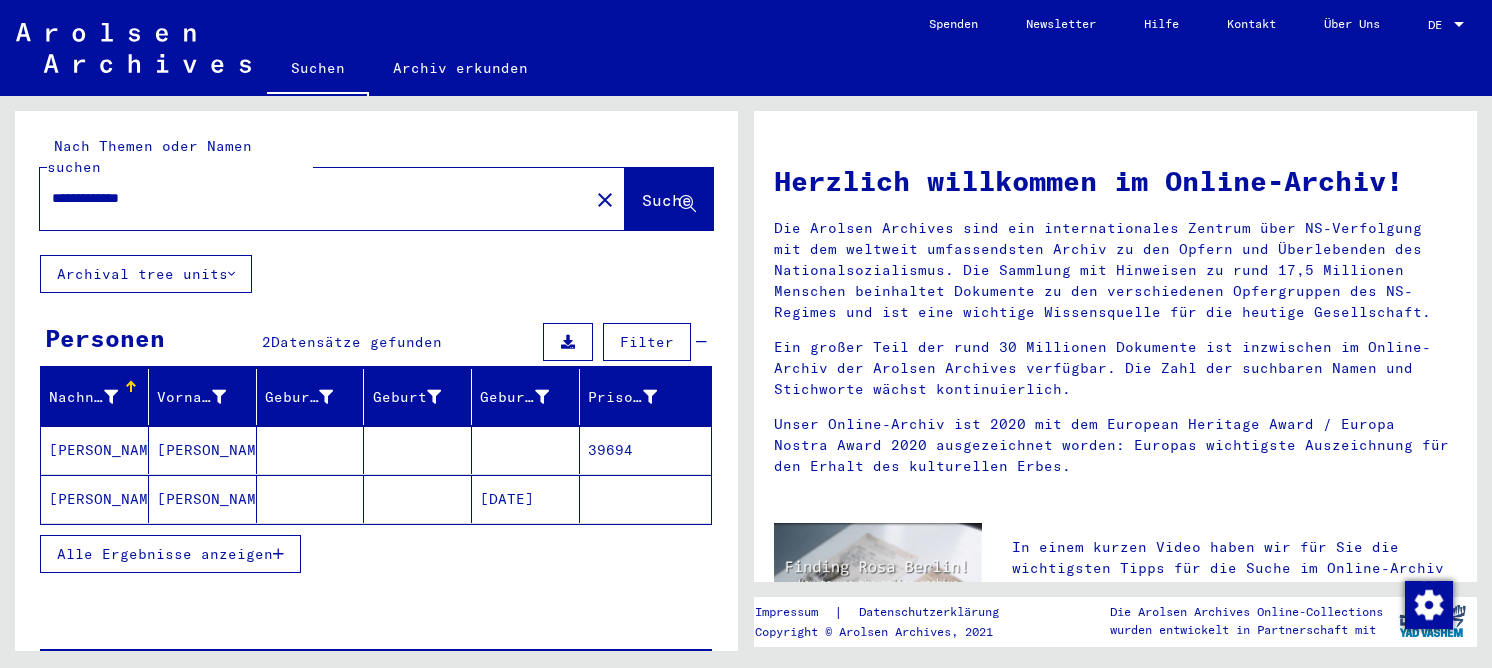click on "[PERSON_NAME]" 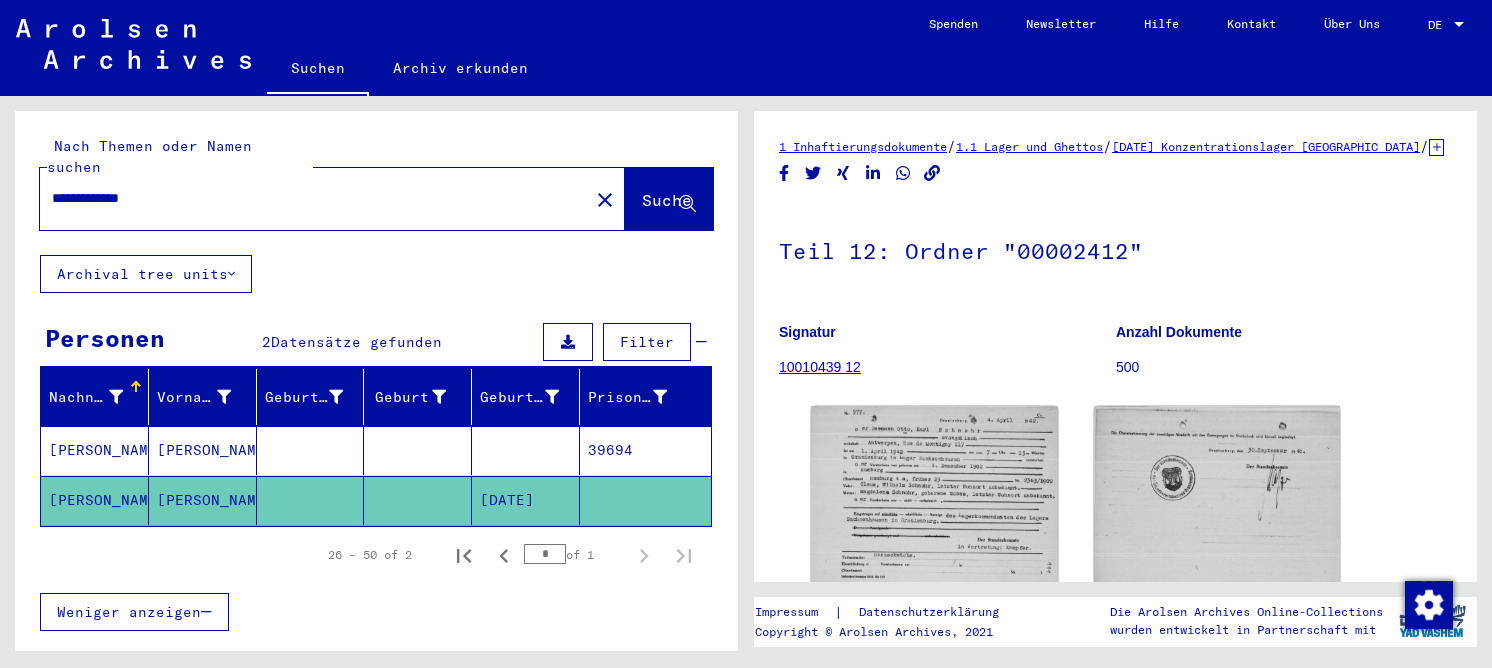 scroll, scrollTop: 0, scrollLeft: 0, axis: both 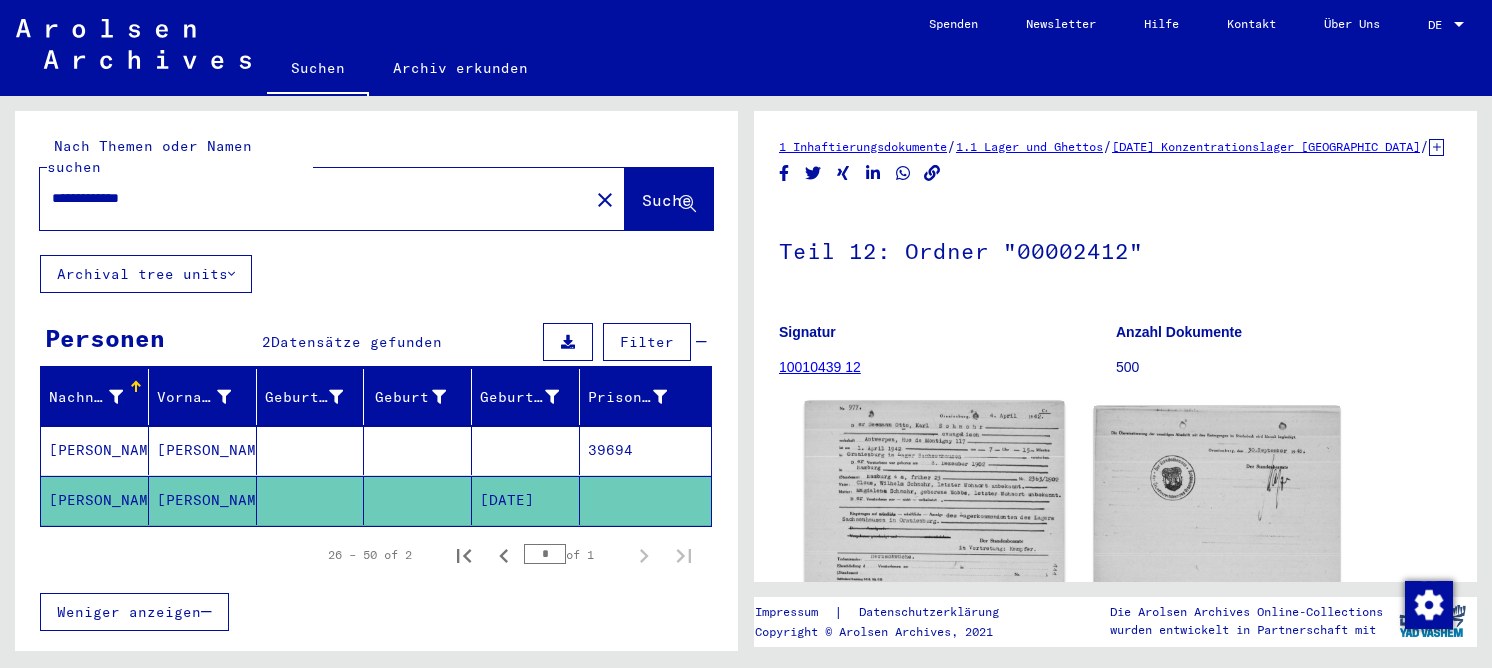 click 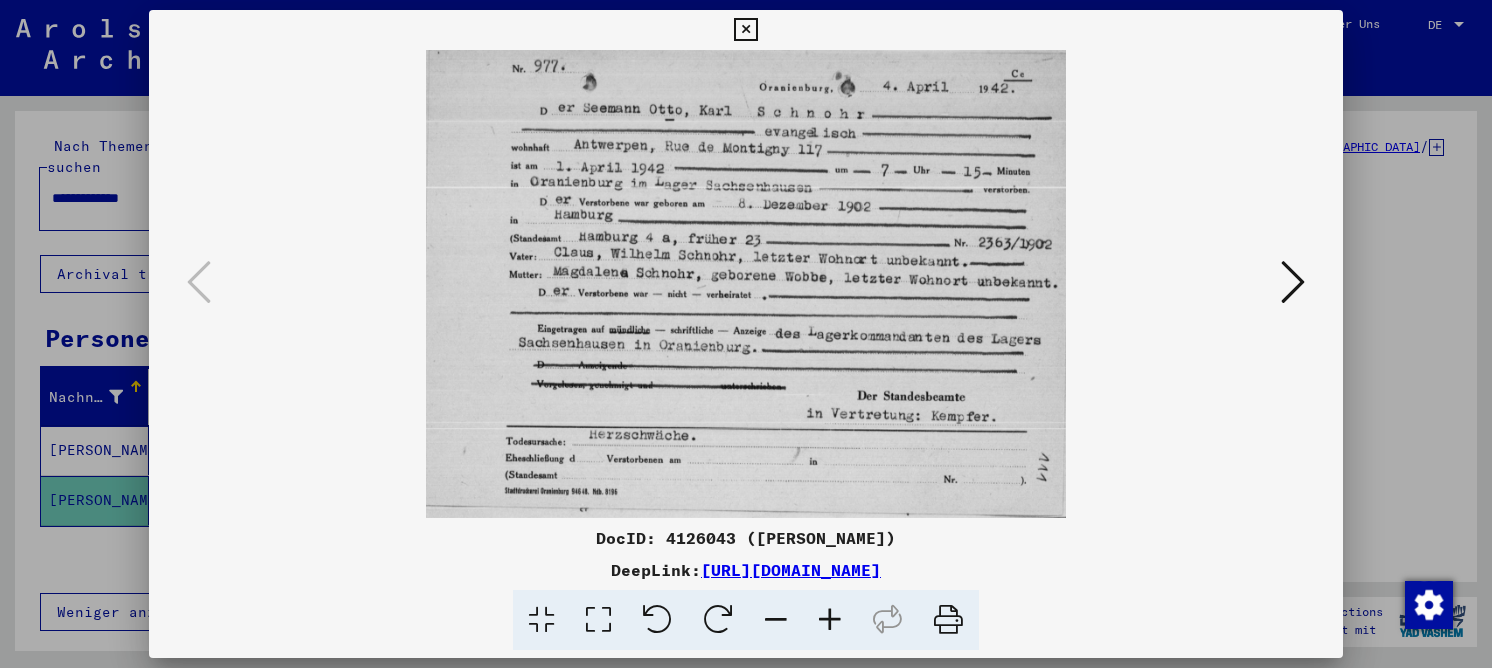 click at bounding box center [598, 620] 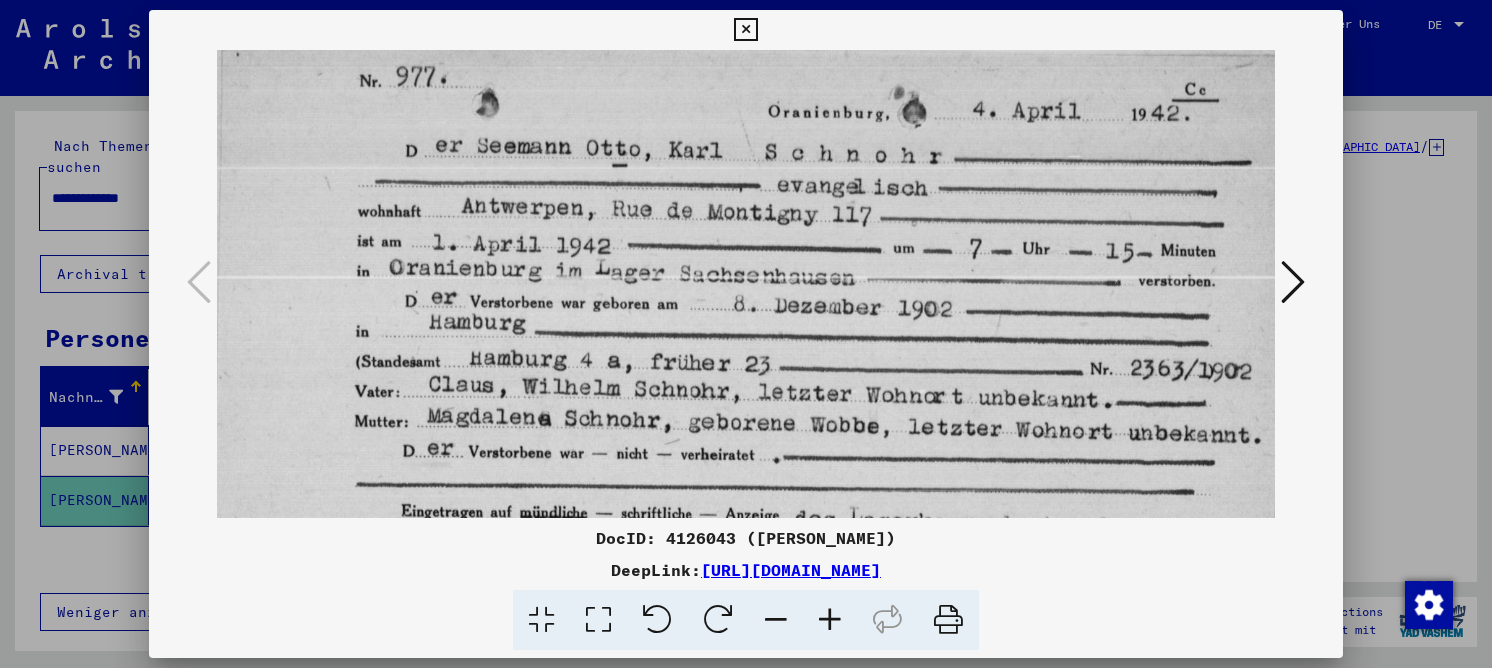 drag, startPoint x: 734, startPoint y: 235, endPoint x: 742, endPoint y: 255, distance: 21.540659 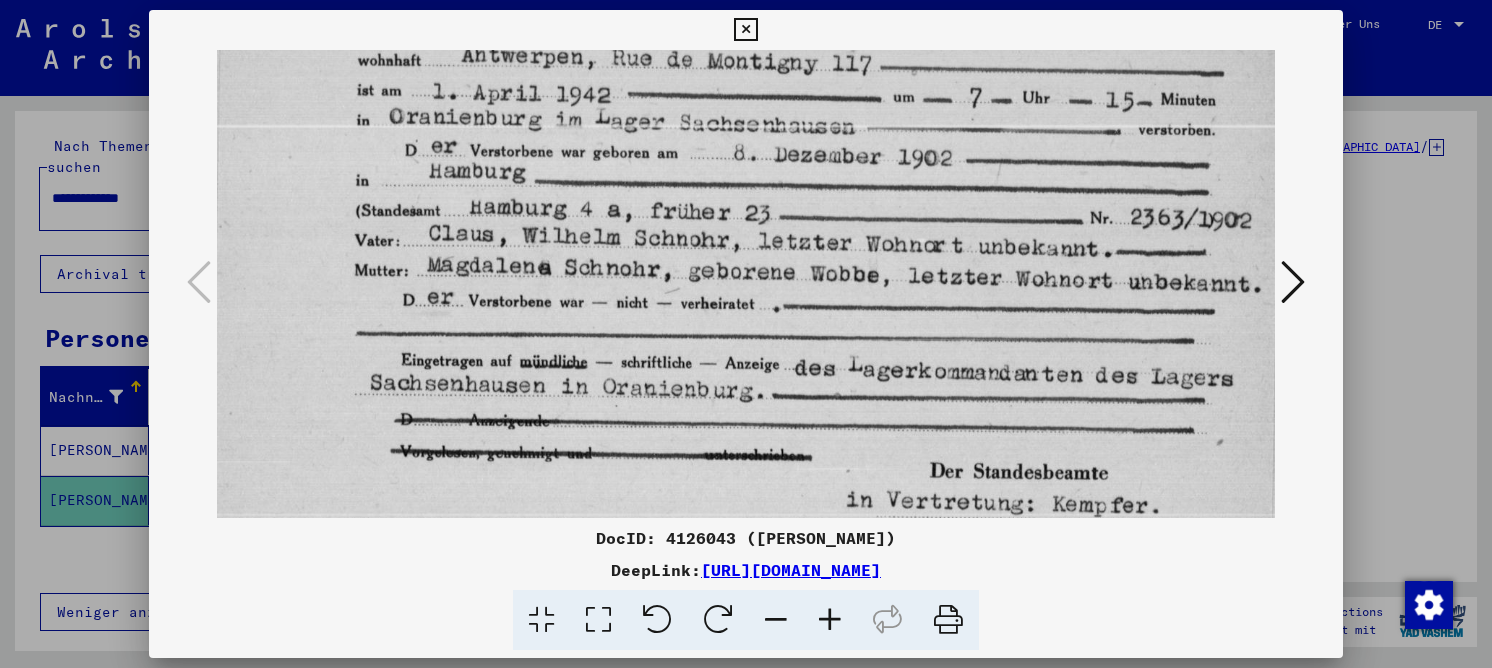 drag, startPoint x: 678, startPoint y: 331, endPoint x: 664, endPoint y: 180, distance: 151.64761 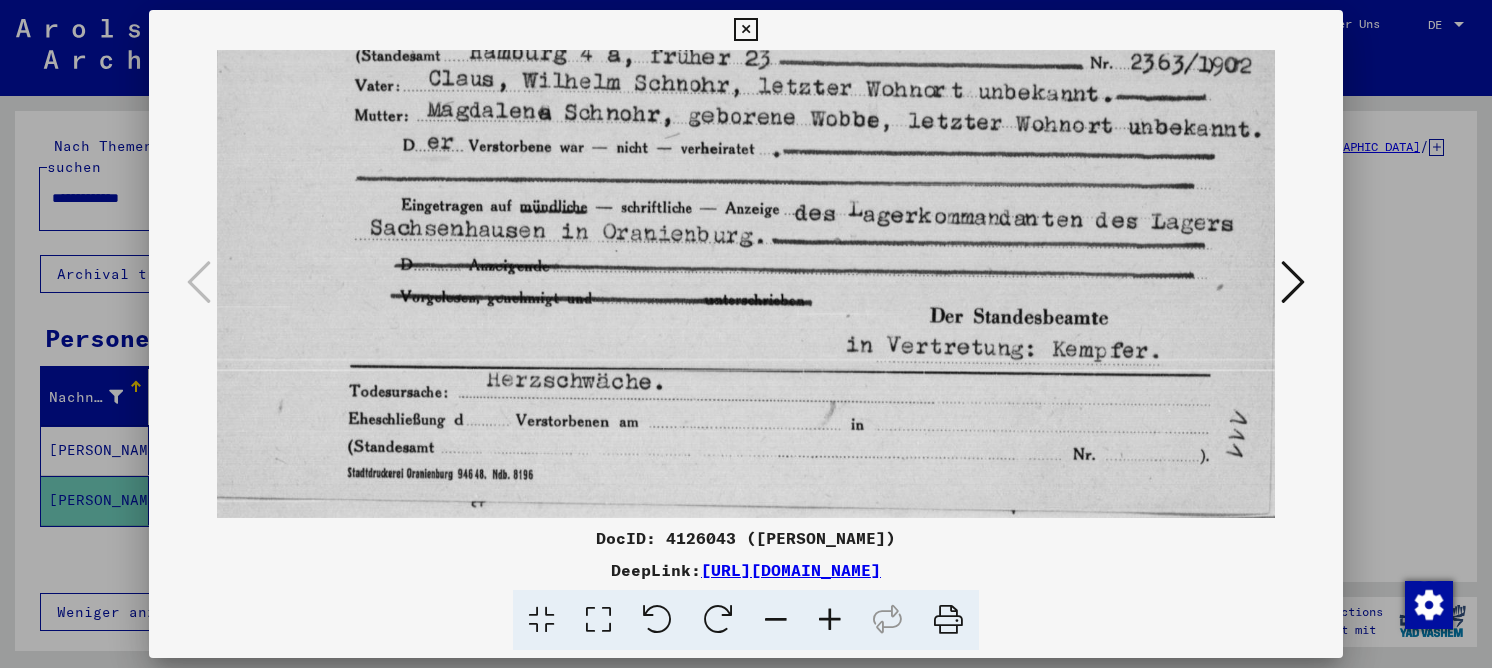 drag, startPoint x: 631, startPoint y: 271, endPoint x: 621, endPoint y: 96, distance: 175.28548 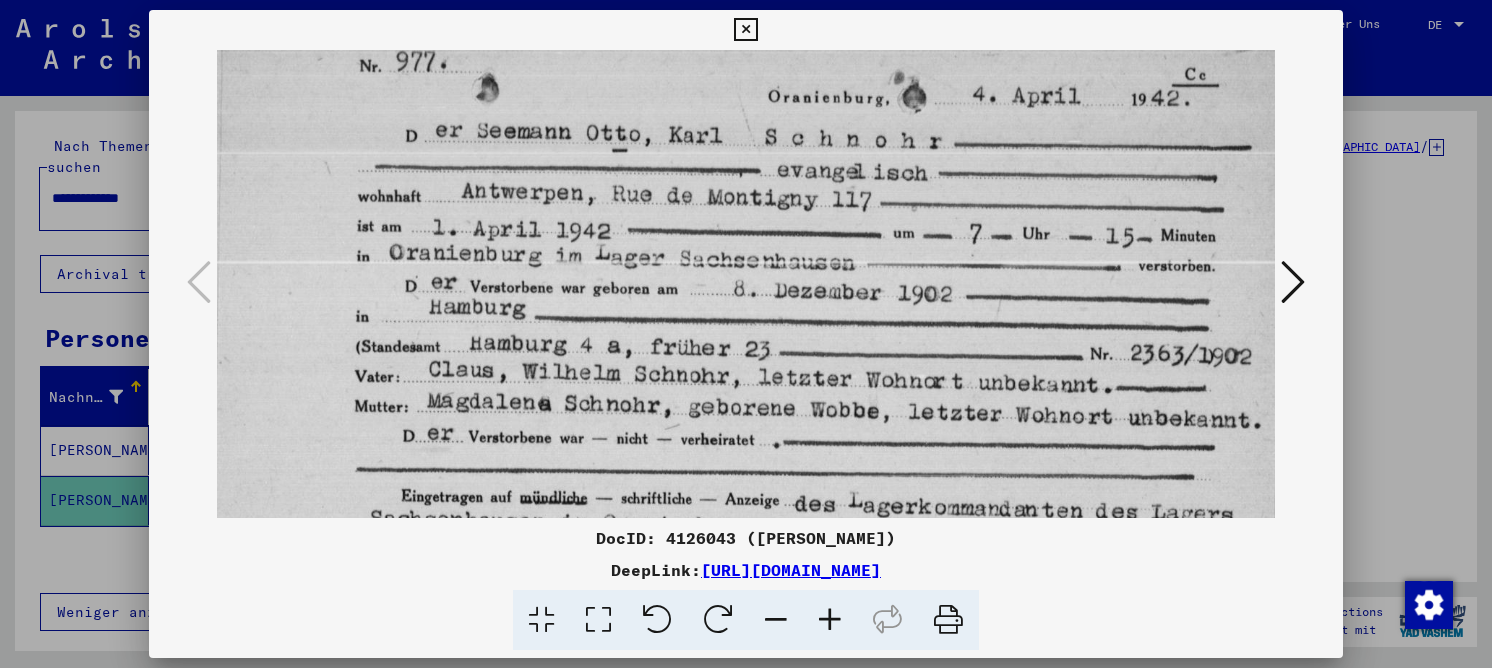 scroll, scrollTop: 0, scrollLeft: 0, axis: both 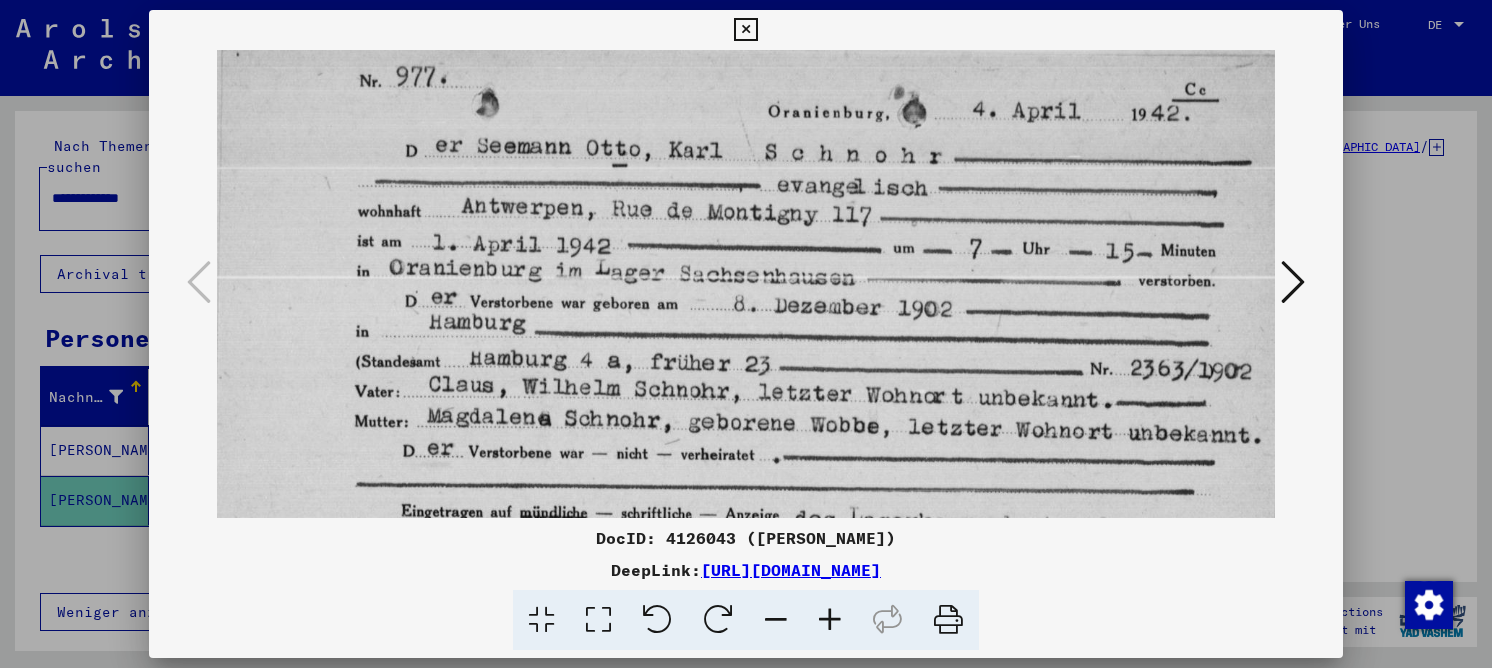drag, startPoint x: 613, startPoint y: 106, endPoint x: 573, endPoint y: 446, distance: 342.34485 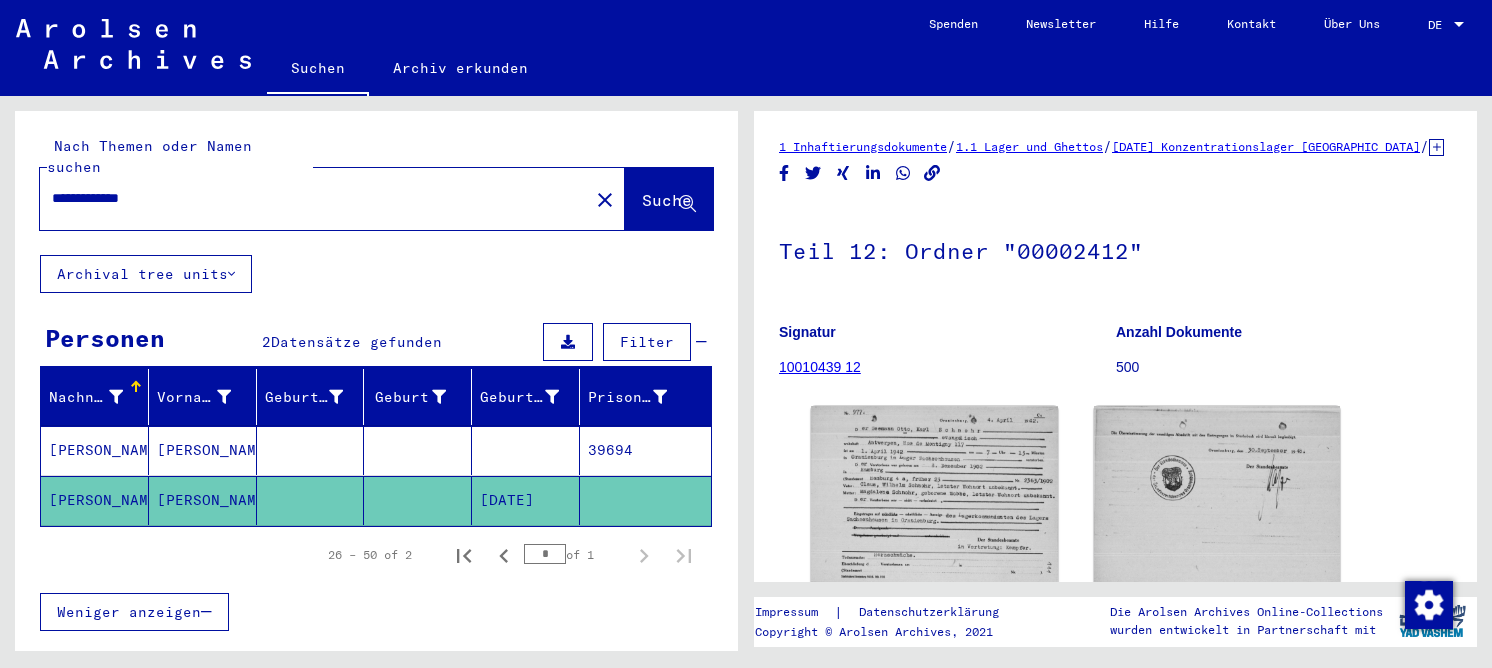 drag, startPoint x: 255, startPoint y: 175, endPoint x: 12, endPoint y: 169, distance: 243.07407 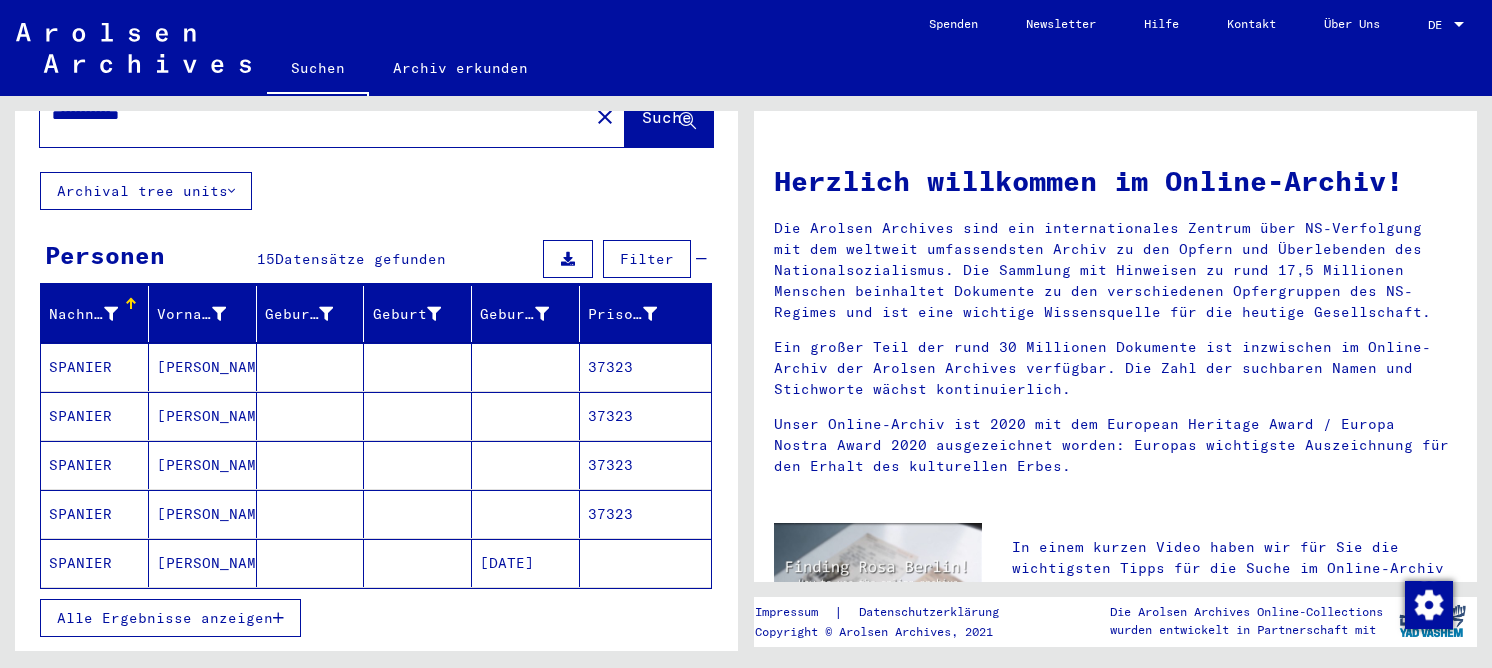 scroll, scrollTop: 197, scrollLeft: 0, axis: vertical 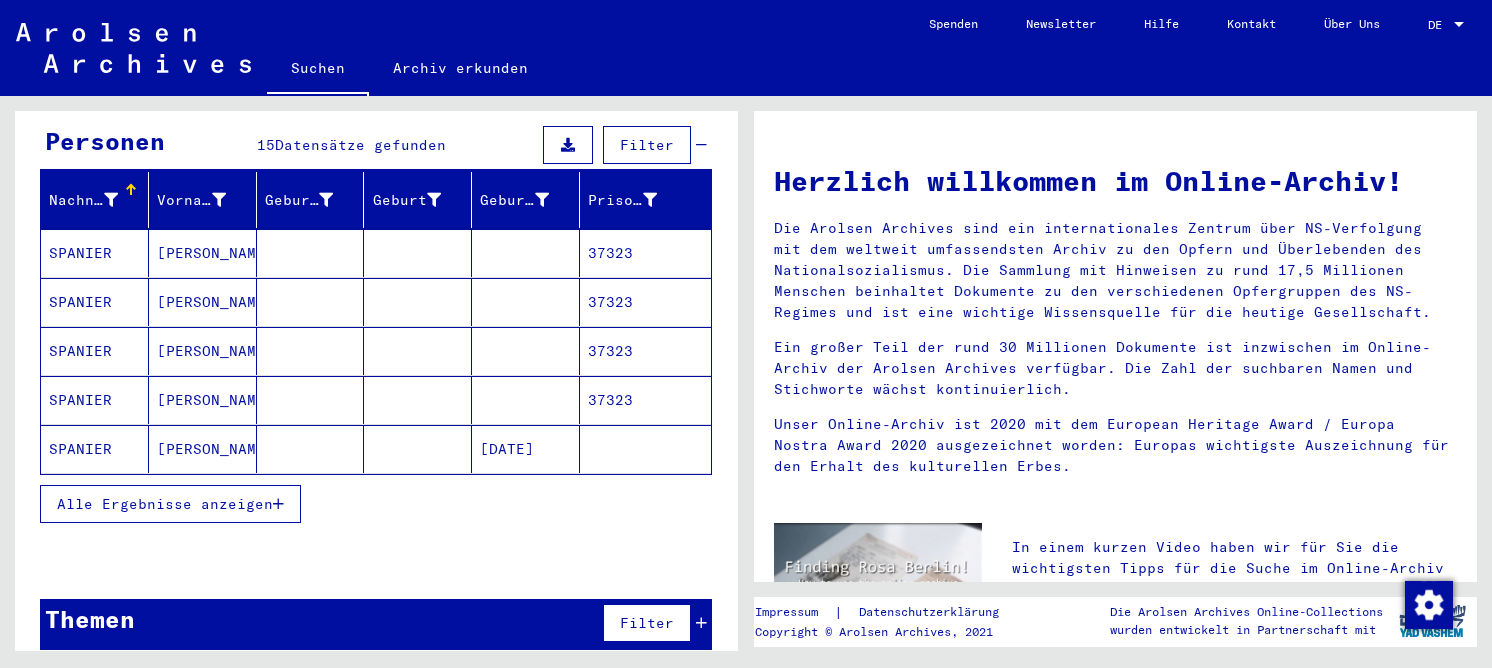 click 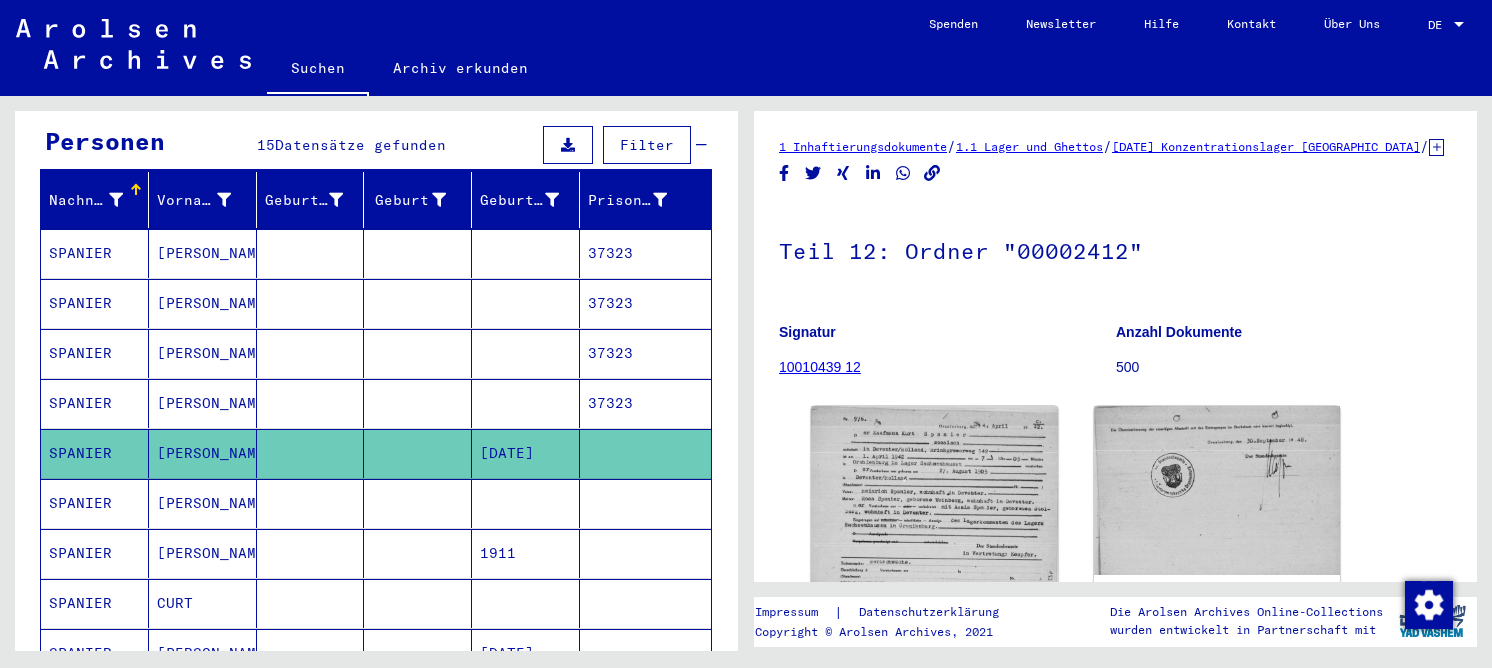 scroll, scrollTop: 0, scrollLeft: 0, axis: both 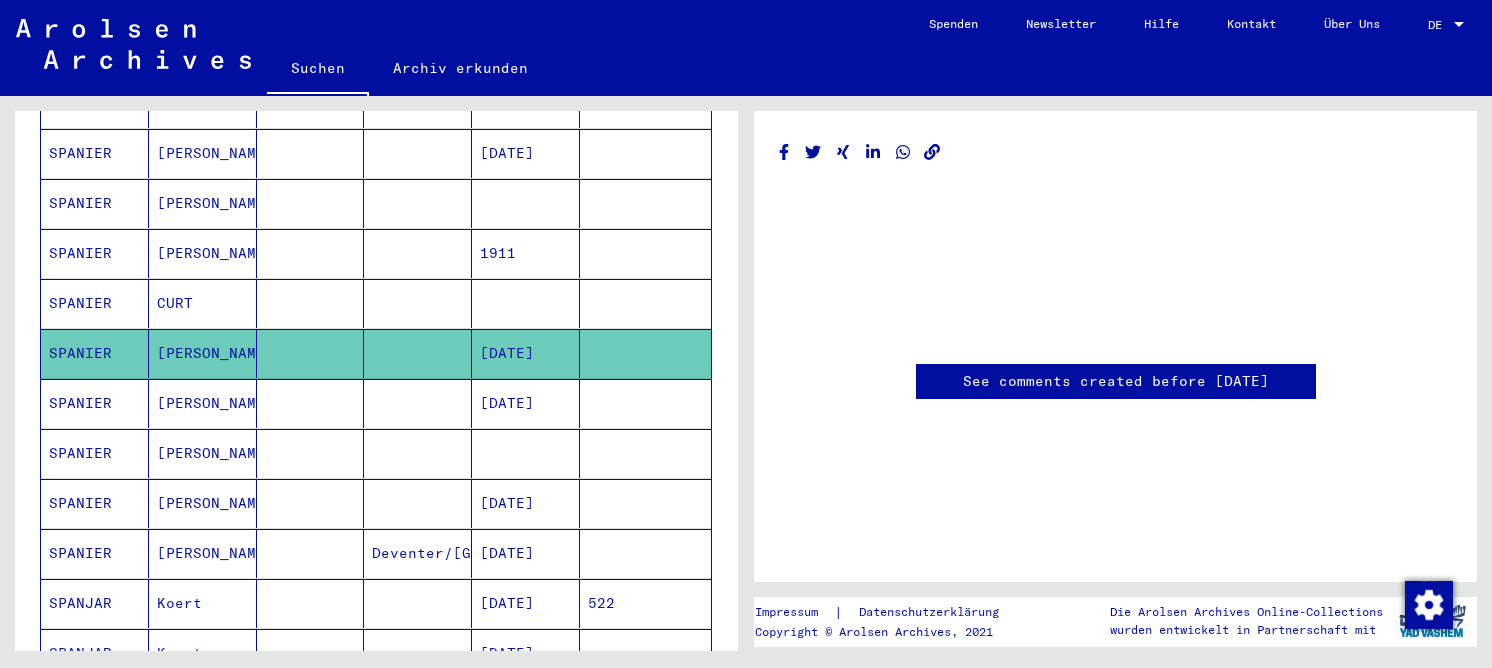 click at bounding box center (418, 453) 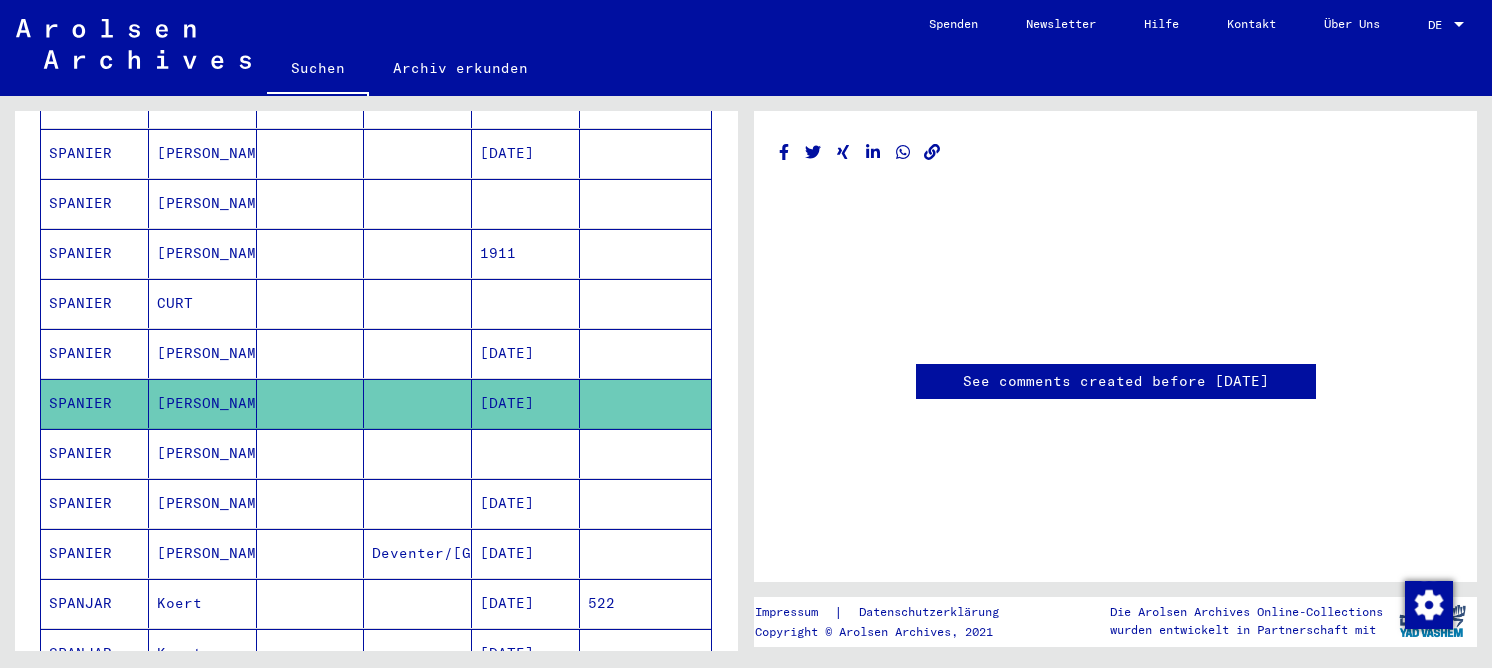 click on "[DATE]" at bounding box center (526, 603) 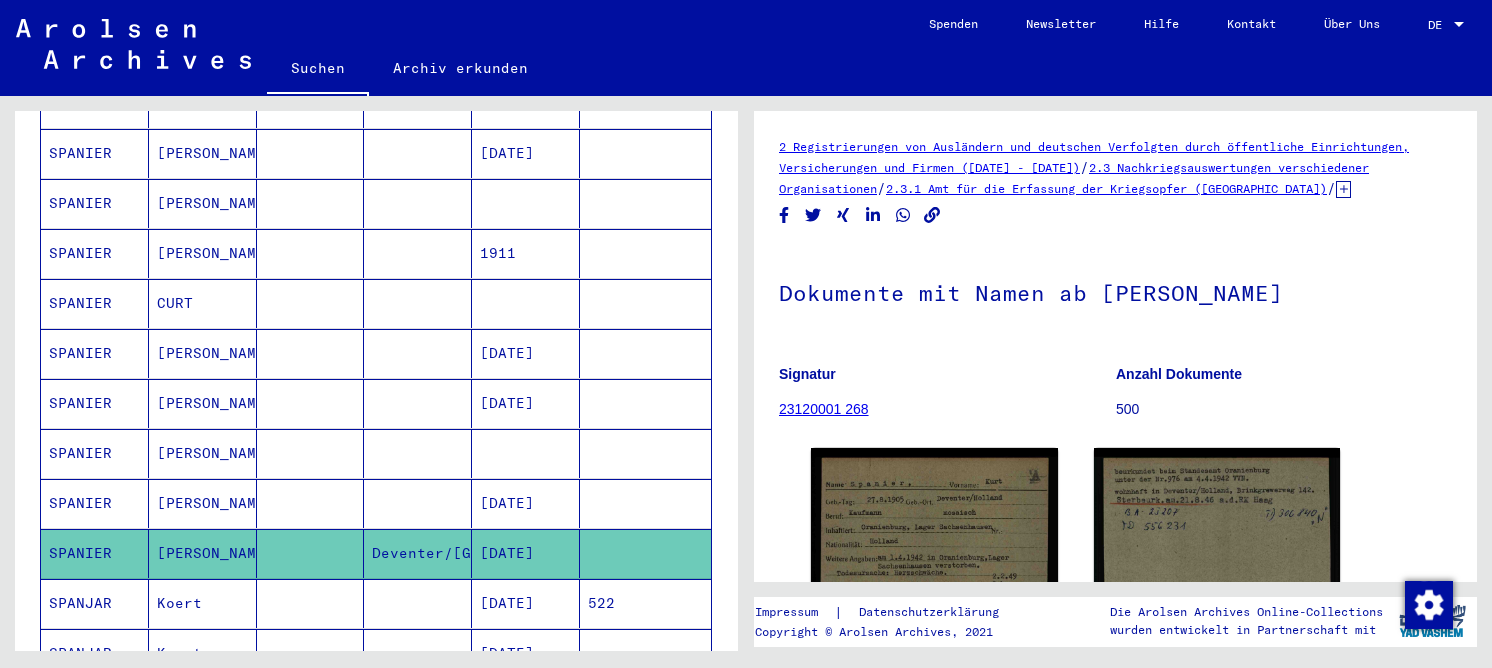 scroll, scrollTop: 0, scrollLeft: 0, axis: both 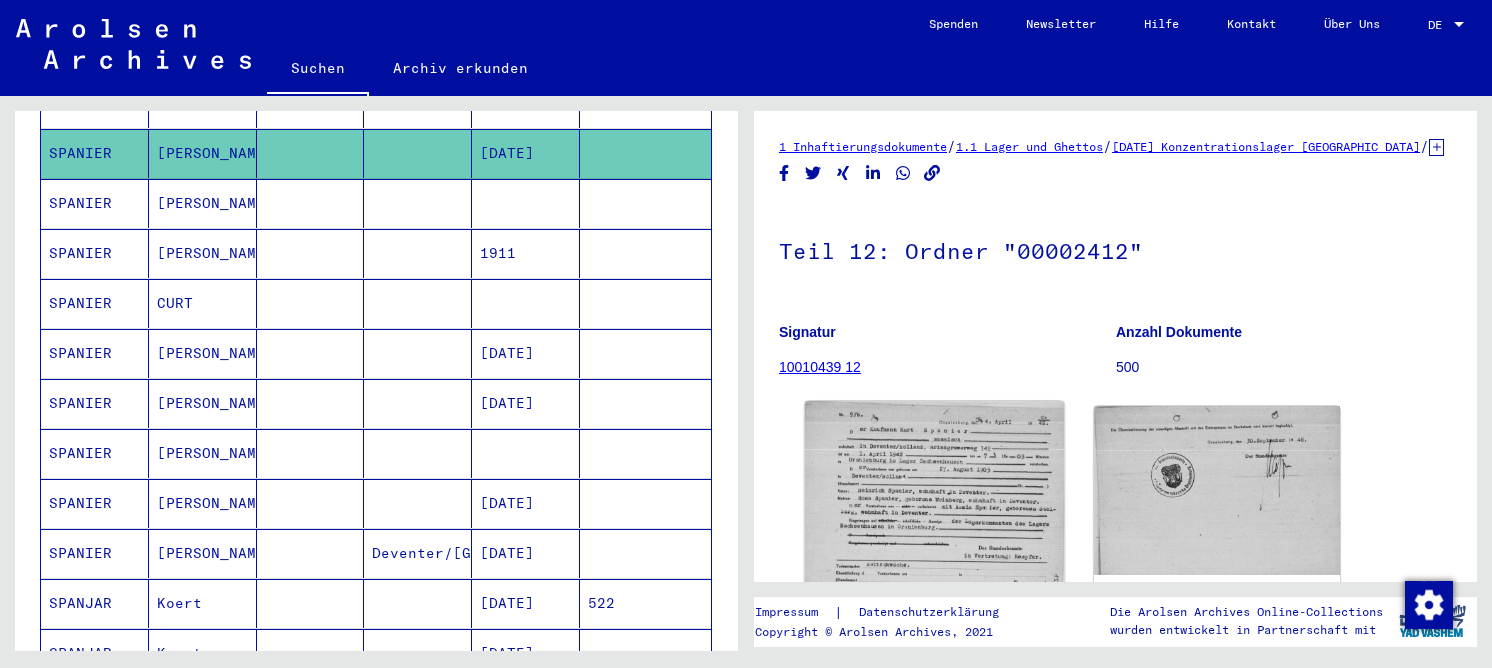 click 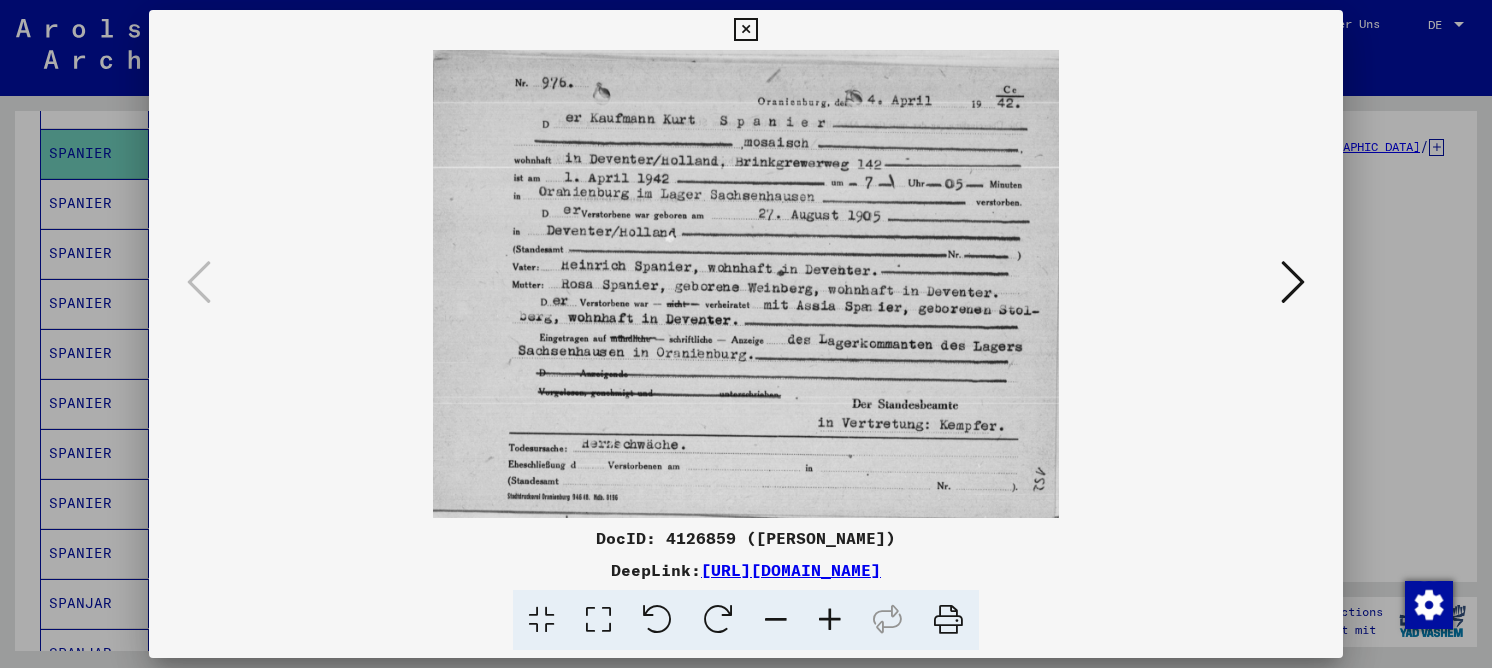 click at bounding box center [598, 620] 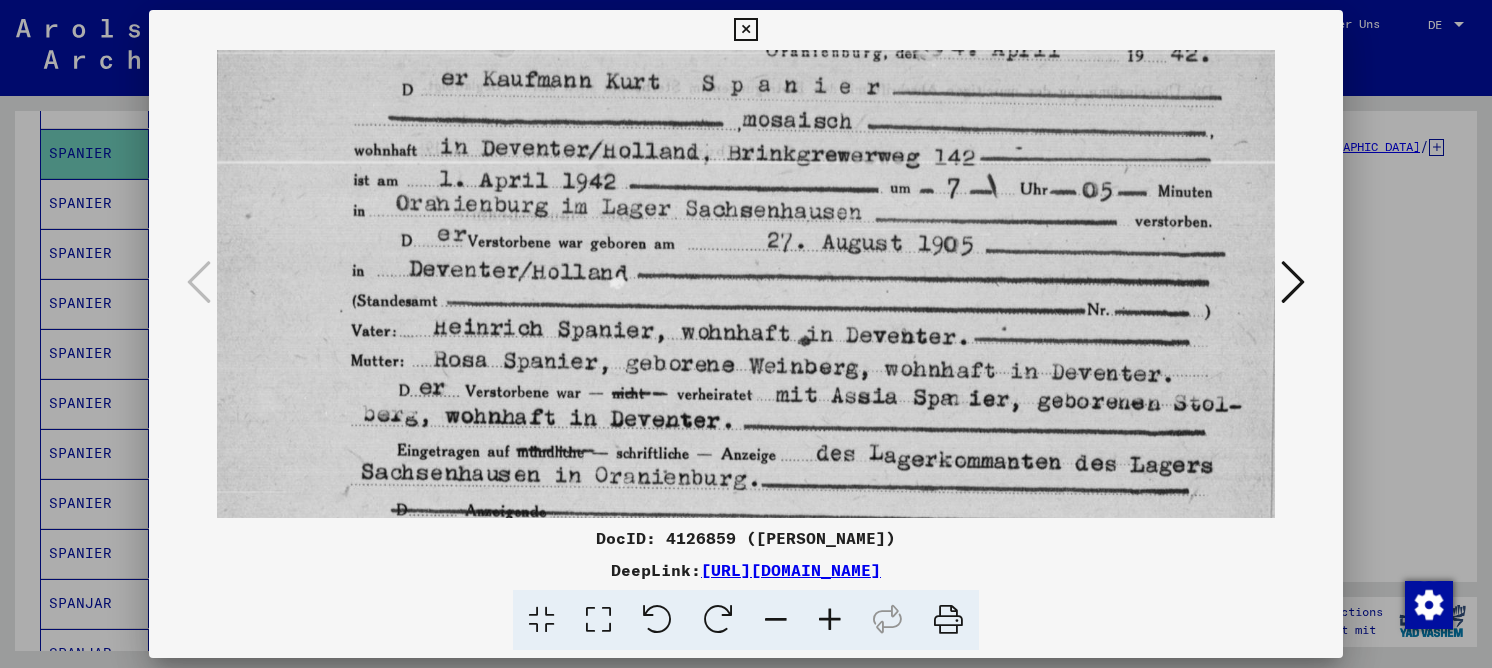 scroll, scrollTop: 94, scrollLeft: 0, axis: vertical 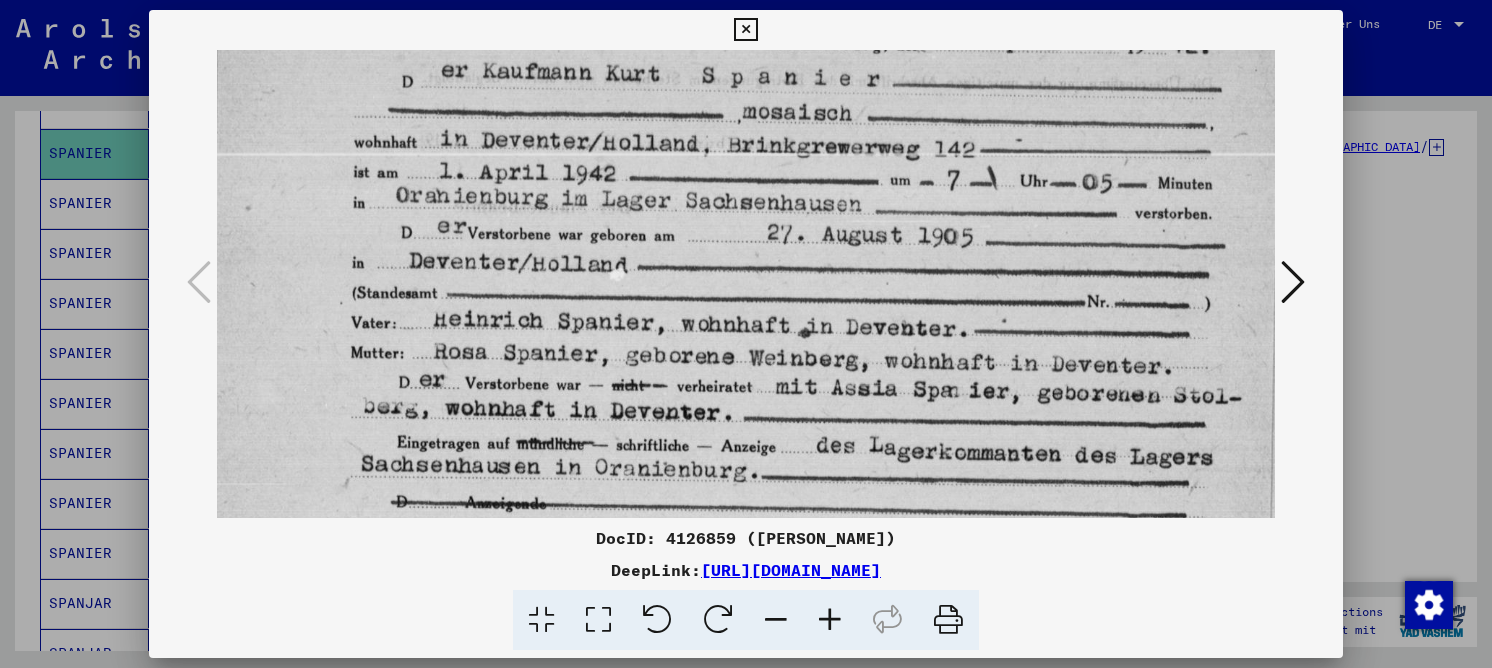 drag, startPoint x: 581, startPoint y: 378, endPoint x: 544, endPoint y: 284, distance: 101.0198 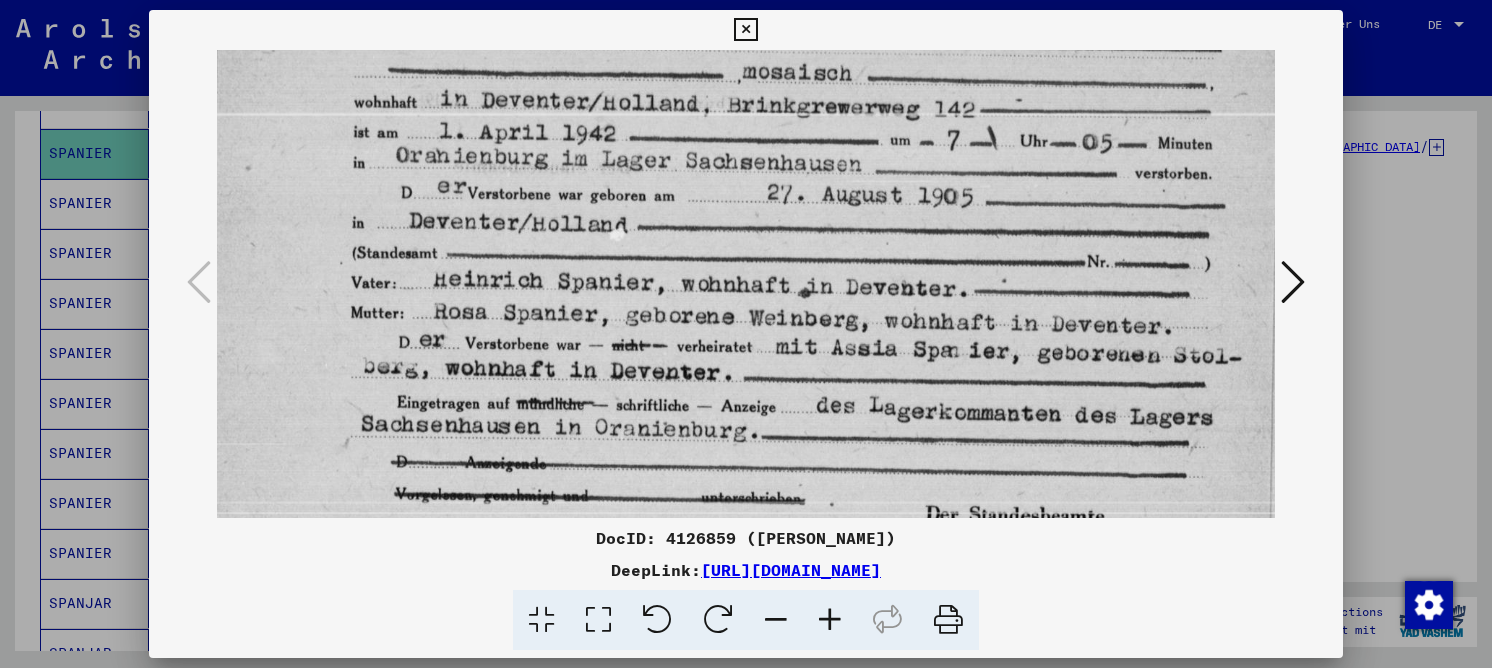 scroll, scrollTop: 141, scrollLeft: 0, axis: vertical 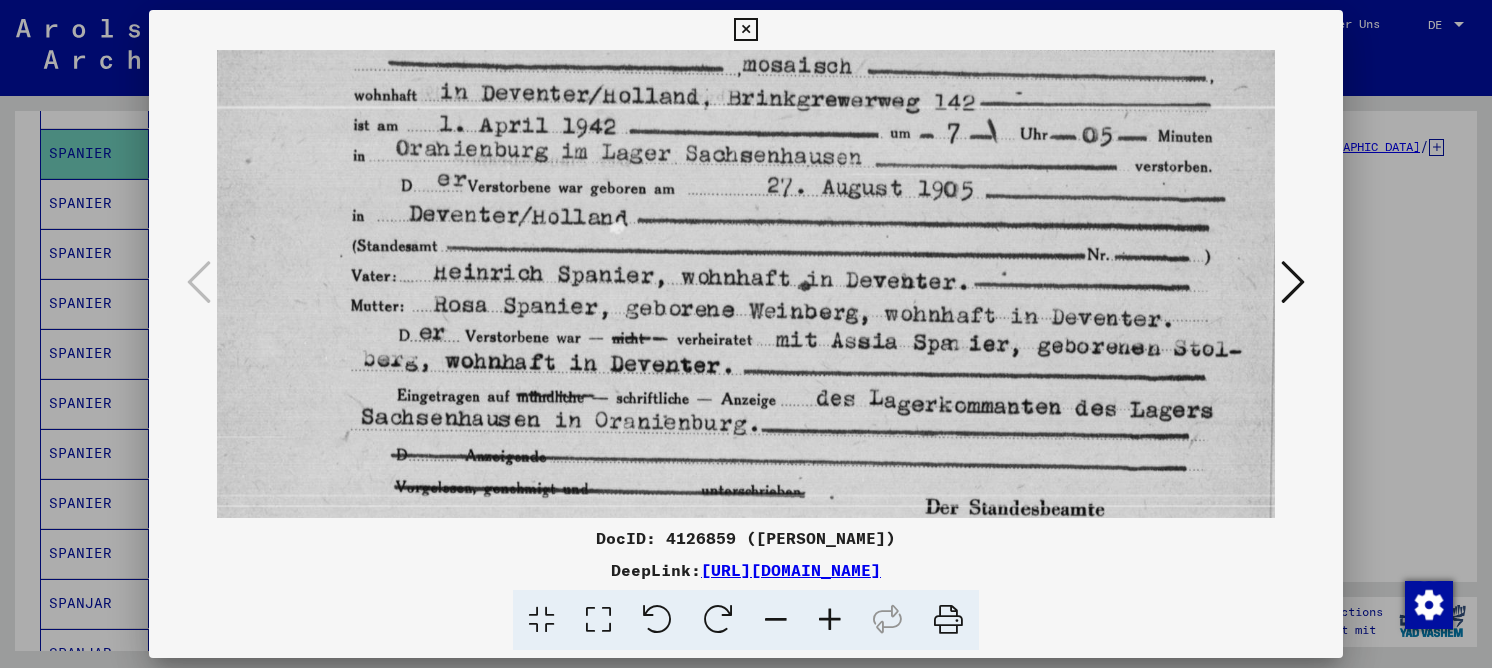 drag, startPoint x: 604, startPoint y: 358, endPoint x: 594, endPoint y: 311, distance: 48.052055 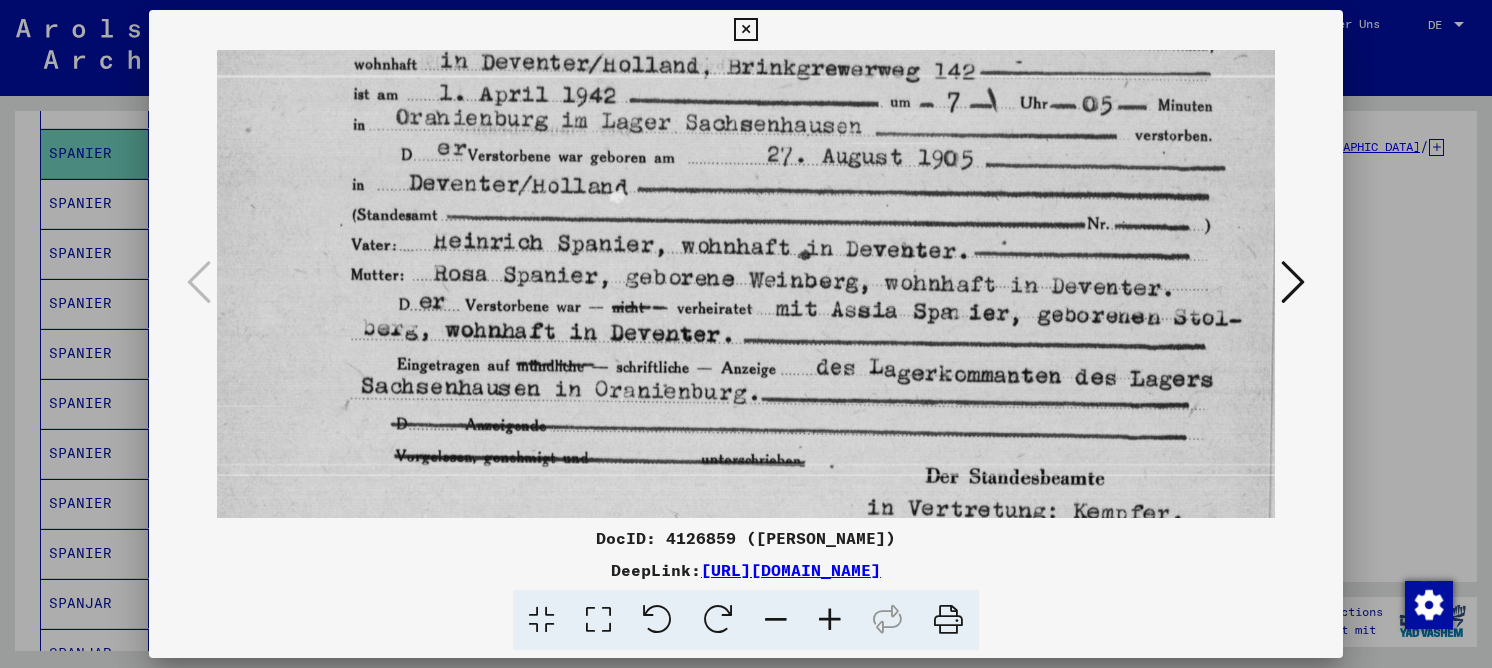 drag, startPoint x: 693, startPoint y: 184, endPoint x: 664, endPoint y: 231, distance: 55.226807 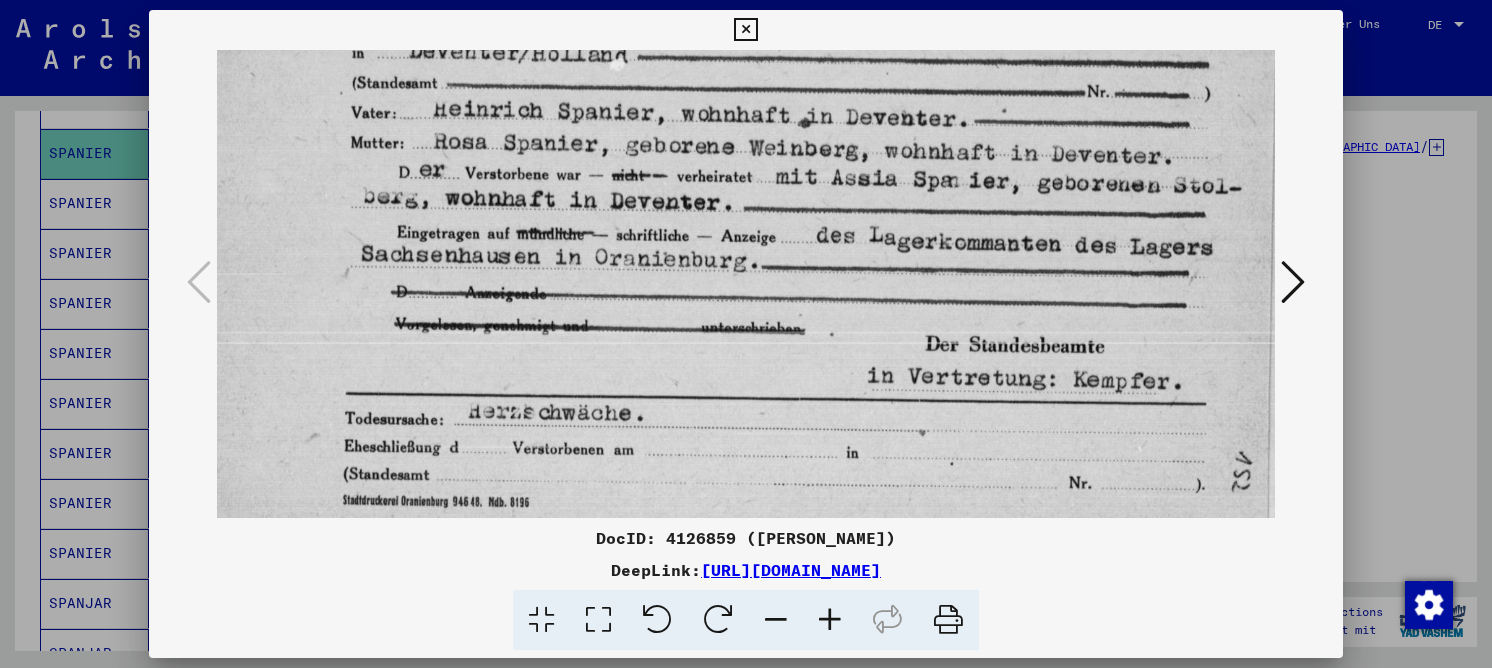 drag, startPoint x: 648, startPoint y: 312, endPoint x: 652, endPoint y: 178, distance: 134.0597 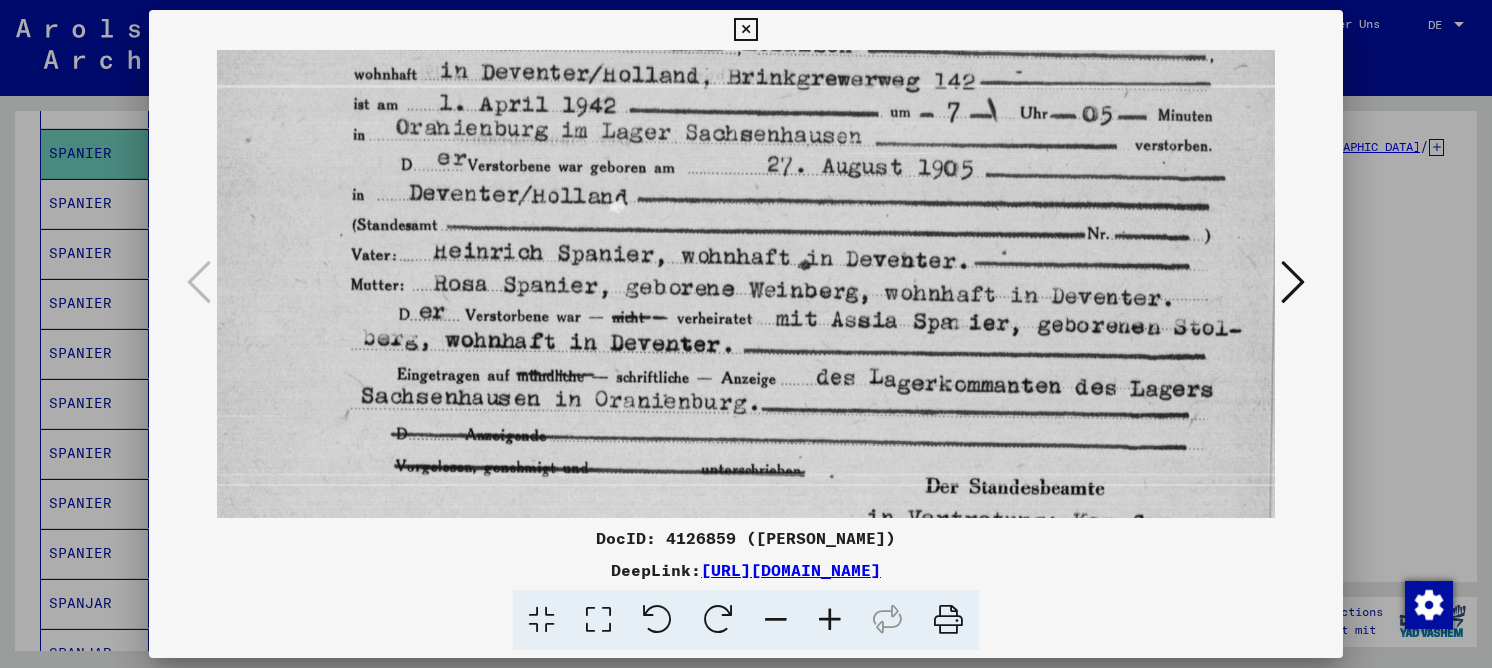 scroll, scrollTop: 82, scrollLeft: 0, axis: vertical 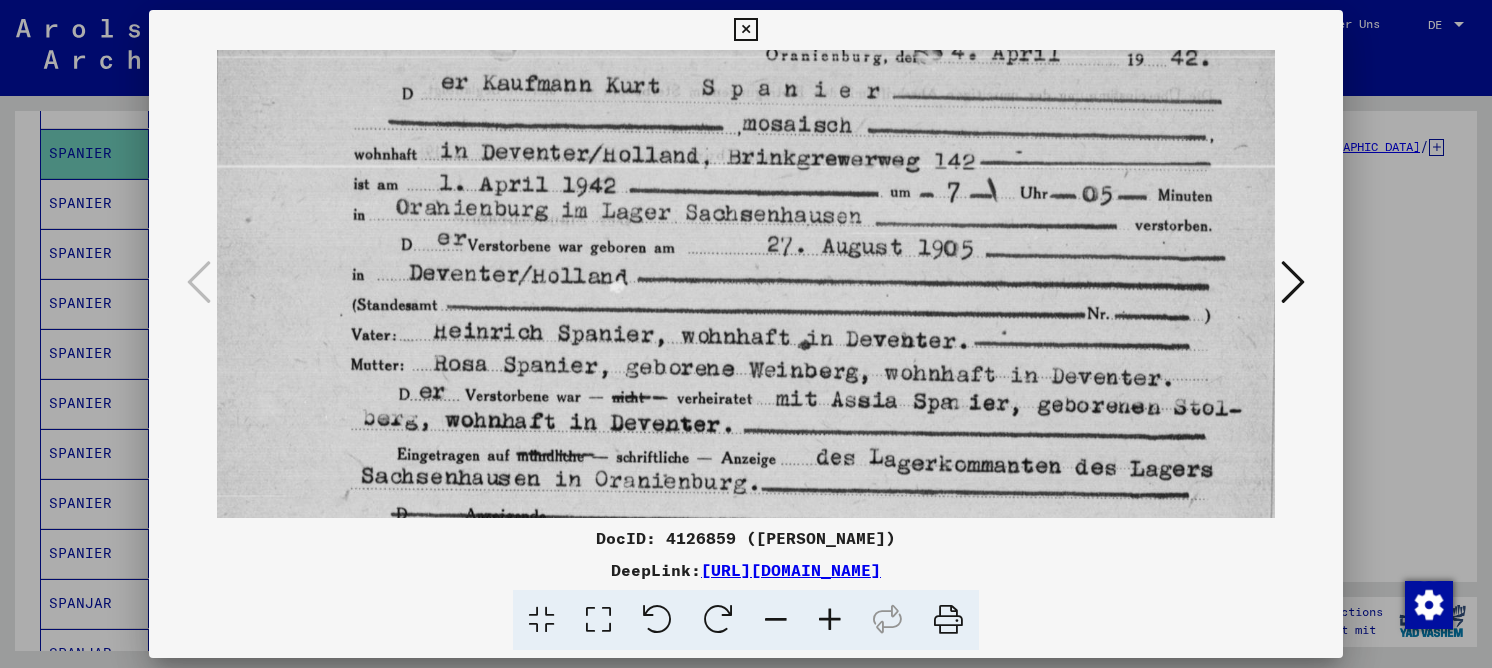 drag, startPoint x: 640, startPoint y: 343, endPoint x: 604, endPoint y: 511, distance: 171.81386 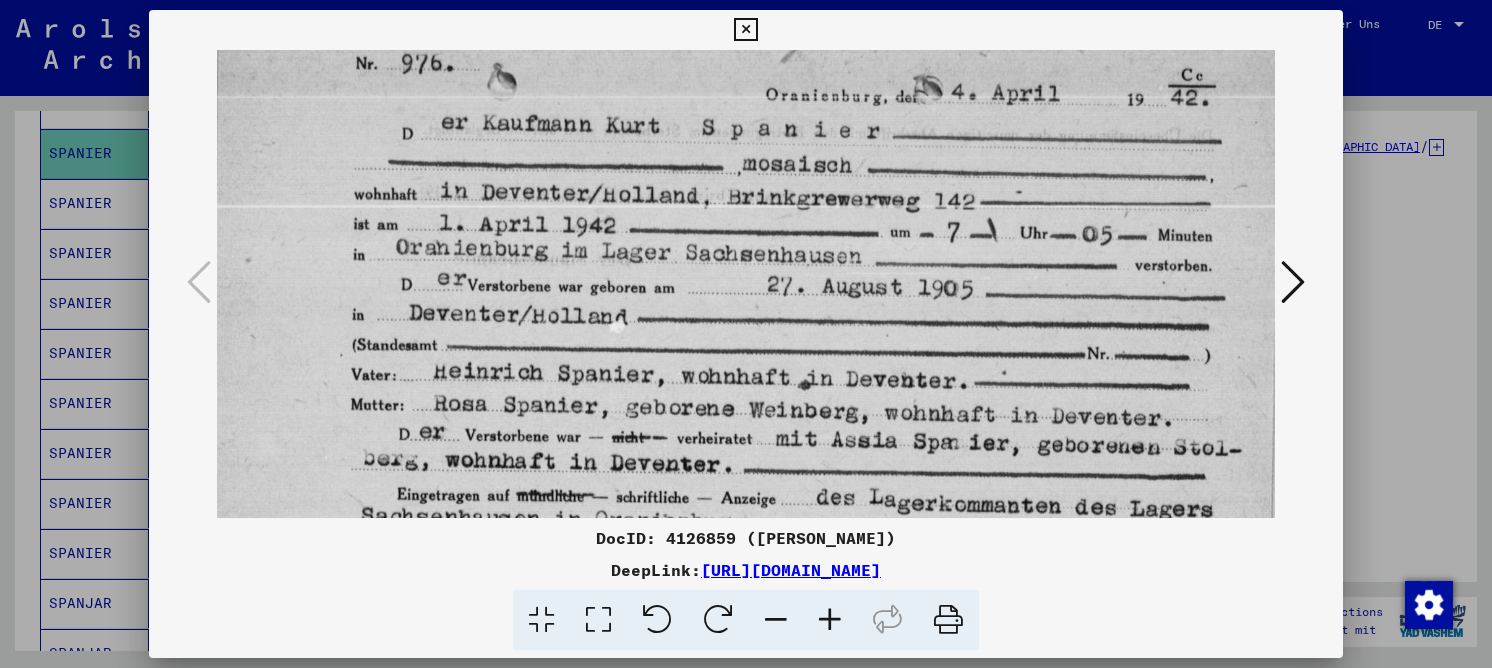drag, startPoint x: 509, startPoint y: 248, endPoint x: 511, endPoint y: 275, distance: 27.073973 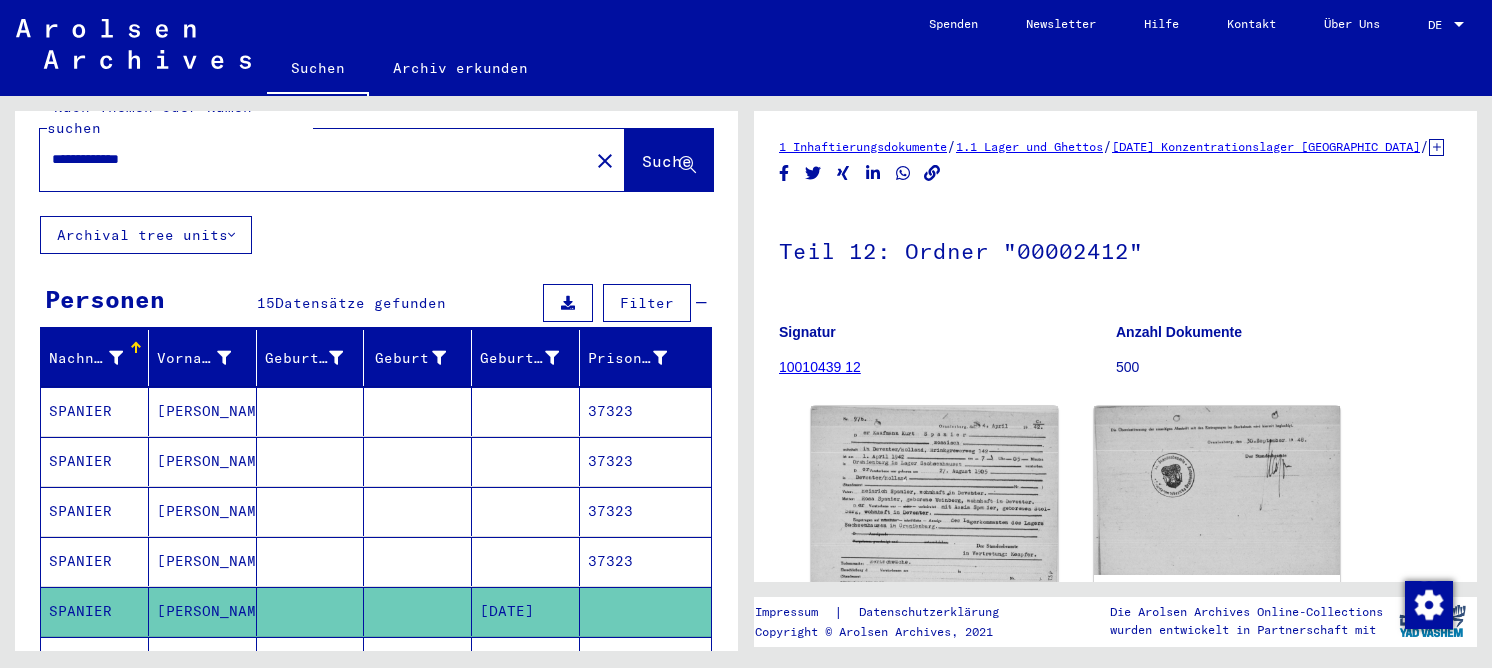 scroll, scrollTop: 0, scrollLeft: 0, axis: both 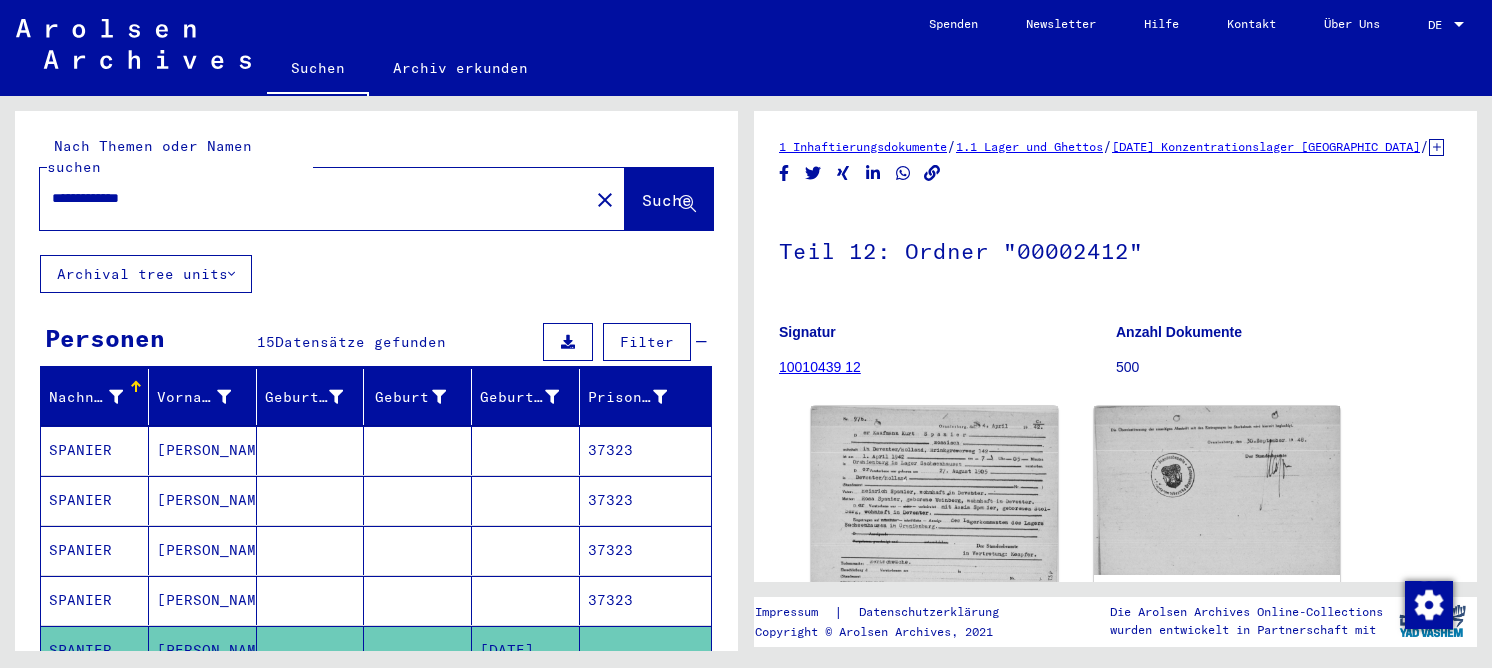 drag, startPoint x: 181, startPoint y: 179, endPoint x: 8, endPoint y: 172, distance: 173.14156 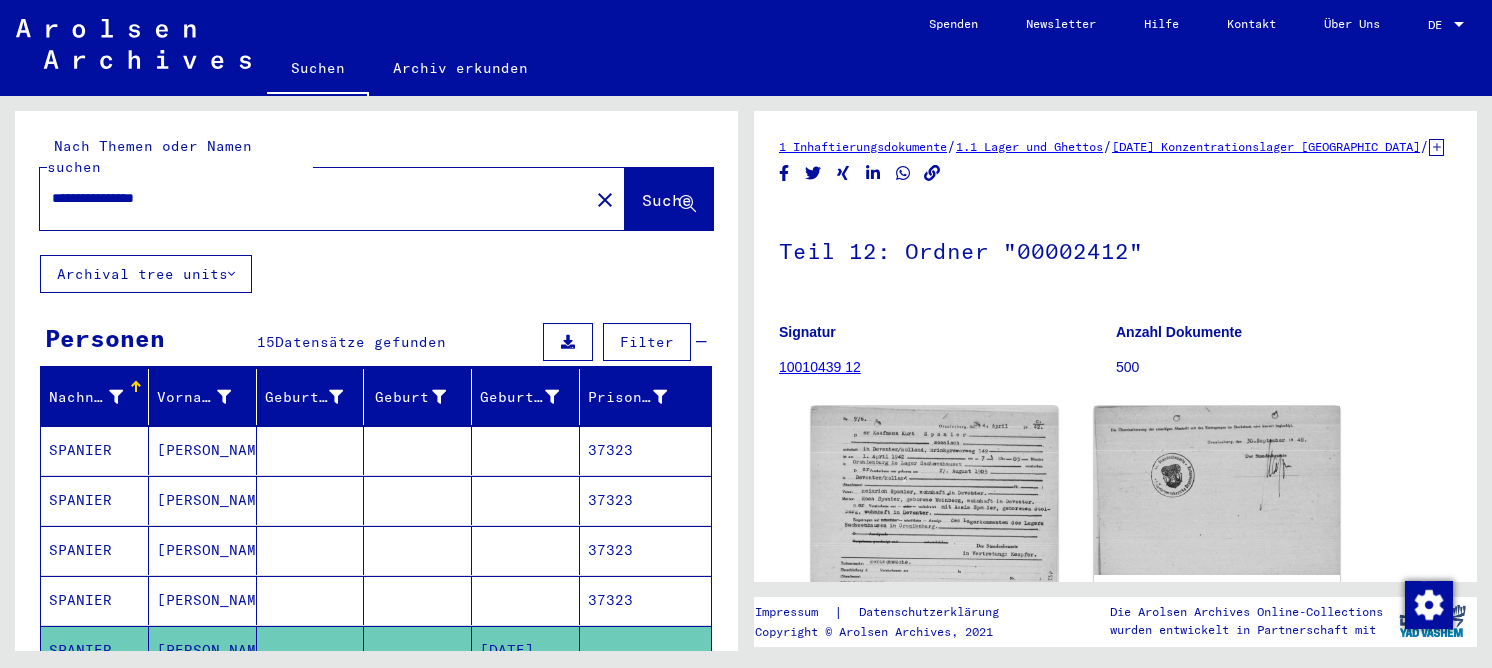 type on "**********" 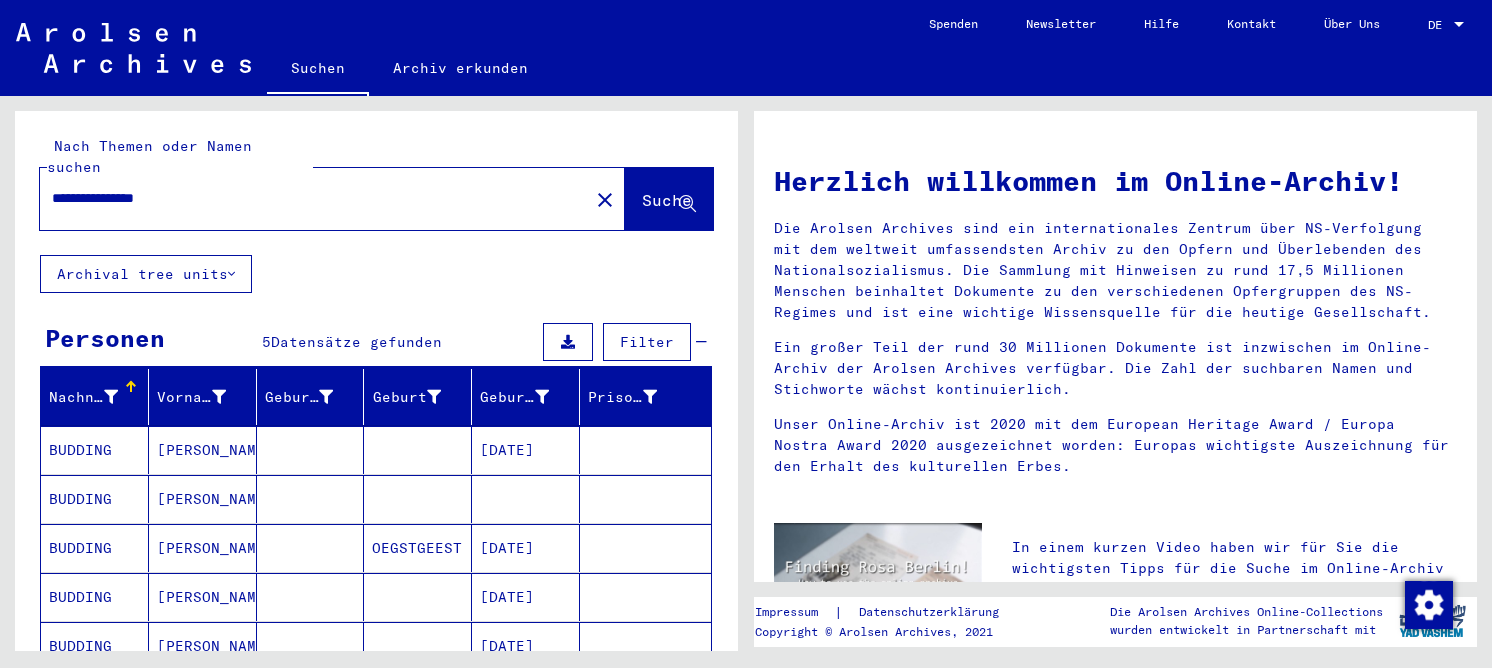 click at bounding box center (418, 499) 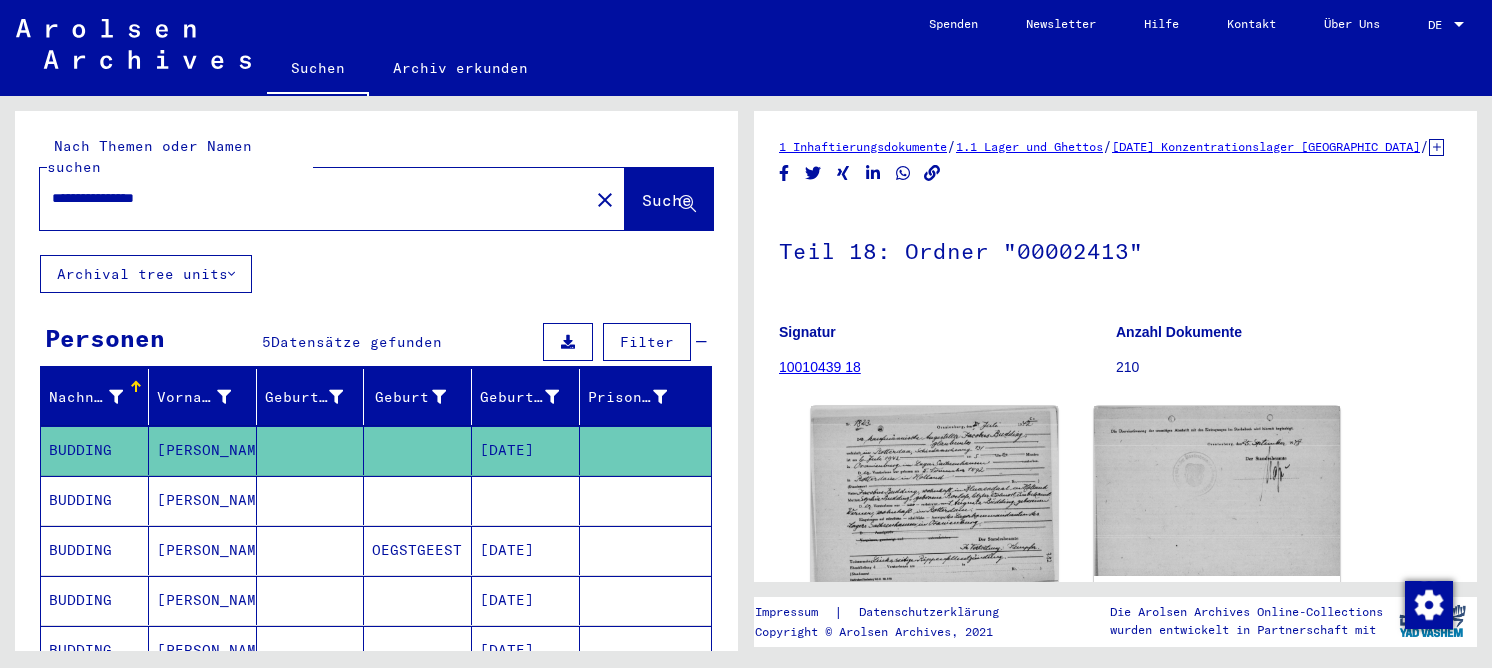 scroll, scrollTop: 0, scrollLeft: 0, axis: both 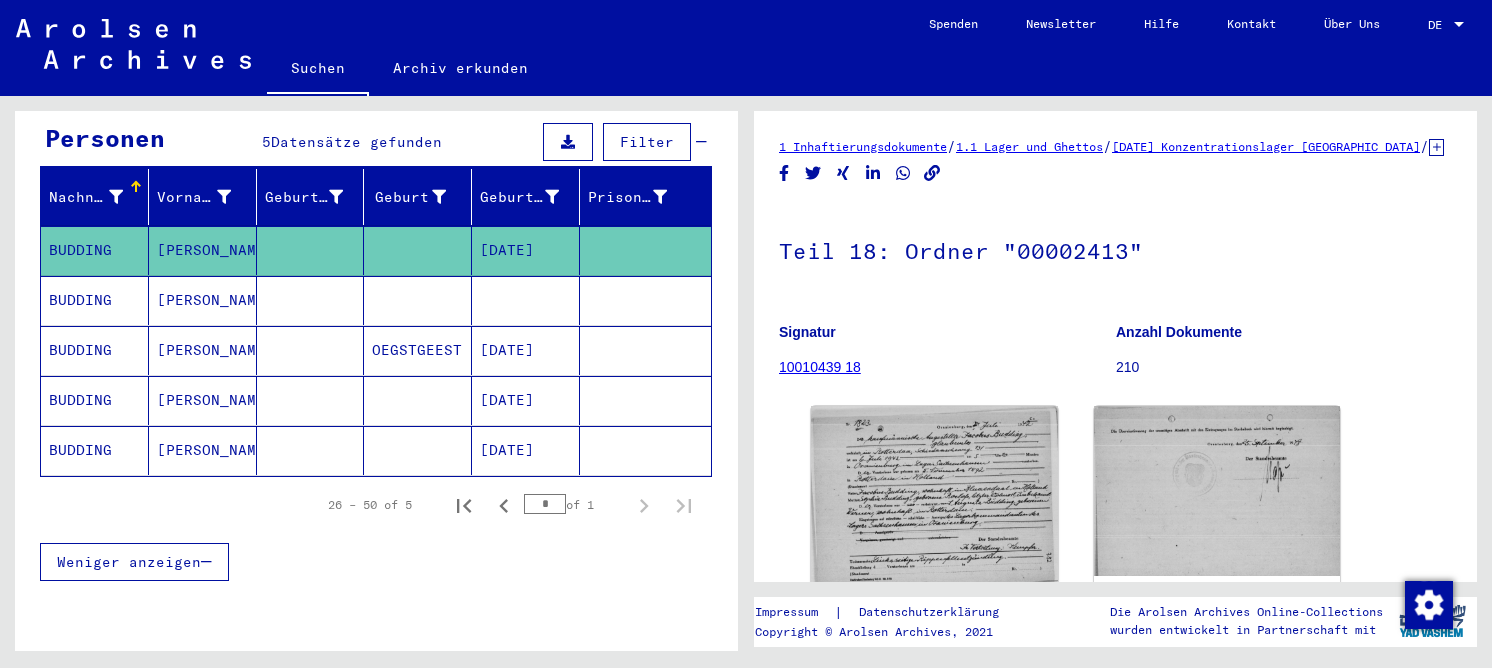 click 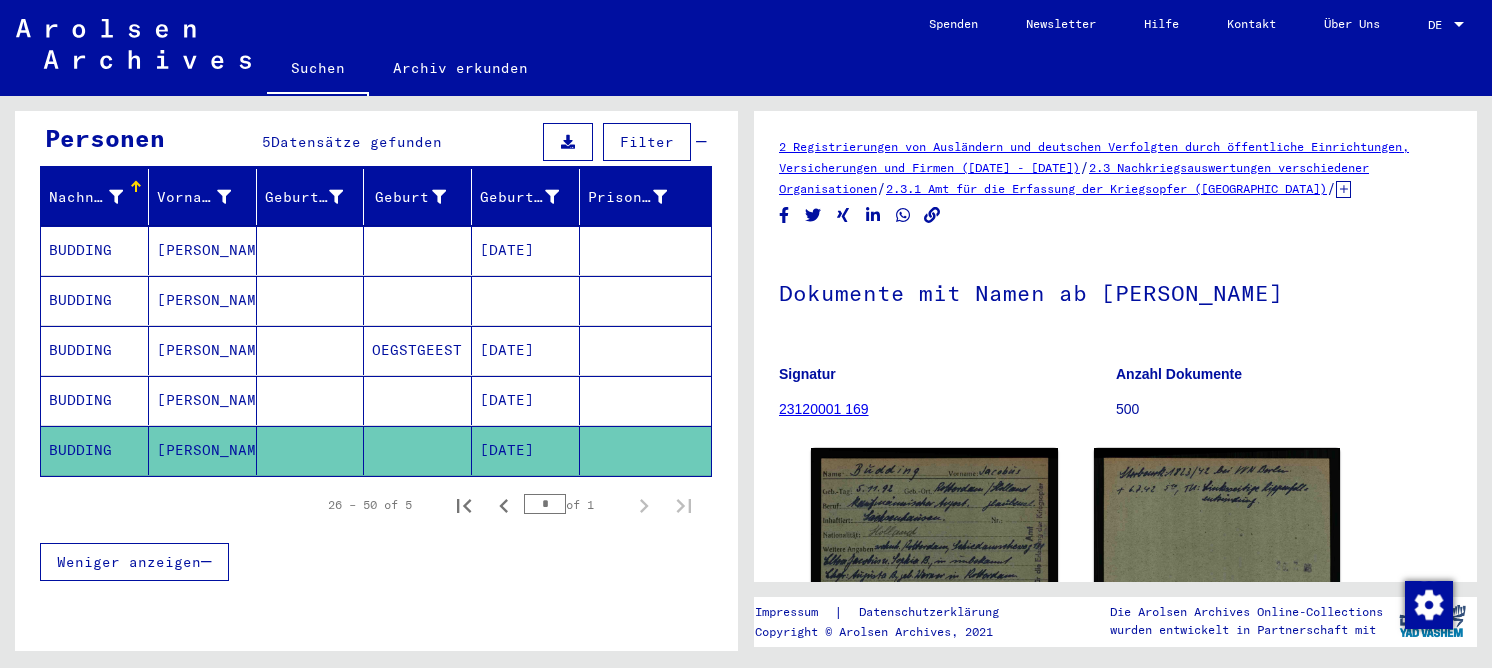 scroll, scrollTop: 0, scrollLeft: 0, axis: both 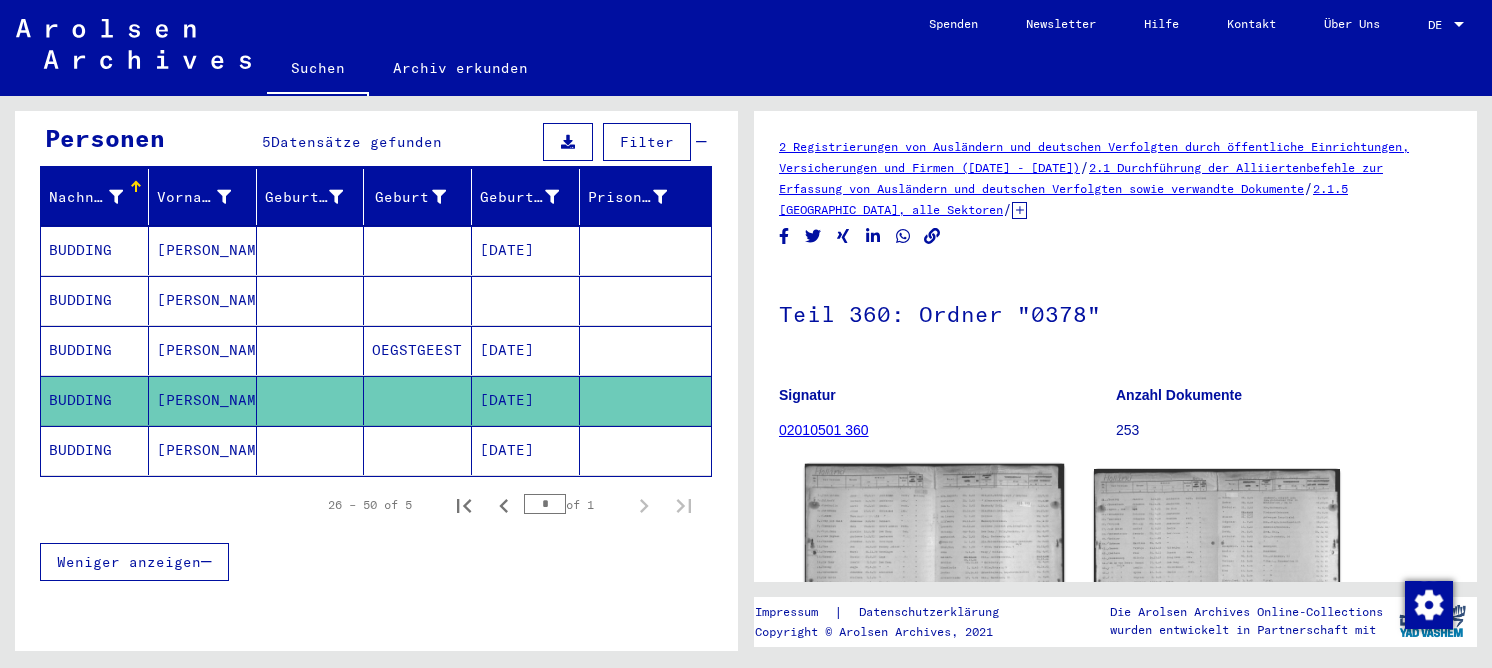 click 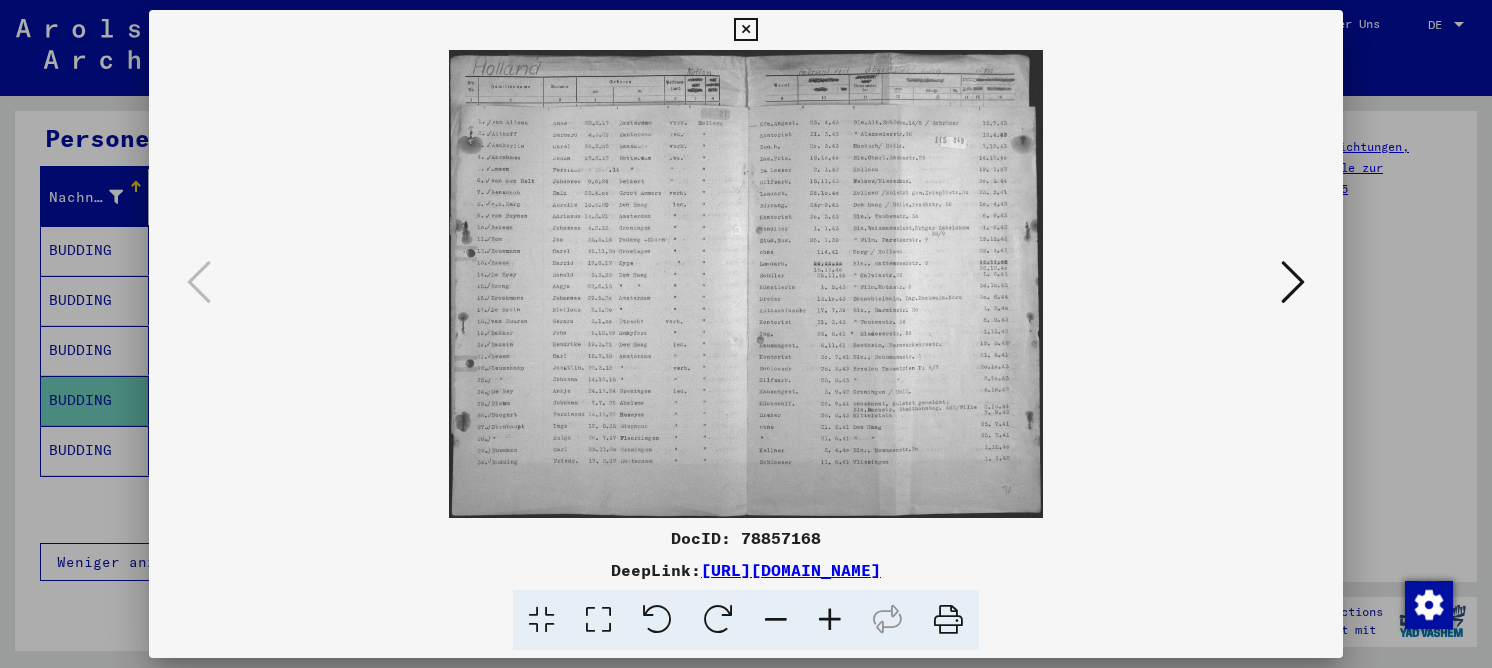 click at bounding box center [598, 620] 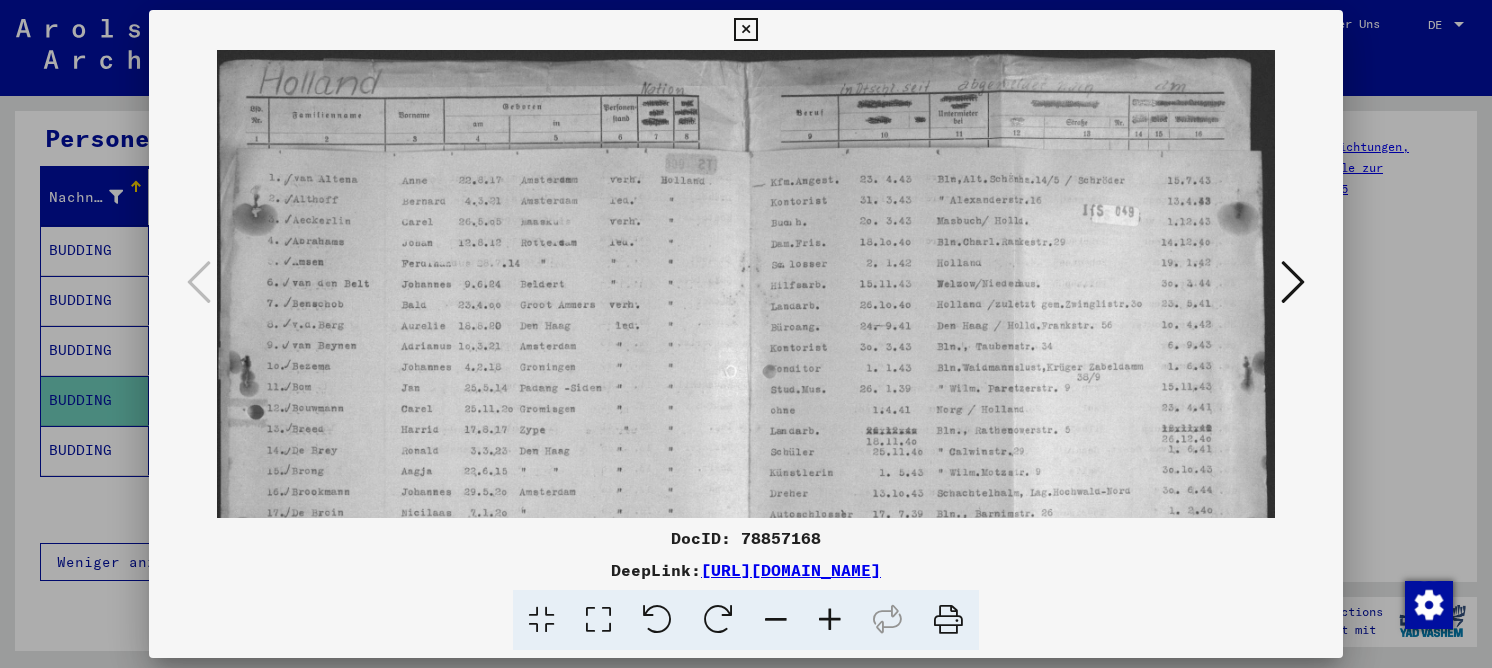 click at bounding box center (830, 620) 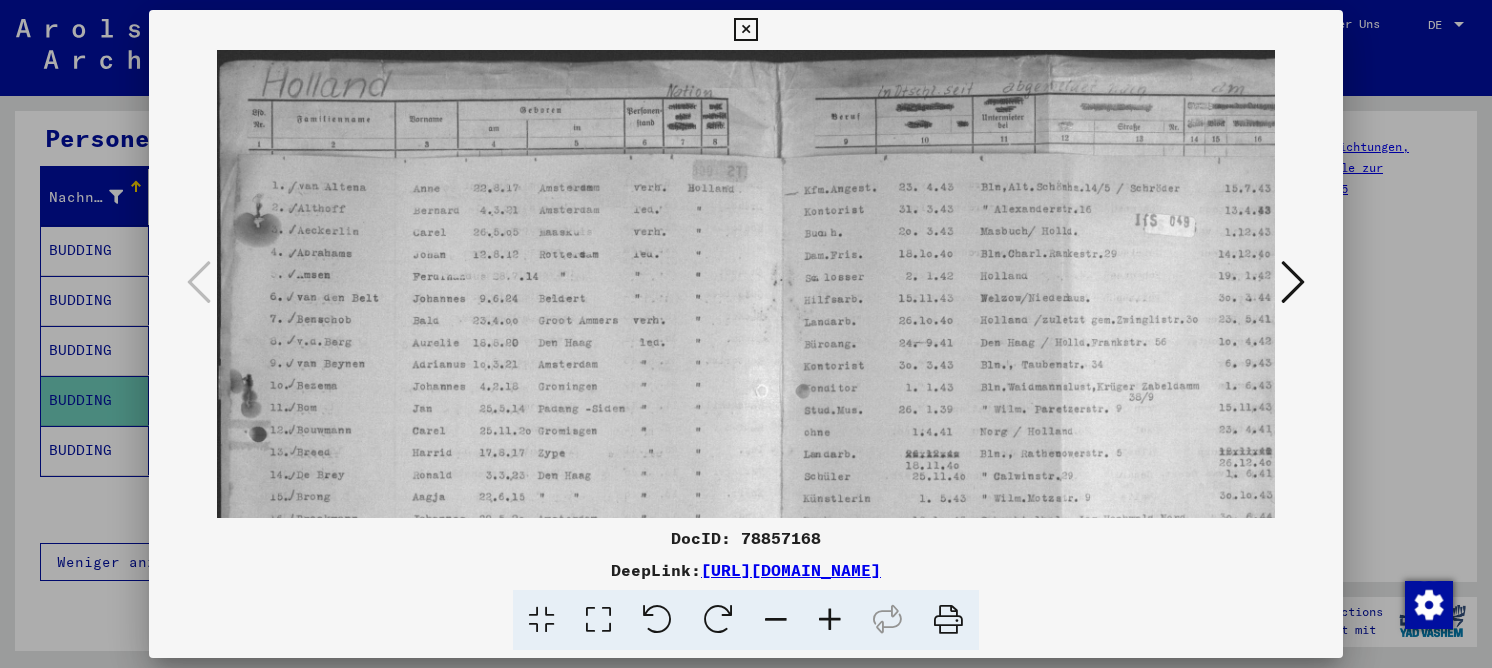 click at bounding box center [830, 620] 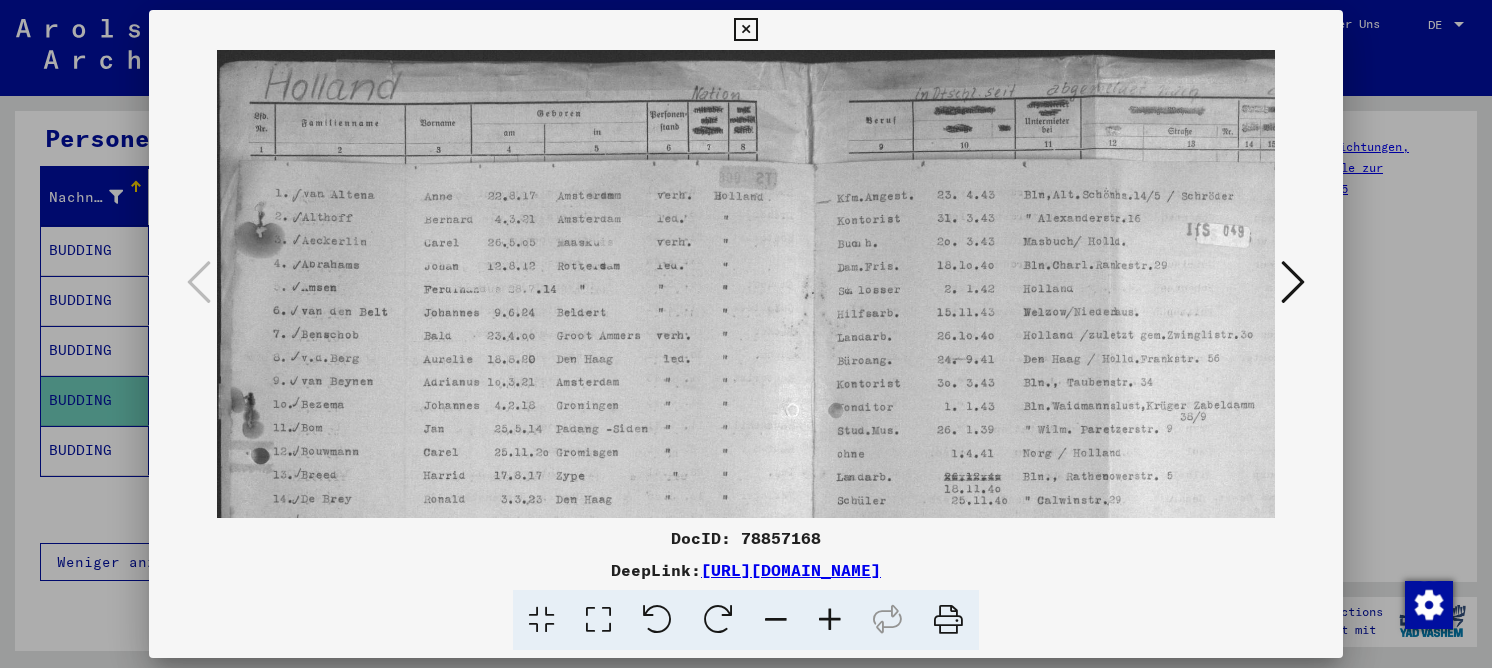 click at bounding box center (830, 620) 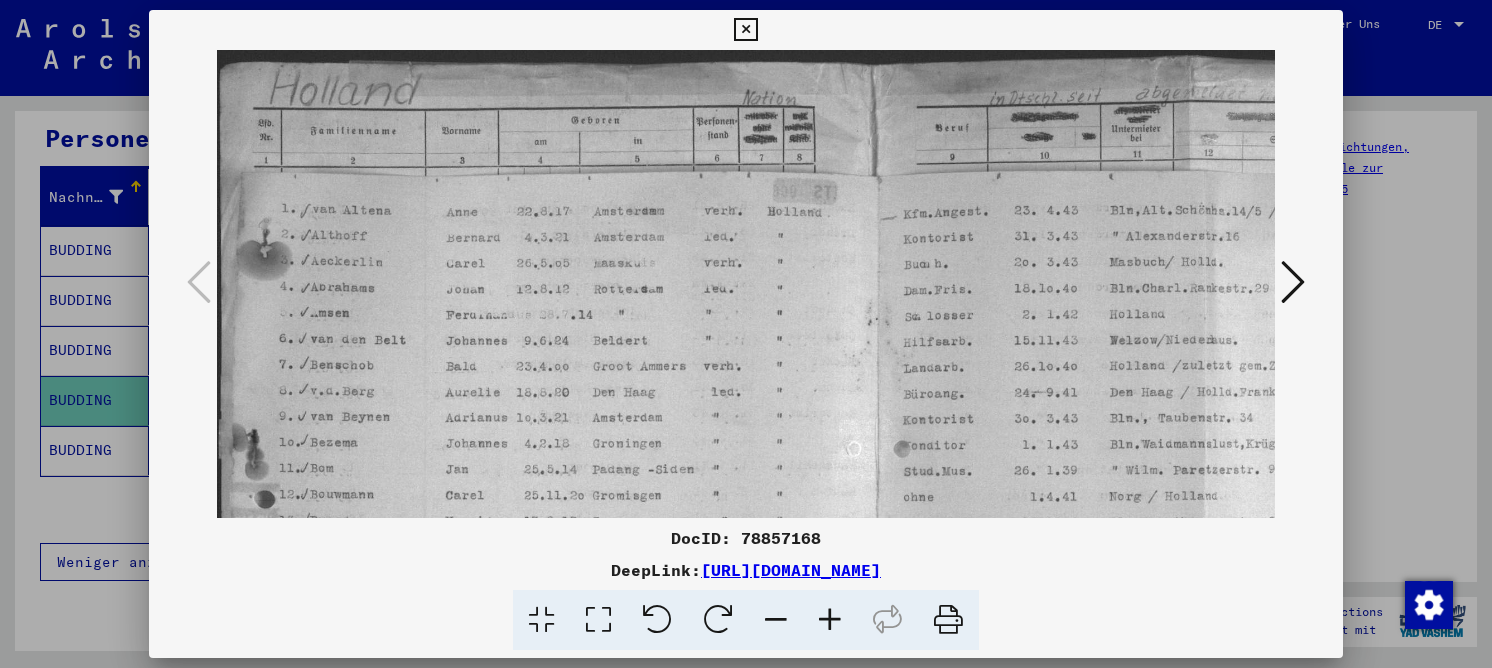 click at bounding box center (830, 620) 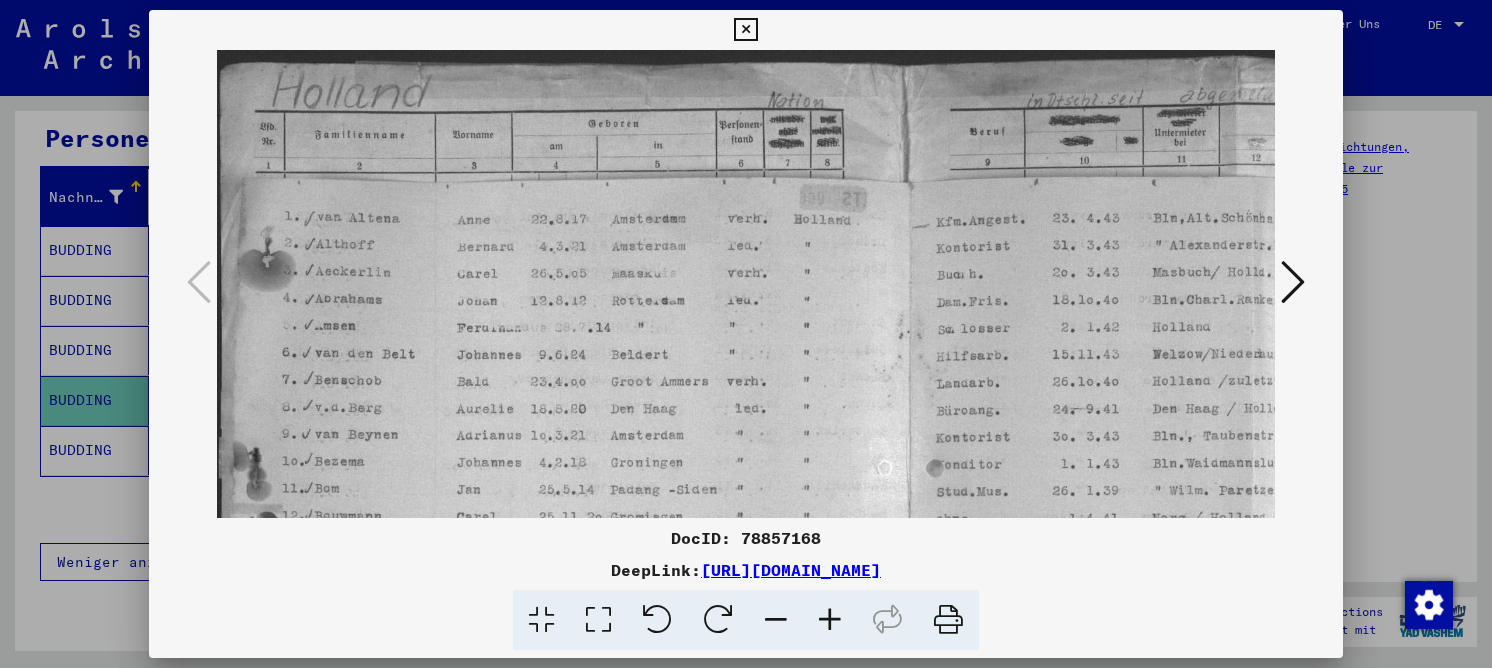 click at bounding box center [830, 620] 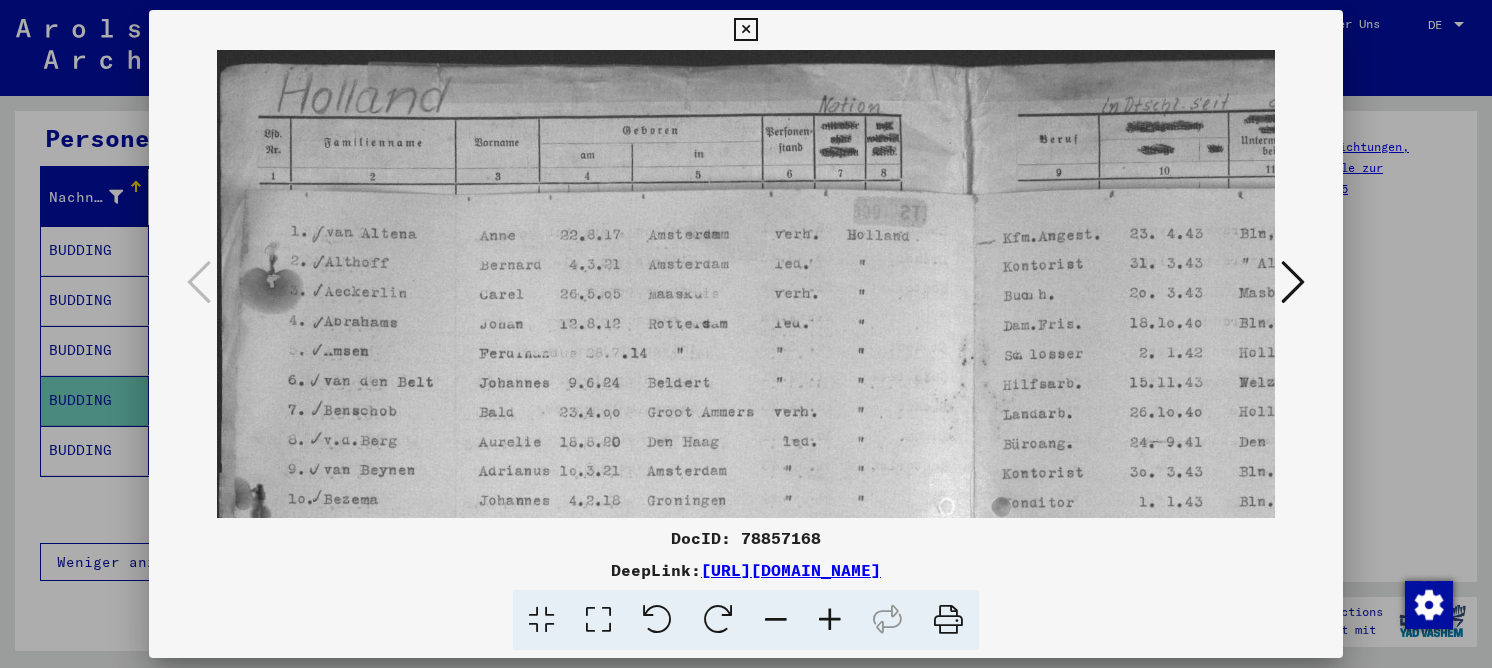 click at bounding box center (830, 620) 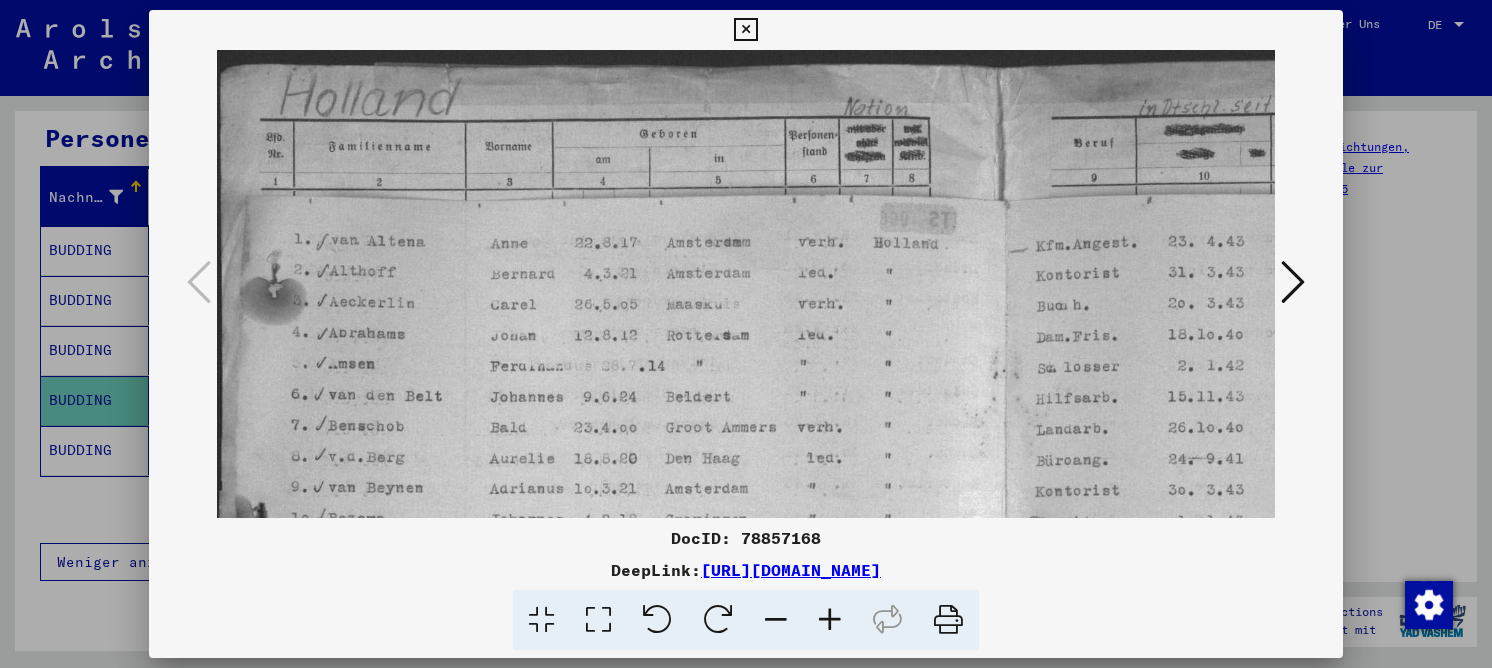 click at bounding box center (830, 620) 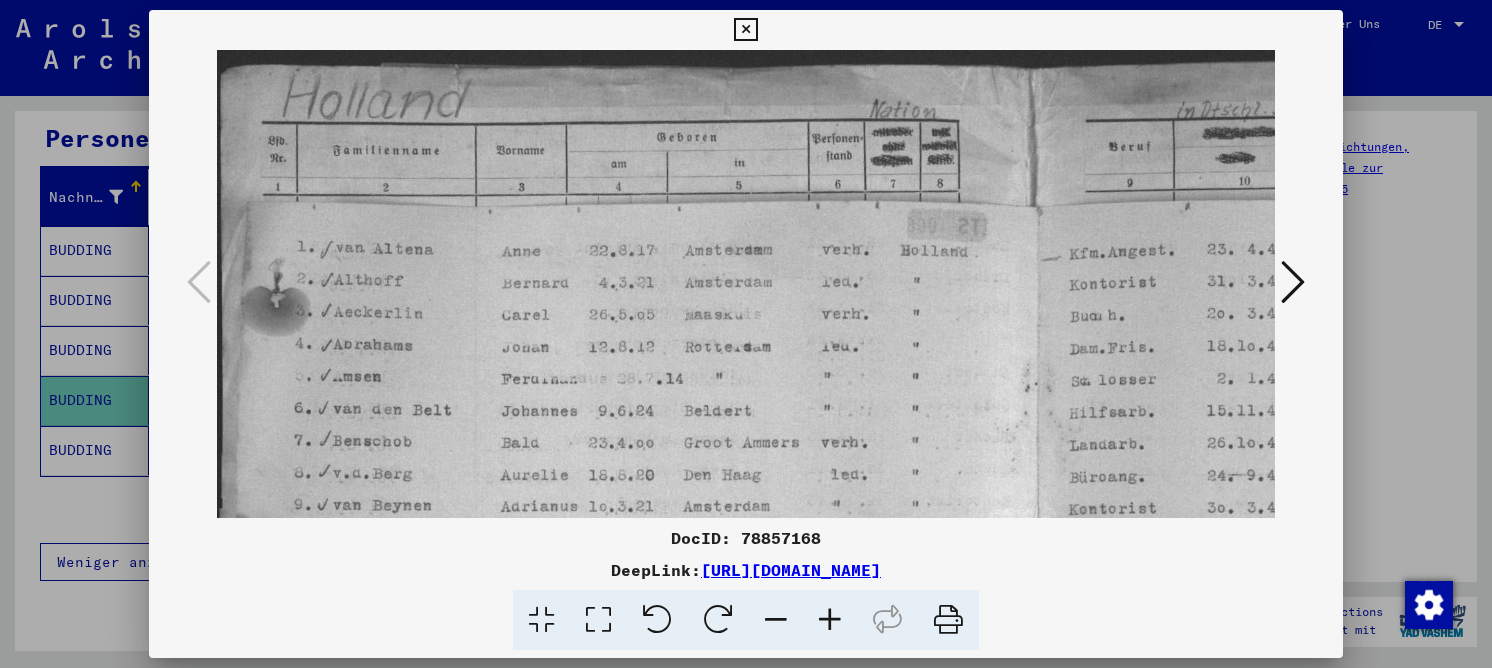 click at bounding box center [830, 620] 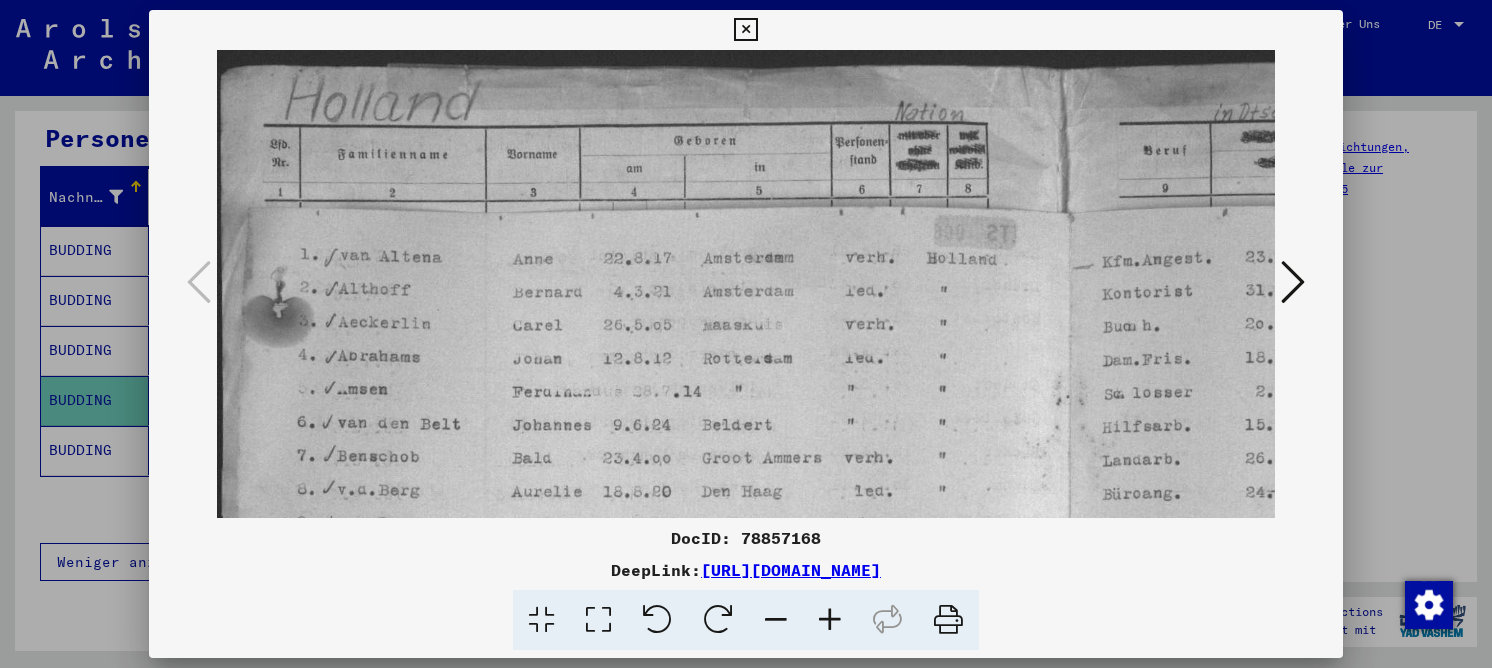 click at bounding box center [830, 620] 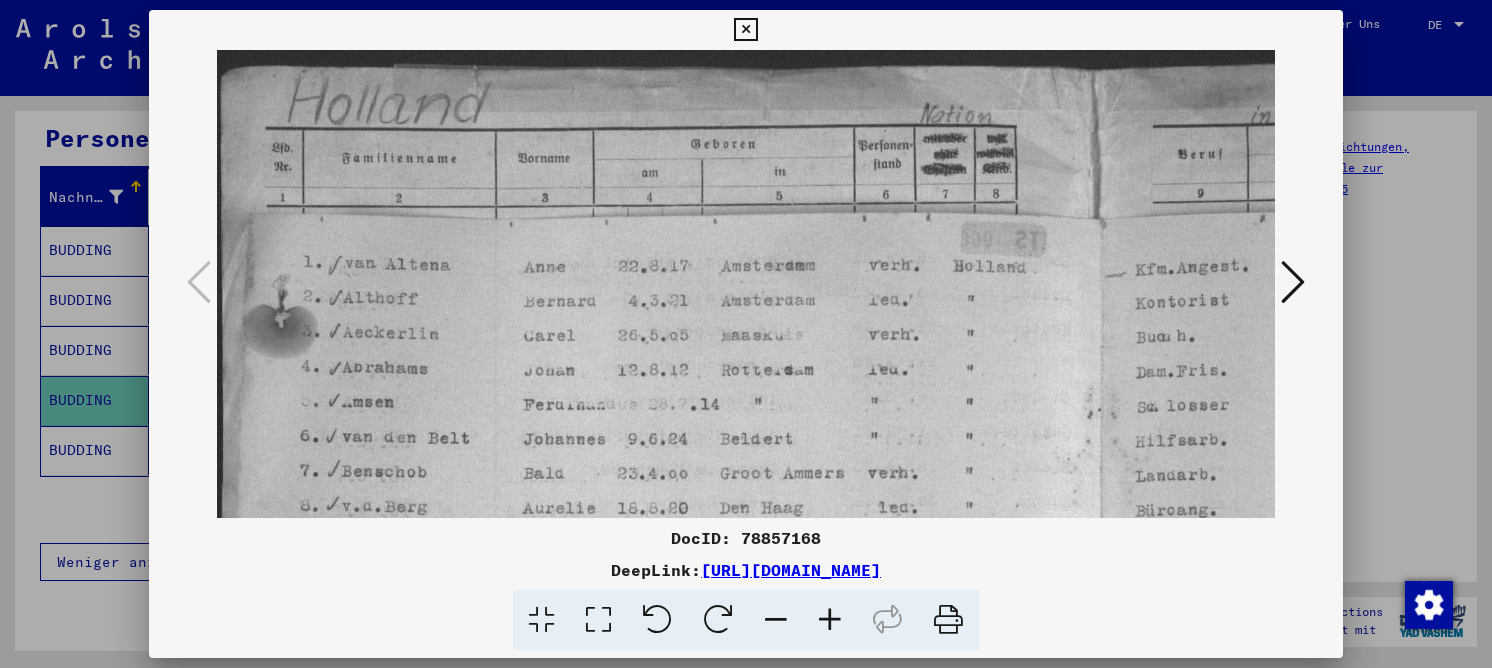 click at bounding box center [830, 620] 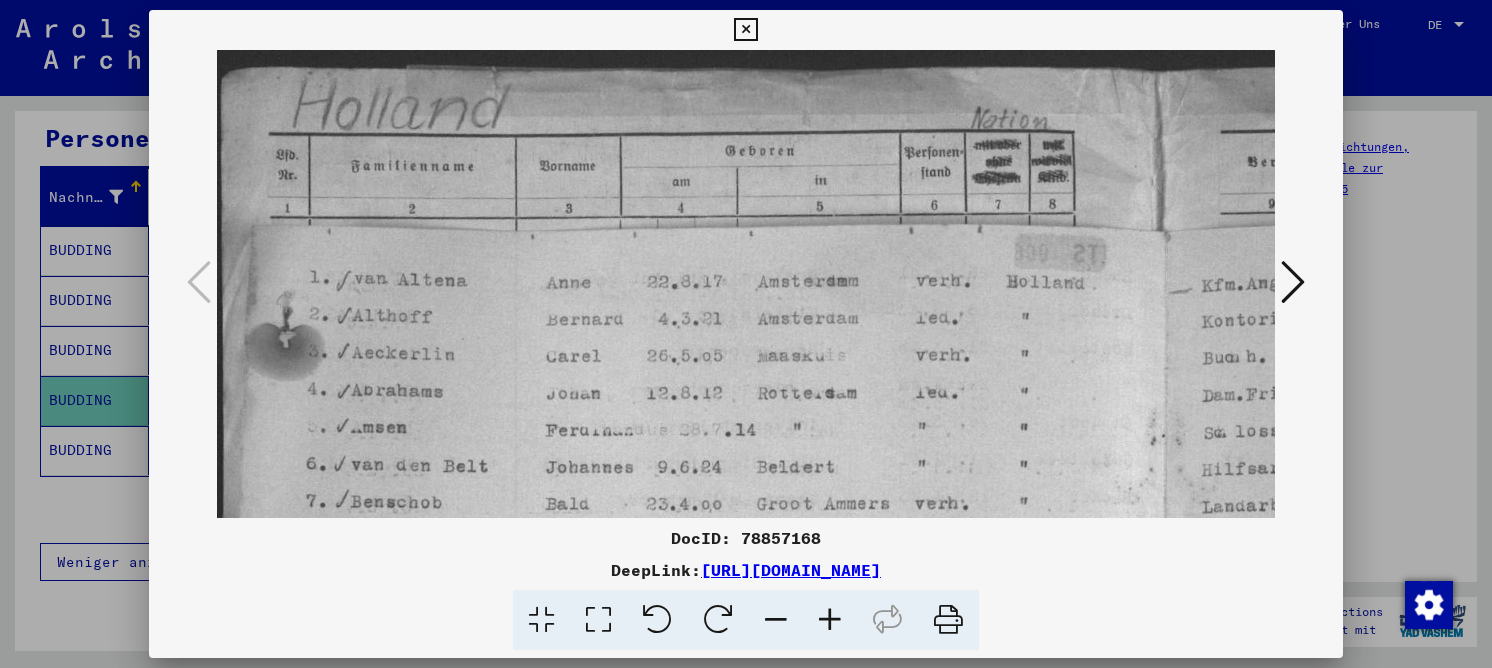 click at bounding box center (830, 620) 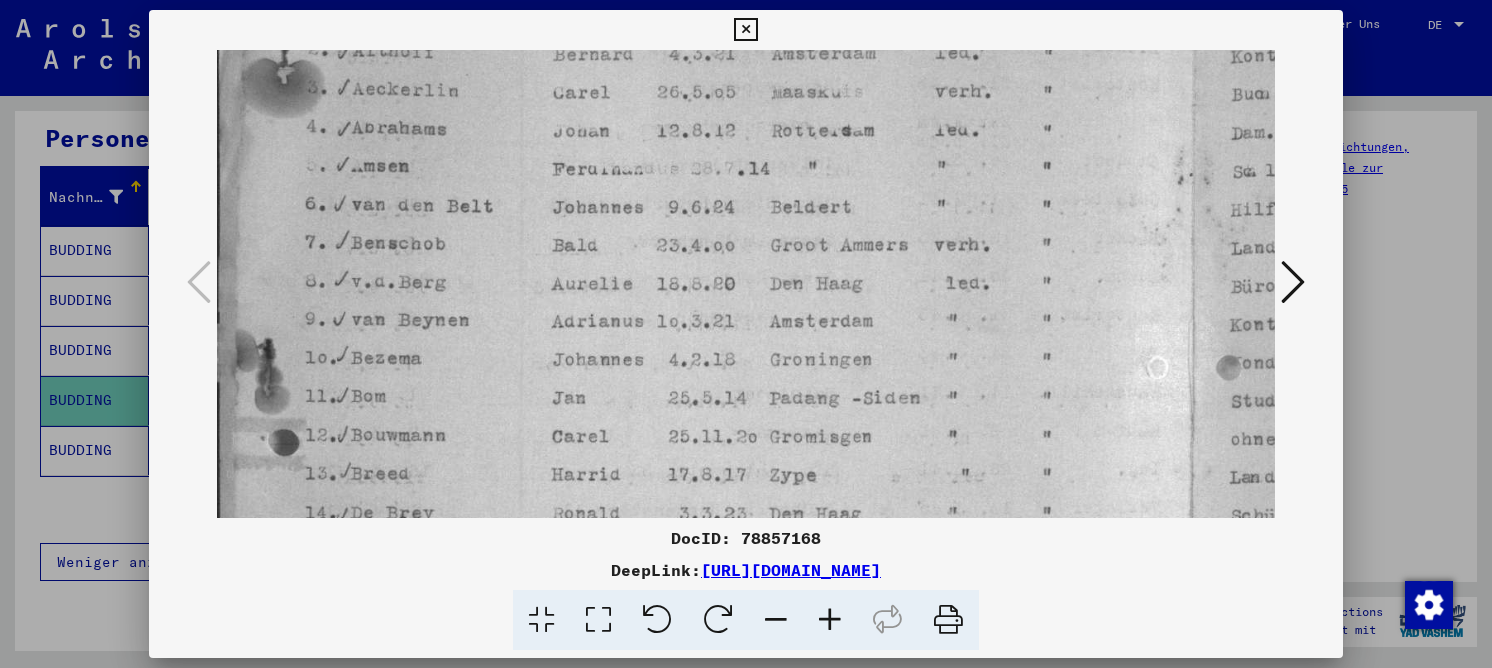 drag, startPoint x: 771, startPoint y: 386, endPoint x: 772, endPoint y: 116, distance: 270.00186 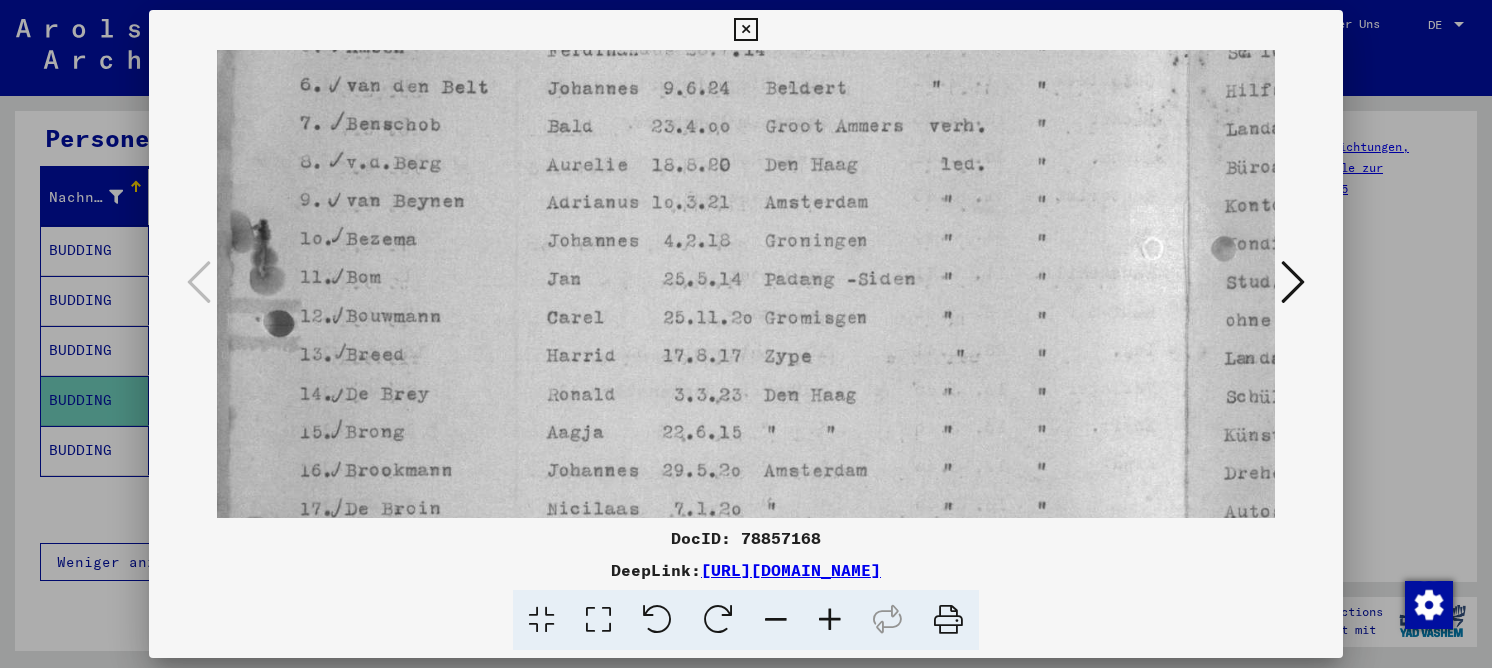 drag, startPoint x: 737, startPoint y: 285, endPoint x: 734, endPoint y: 174, distance: 111.040535 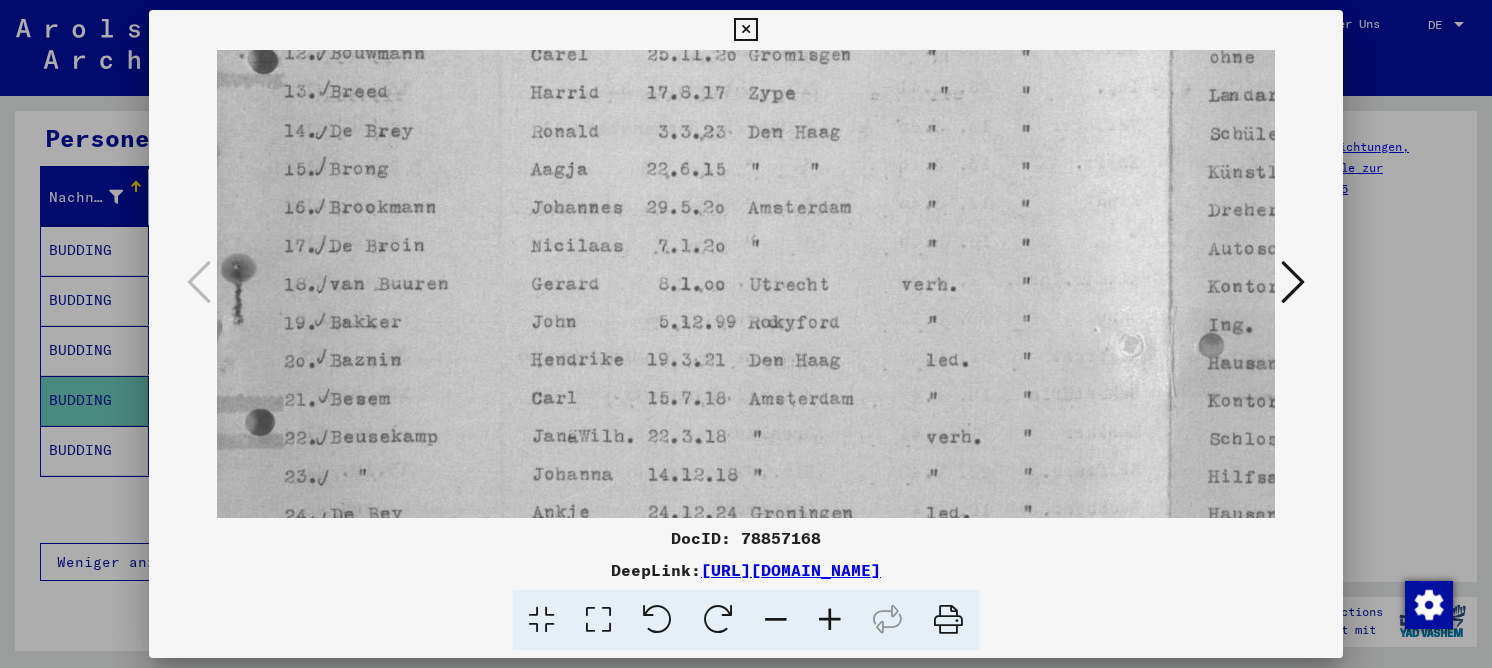 drag, startPoint x: 699, startPoint y: 346, endPoint x: 683, endPoint y: 85, distance: 261.48996 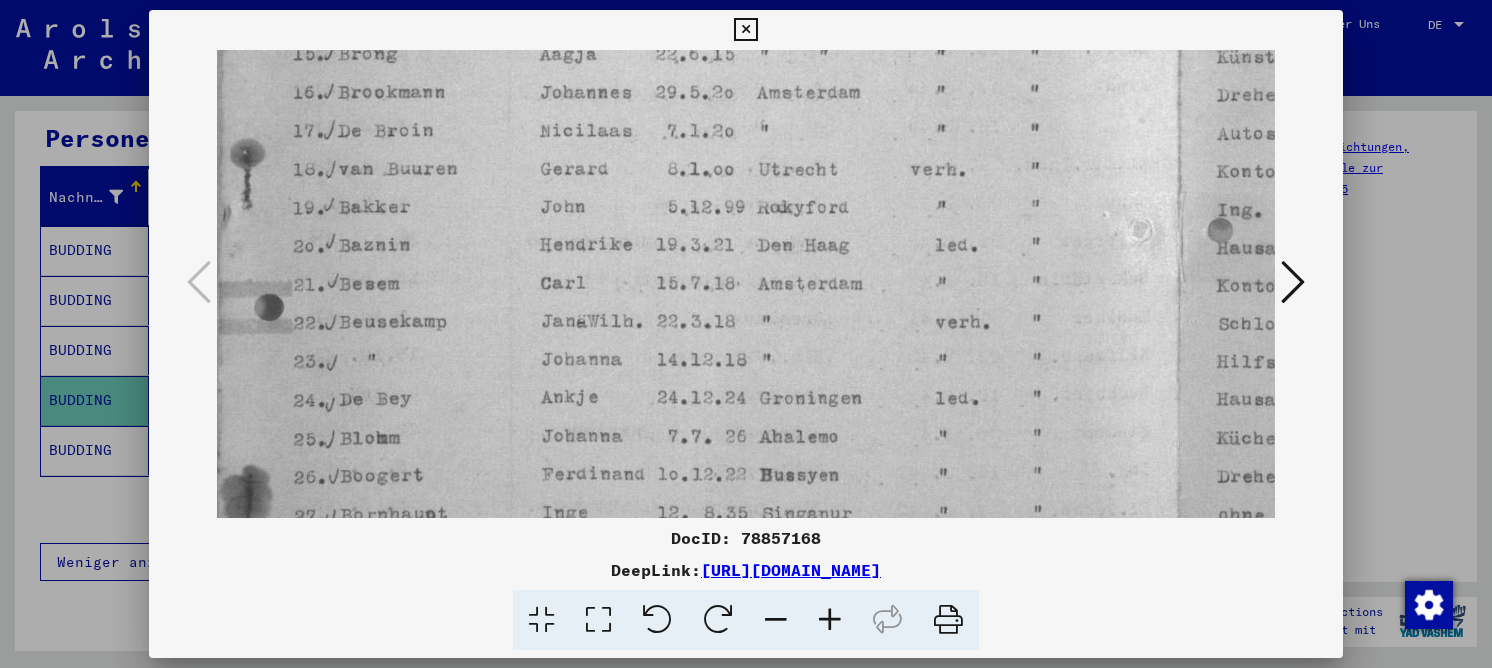 drag, startPoint x: 623, startPoint y: 287, endPoint x: 632, endPoint y: 173, distance: 114.35471 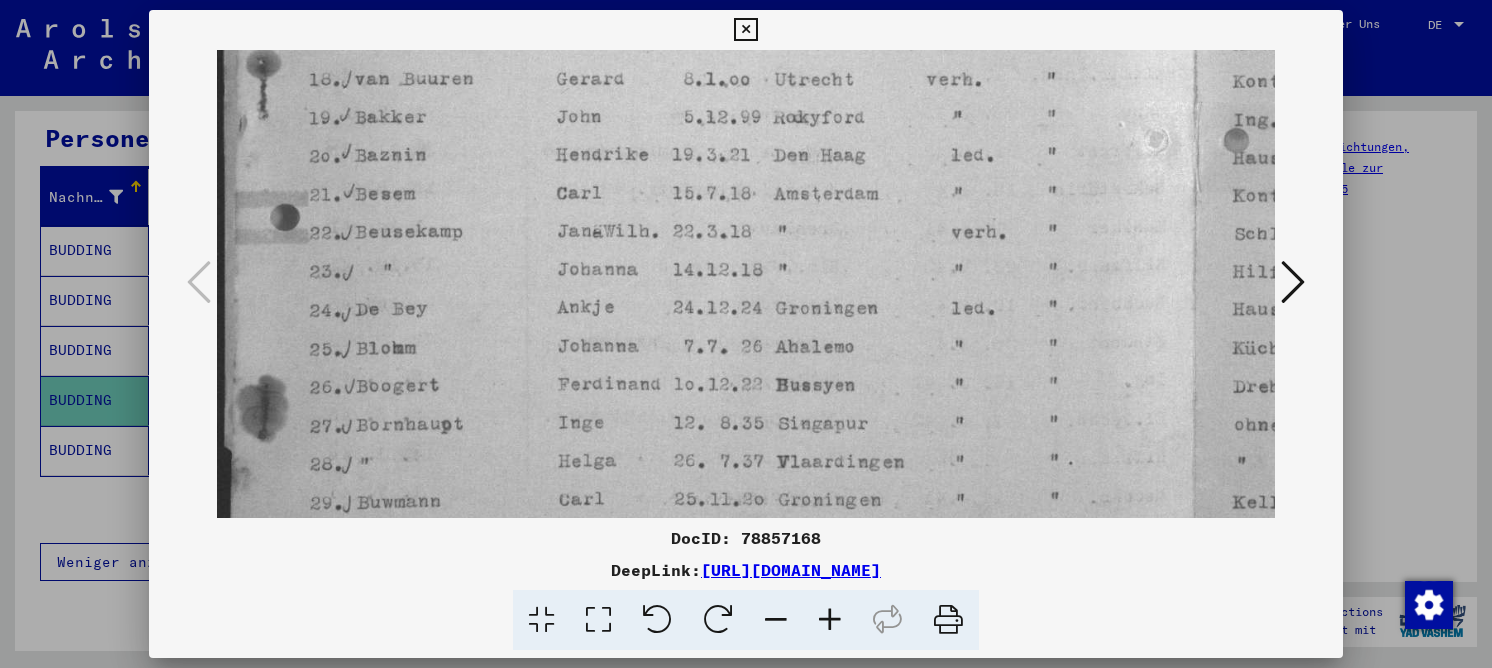 scroll, scrollTop: 966, scrollLeft: 4, axis: both 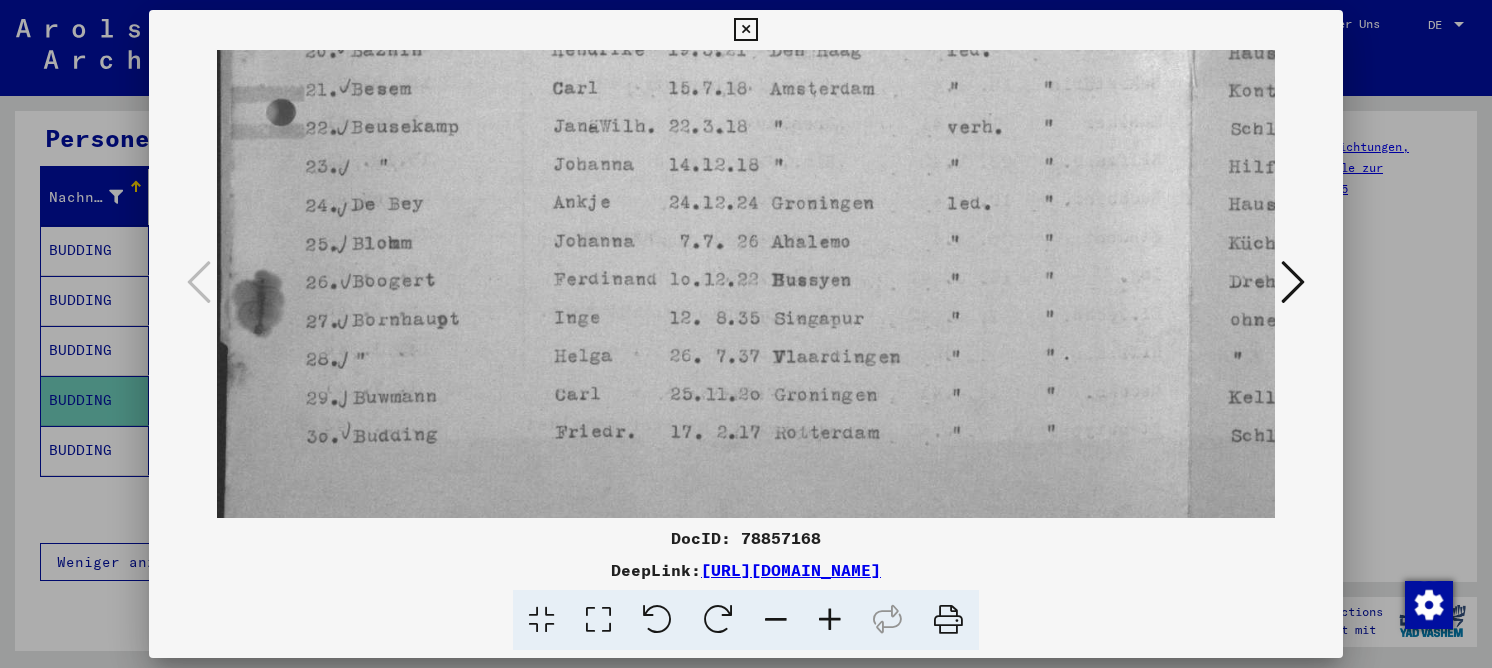 drag, startPoint x: 564, startPoint y: 295, endPoint x: 584, endPoint y: 132, distance: 164.22241 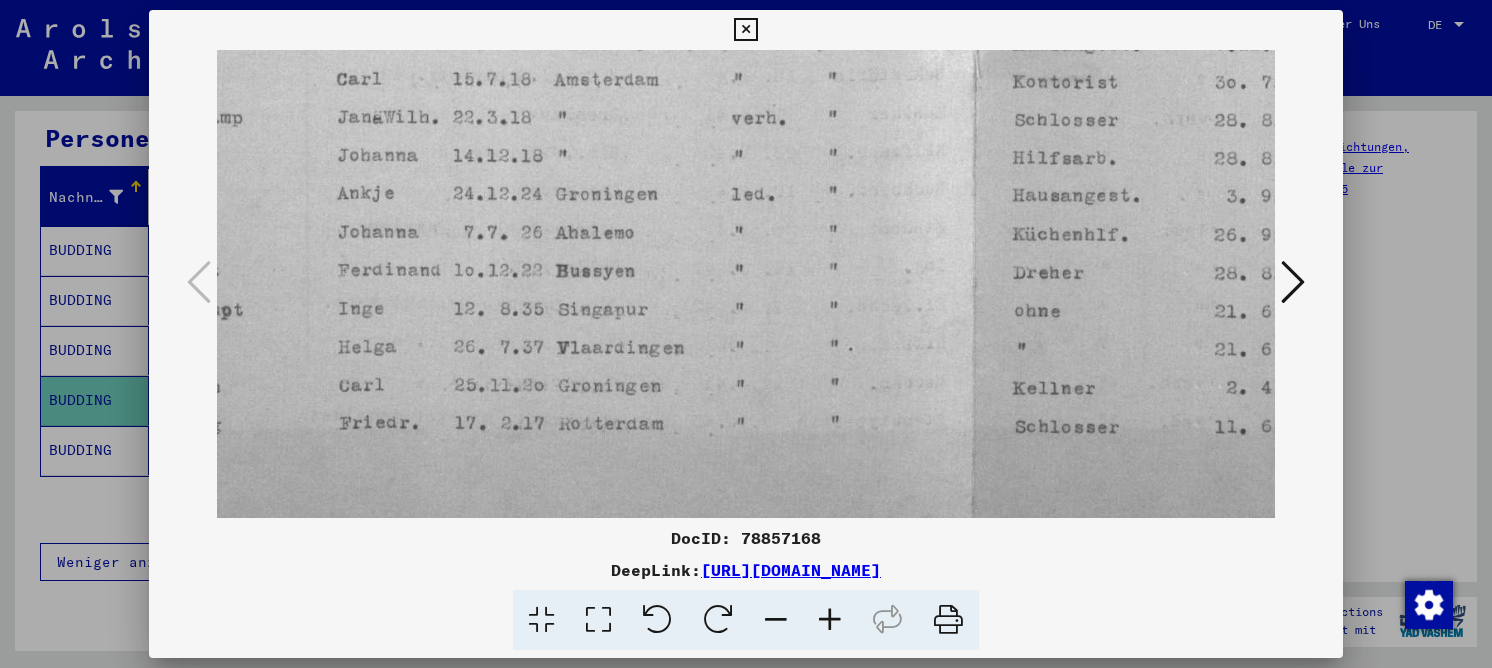 drag, startPoint x: 556, startPoint y: 336, endPoint x: 509, endPoint y: 325, distance: 48.270073 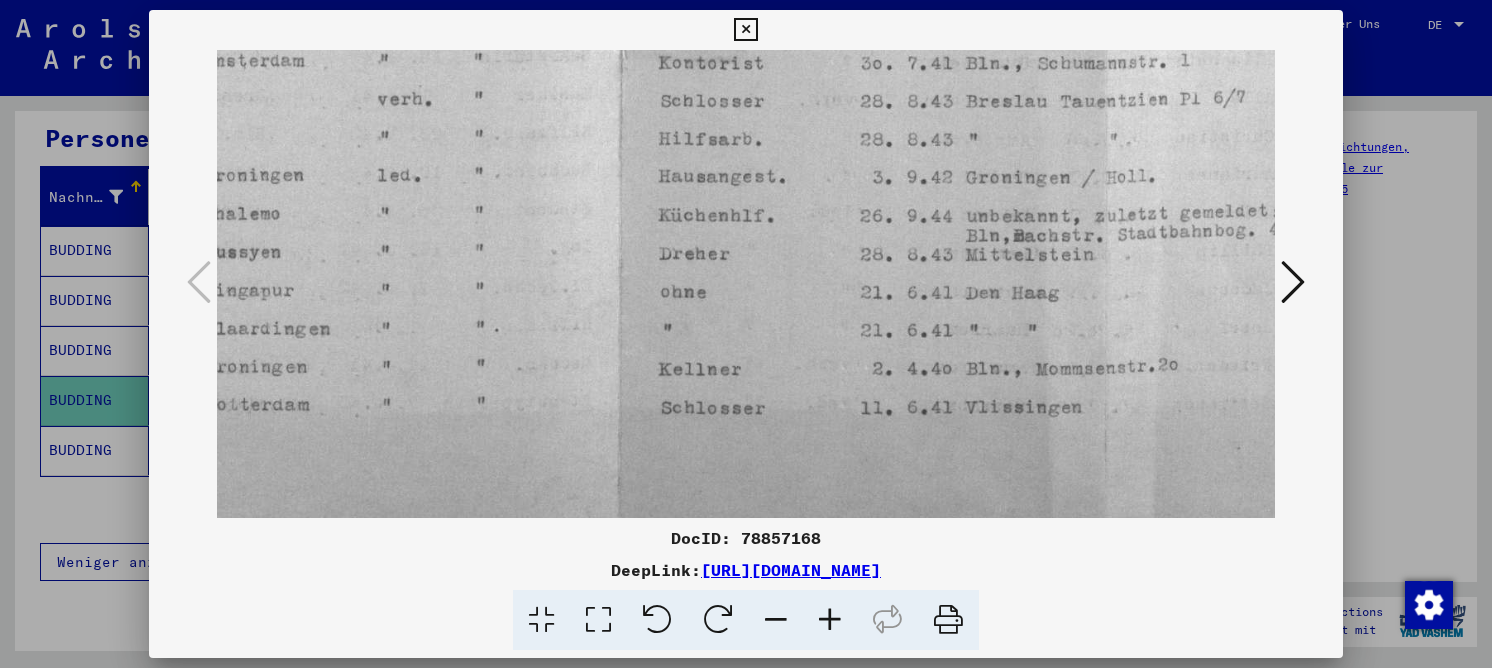drag, startPoint x: 720, startPoint y: 327, endPoint x: 404, endPoint y: 305, distance: 316.7649 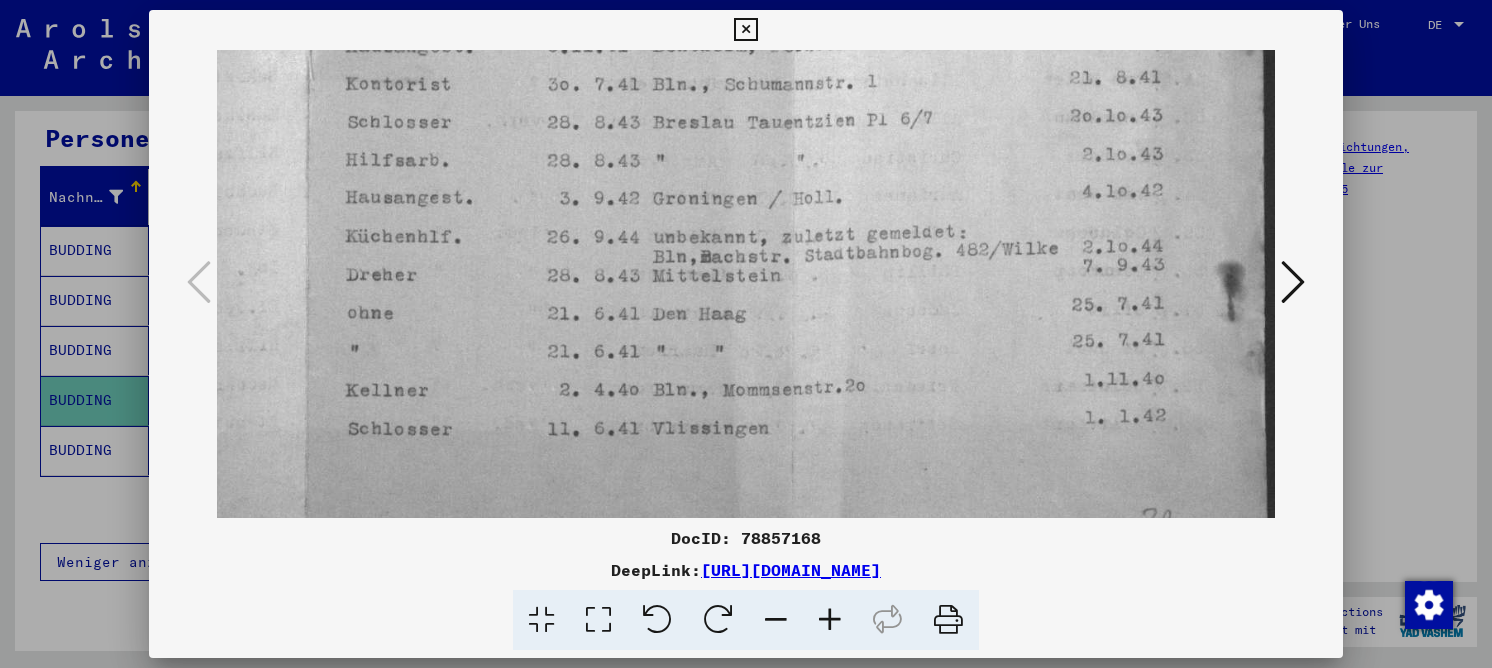 drag, startPoint x: 1032, startPoint y: 291, endPoint x: -84, endPoint y: 302, distance: 1116.0542 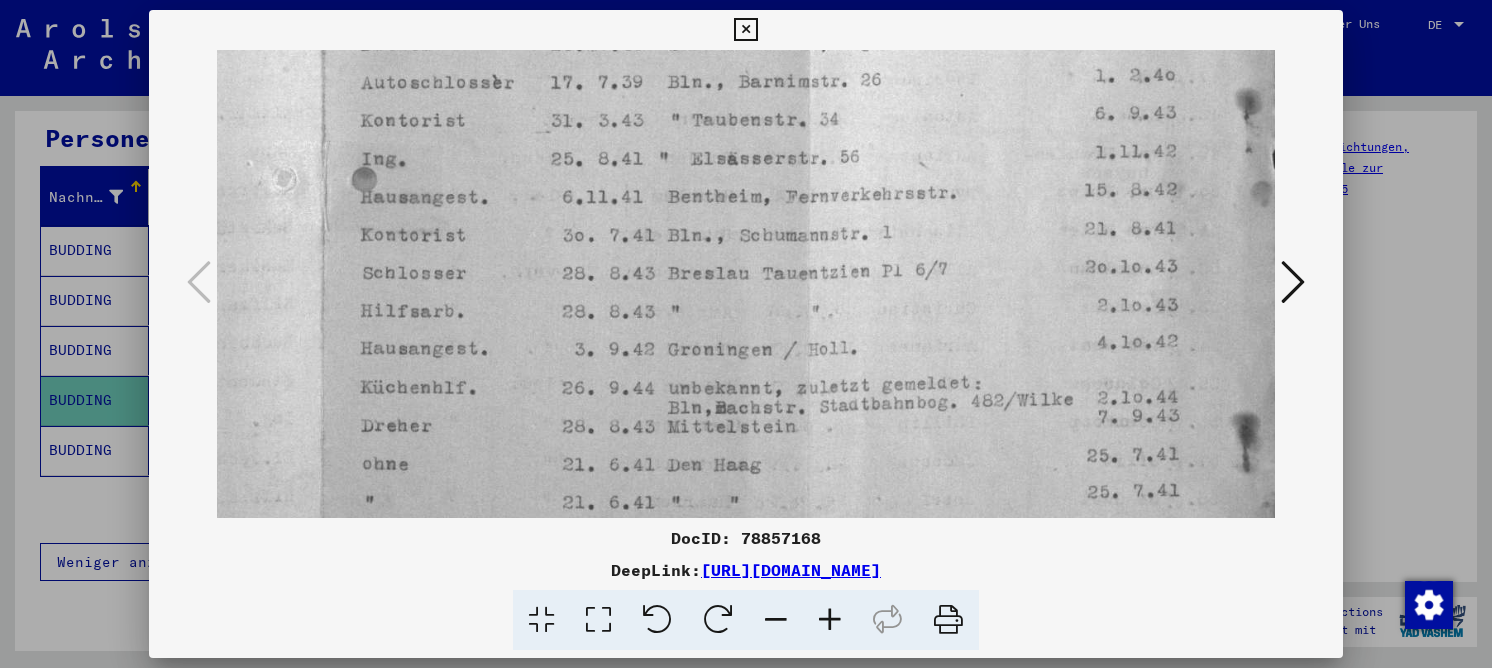 drag, startPoint x: 449, startPoint y: 225, endPoint x: 448, endPoint y: 374, distance: 149.00336 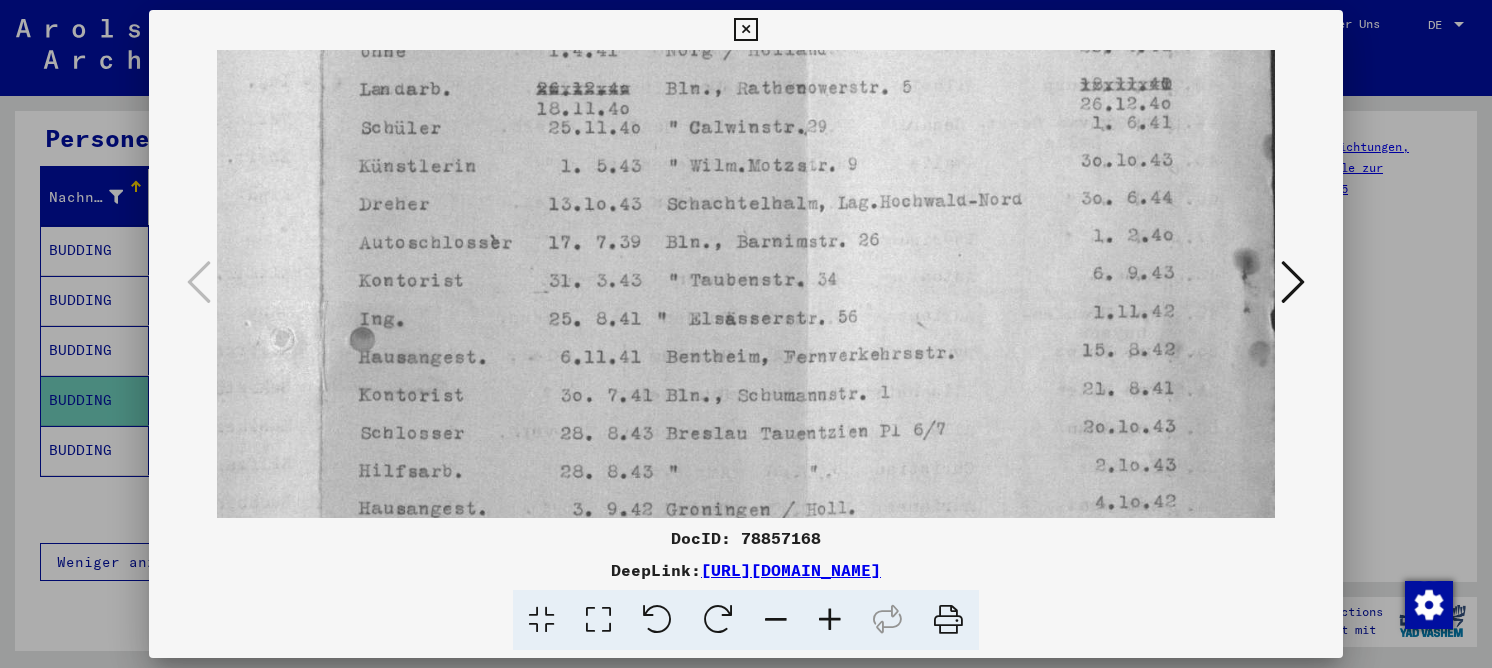 drag, startPoint x: 441, startPoint y: 325, endPoint x: 439, endPoint y: 390, distance: 65.03076 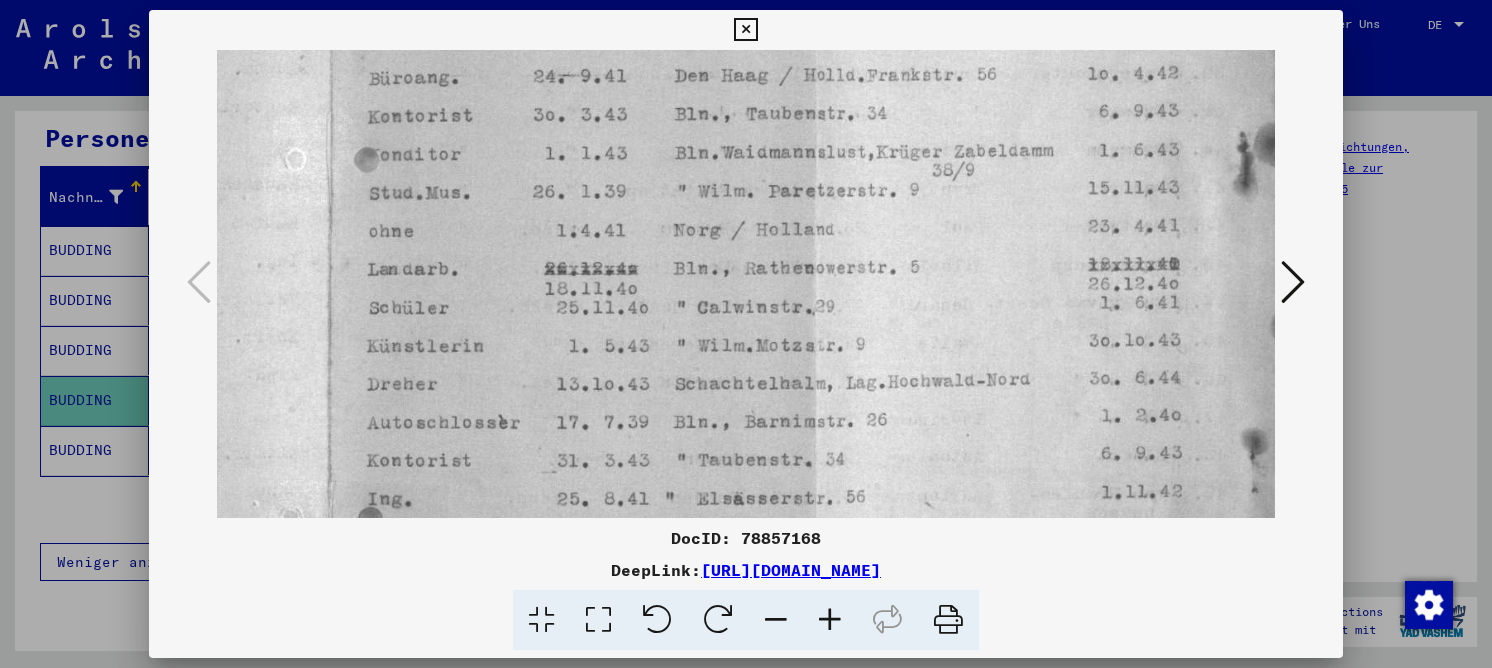 drag, startPoint x: 449, startPoint y: 213, endPoint x: 454, endPoint y: 387, distance: 174.07182 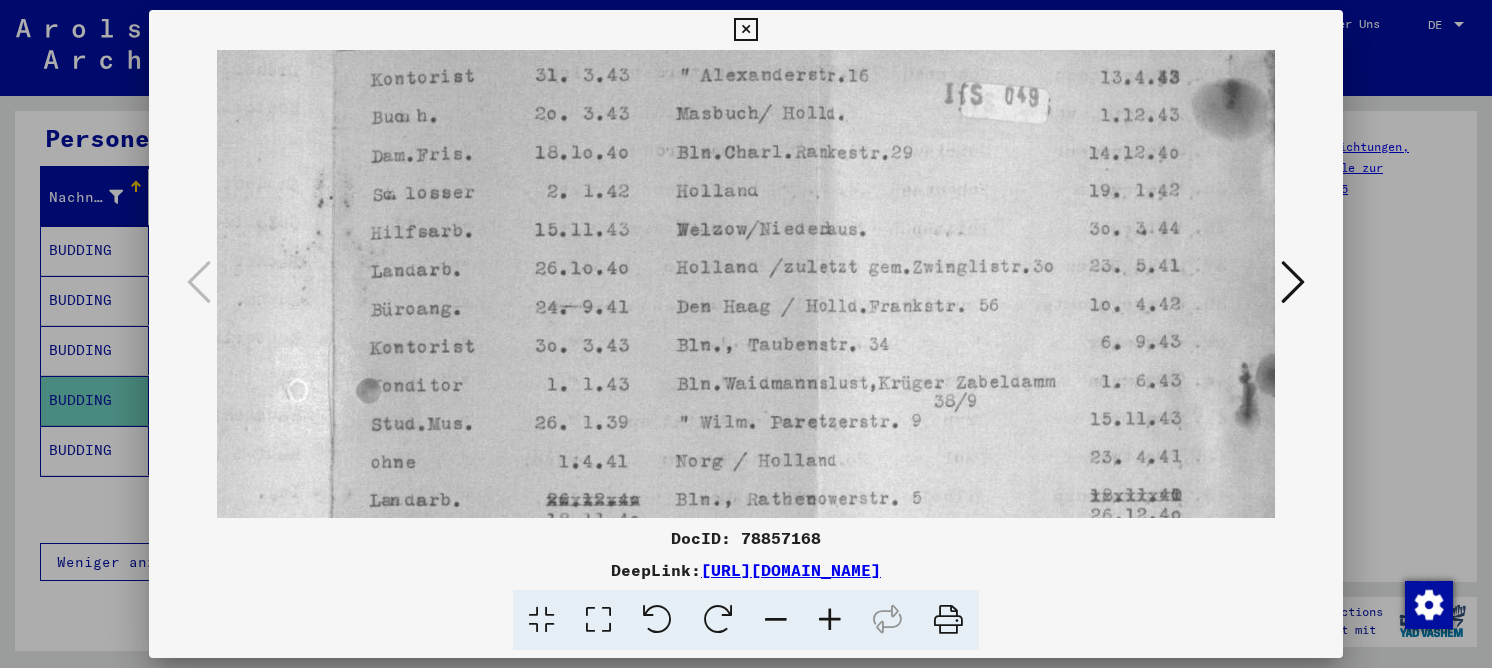 drag, startPoint x: 457, startPoint y: 213, endPoint x: 472, endPoint y: 262, distance: 51.24451 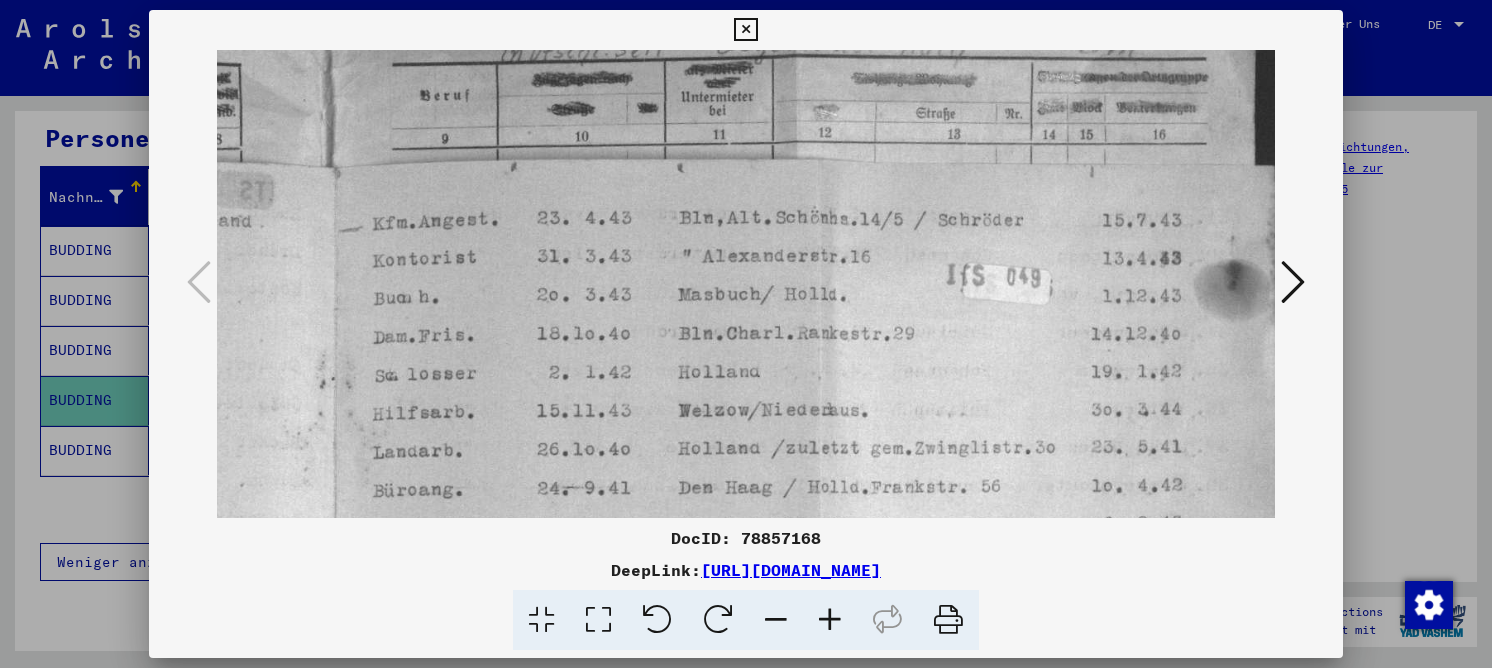 drag, startPoint x: 451, startPoint y: 193, endPoint x: 522, endPoint y: 307, distance: 134.3019 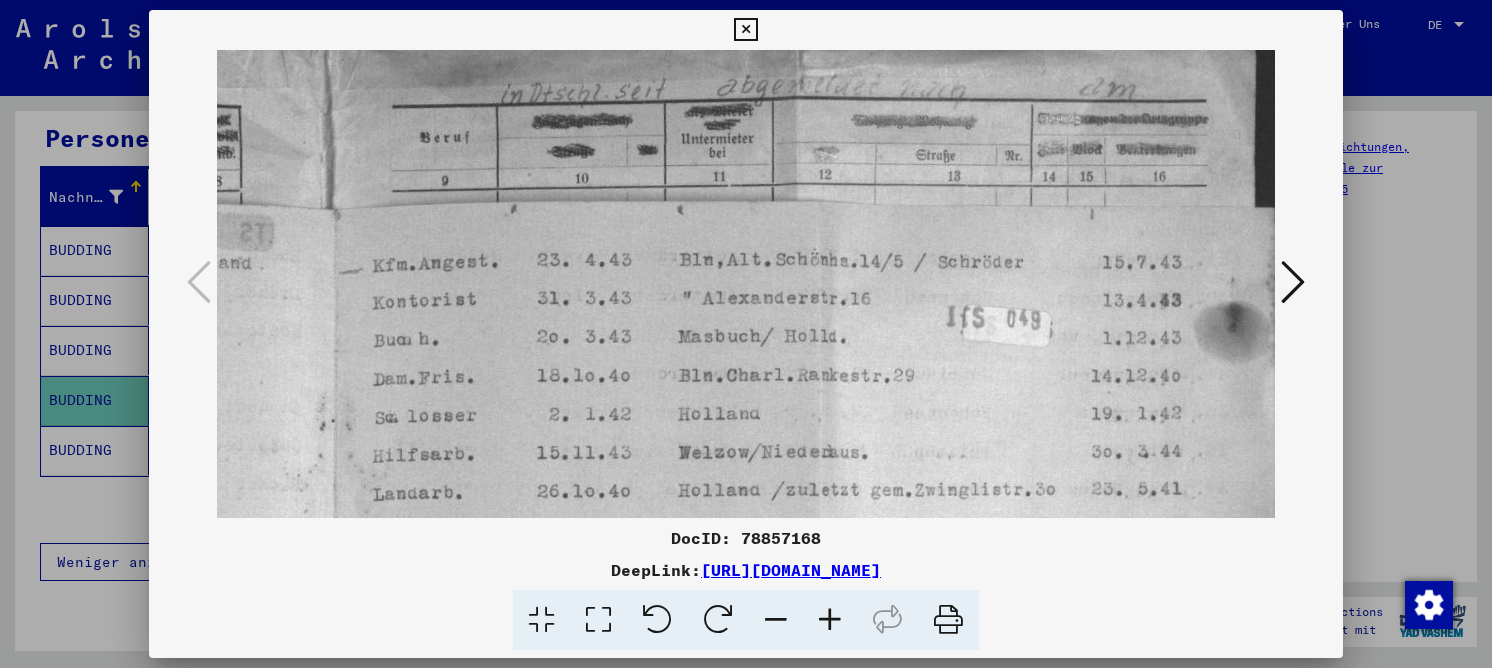 click at bounding box center (1293, 282) 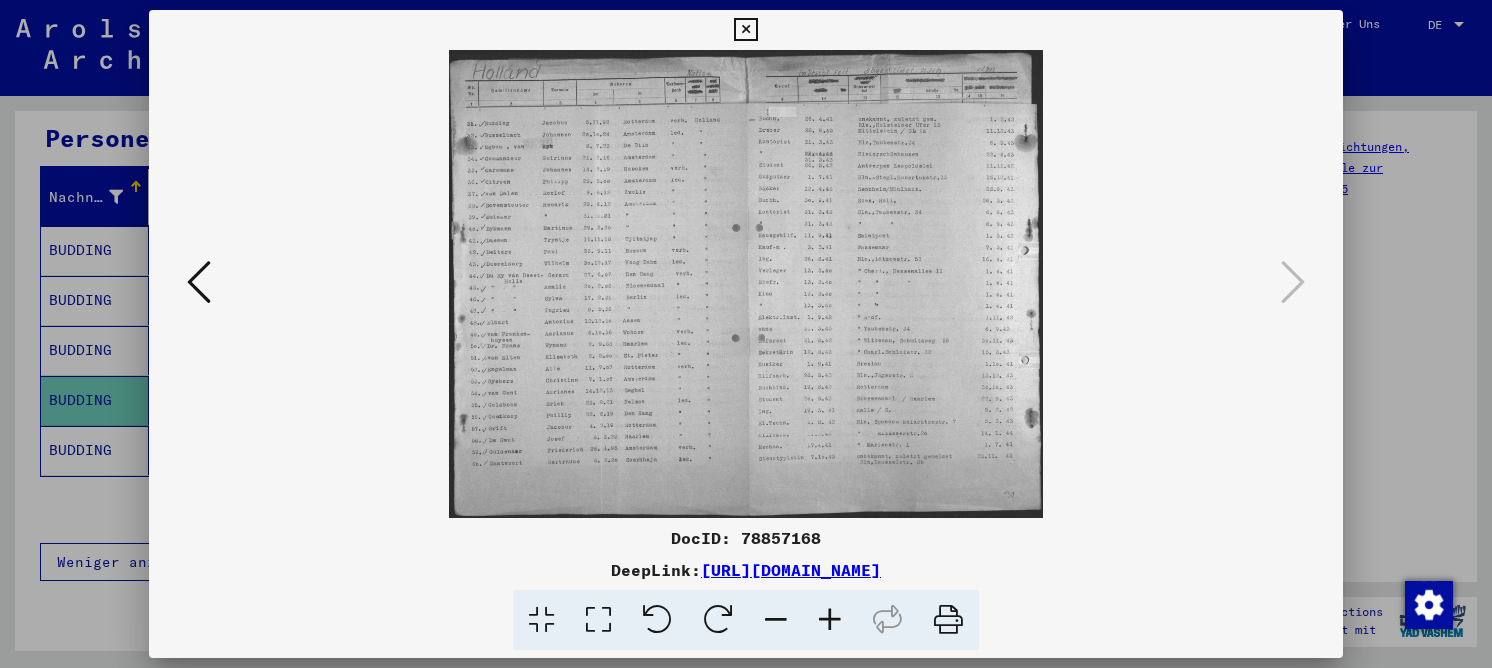 scroll, scrollTop: 0, scrollLeft: 0, axis: both 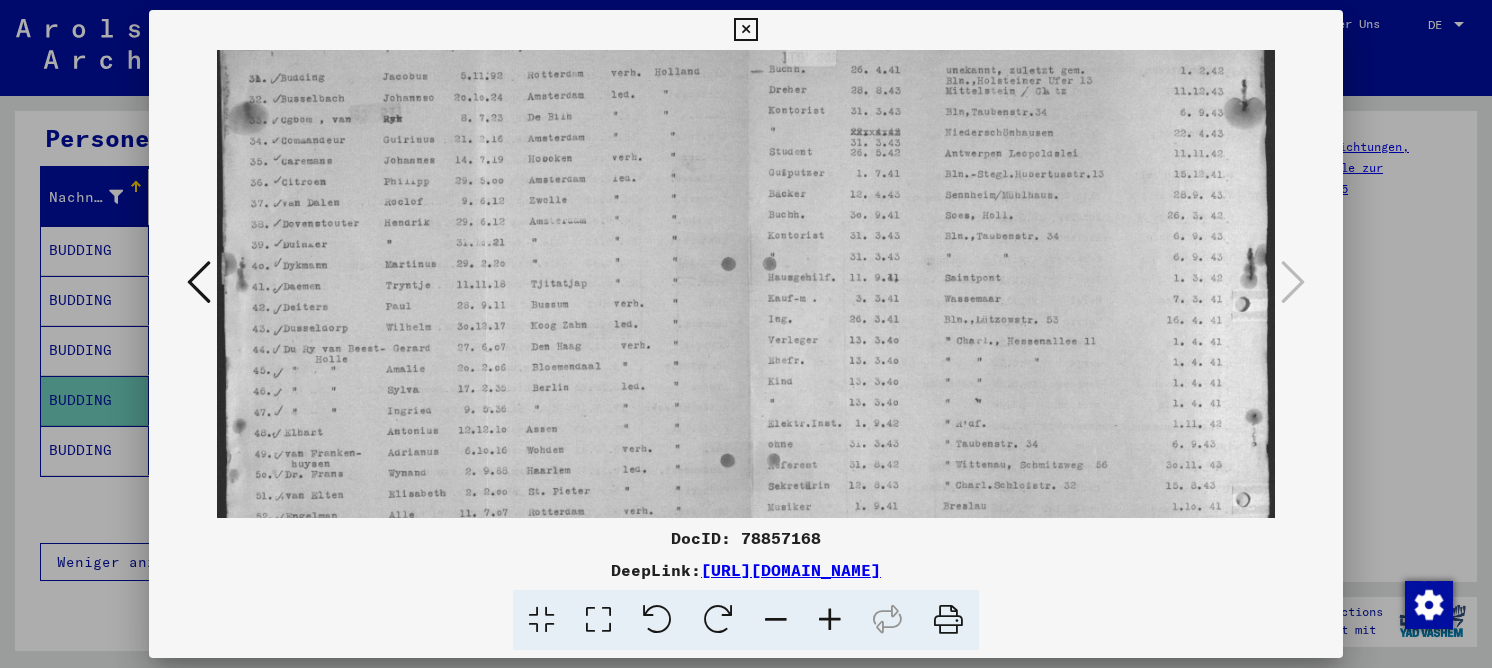 drag, startPoint x: 656, startPoint y: 368, endPoint x: 933, endPoint y: 282, distance: 290.0431 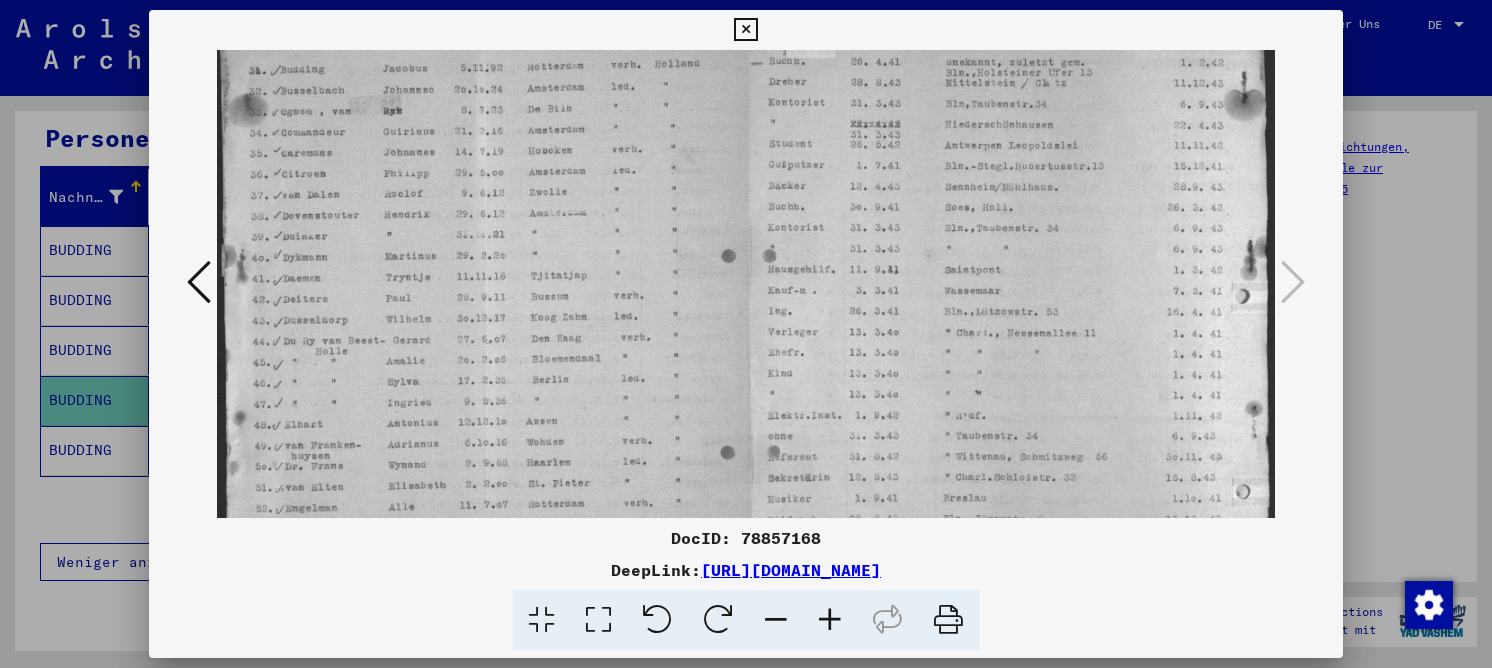 click at bounding box center (830, 620) 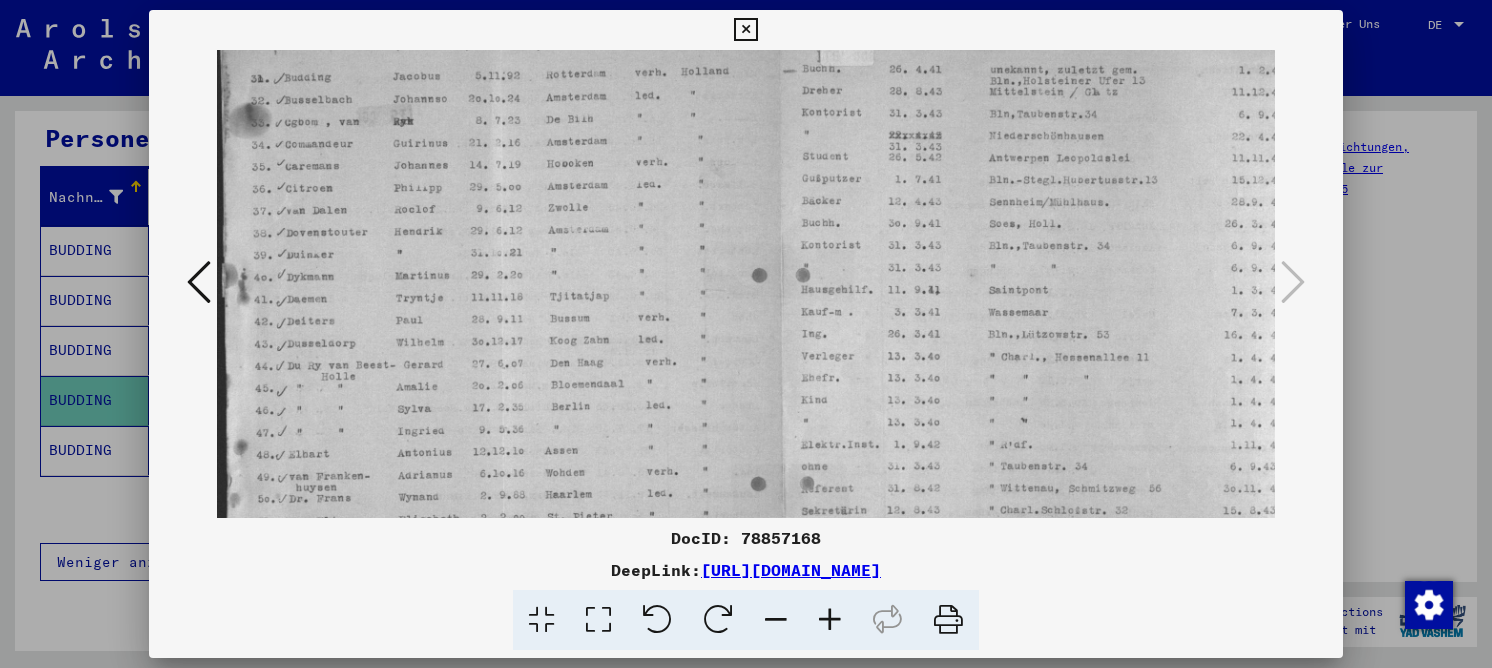 click at bounding box center [830, 620] 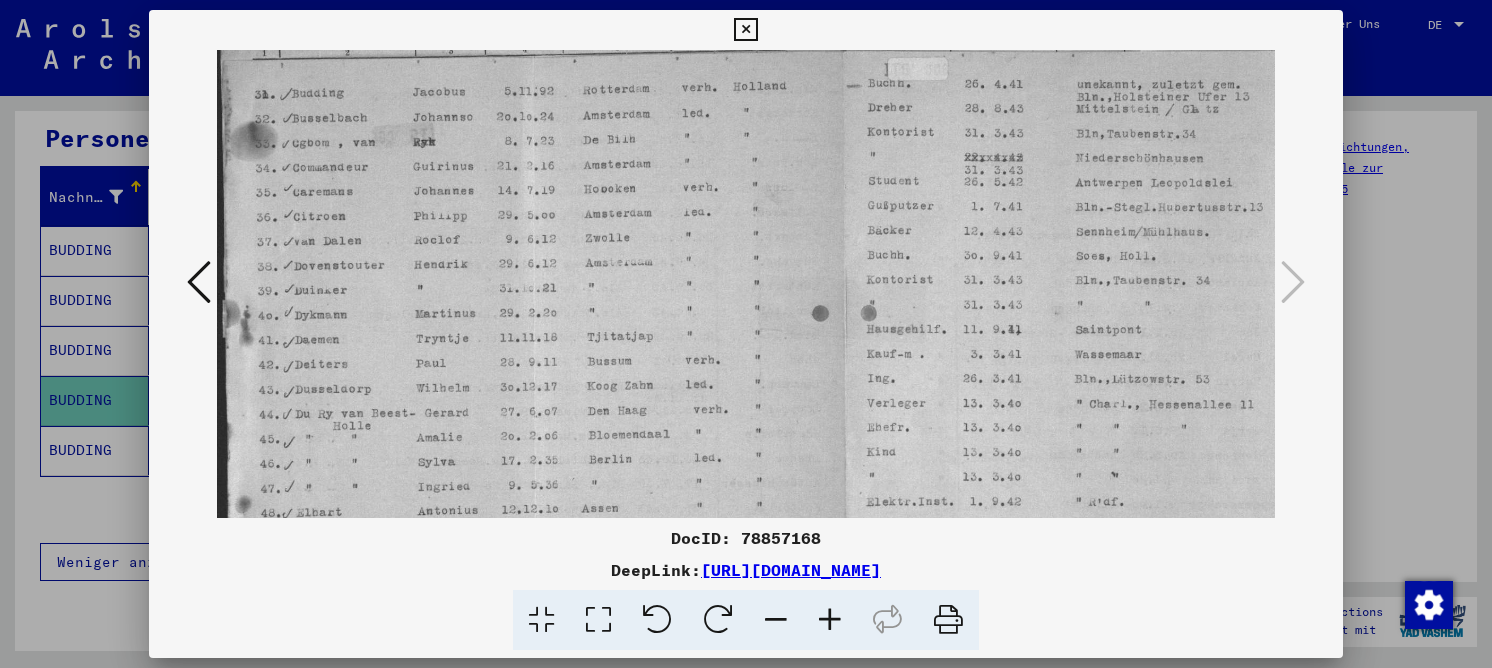 click at bounding box center [830, 620] 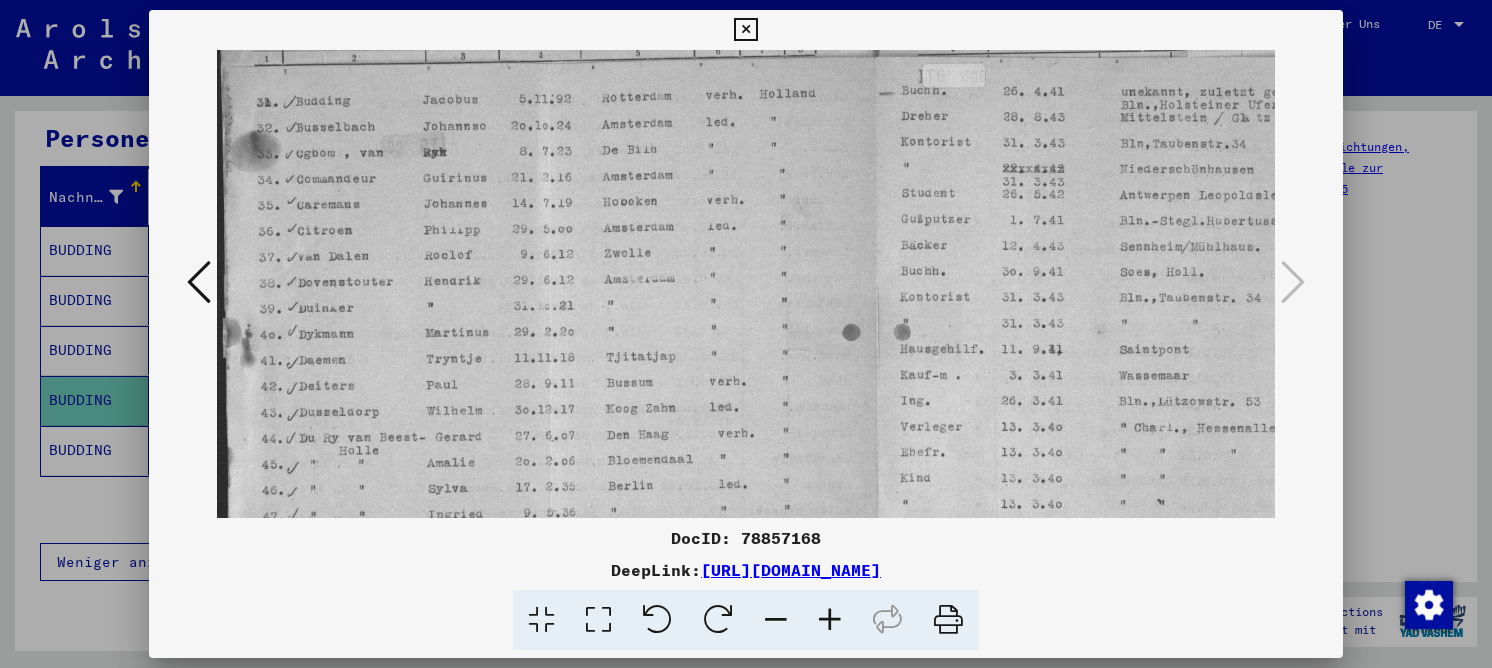 click at bounding box center (830, 620) 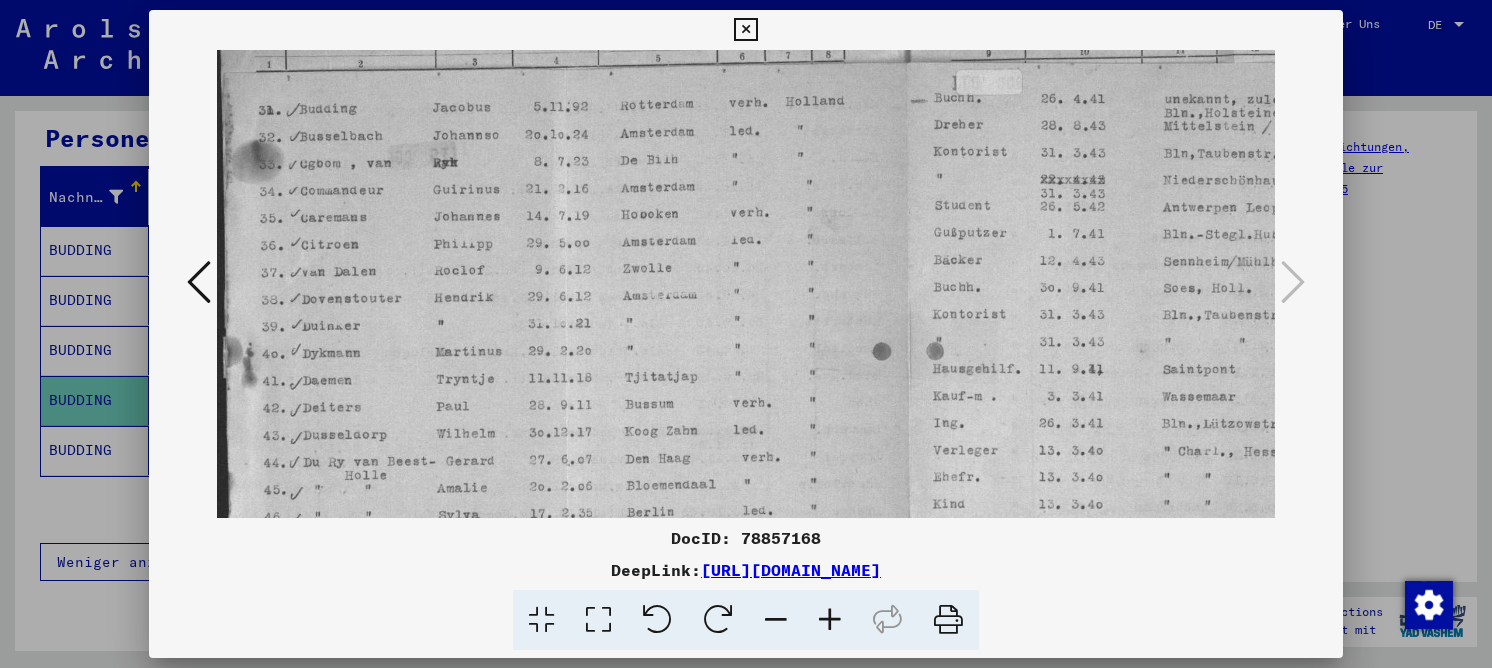 click at bounding box center (830, 620) 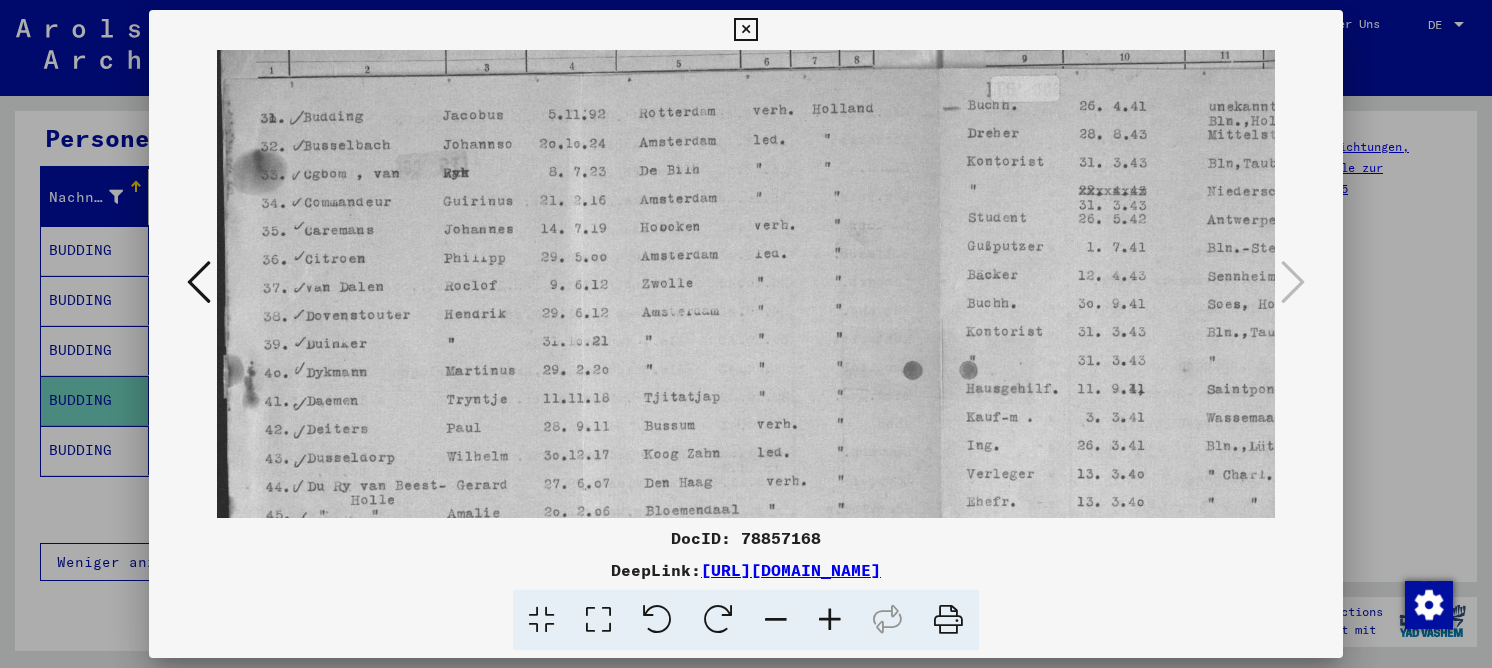 click at bounding box center (830, 620) 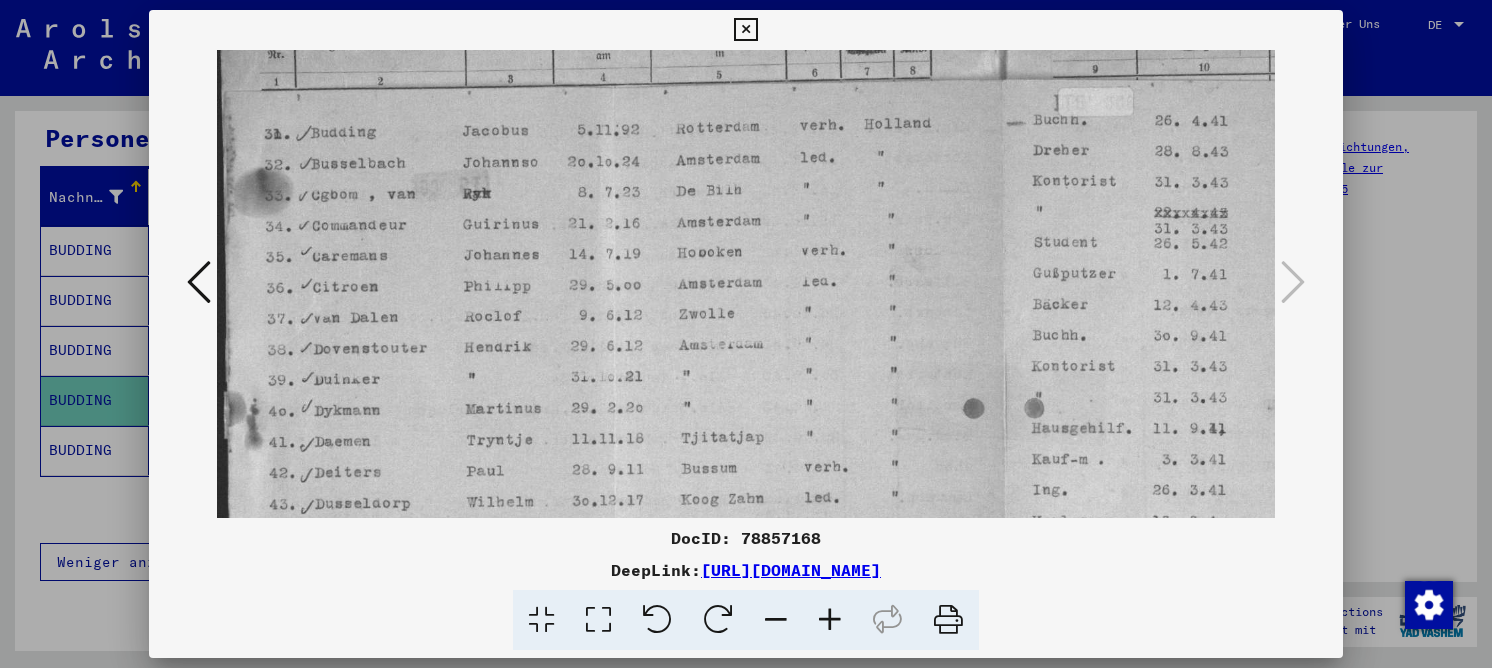 click at bounding box center [830, 620] 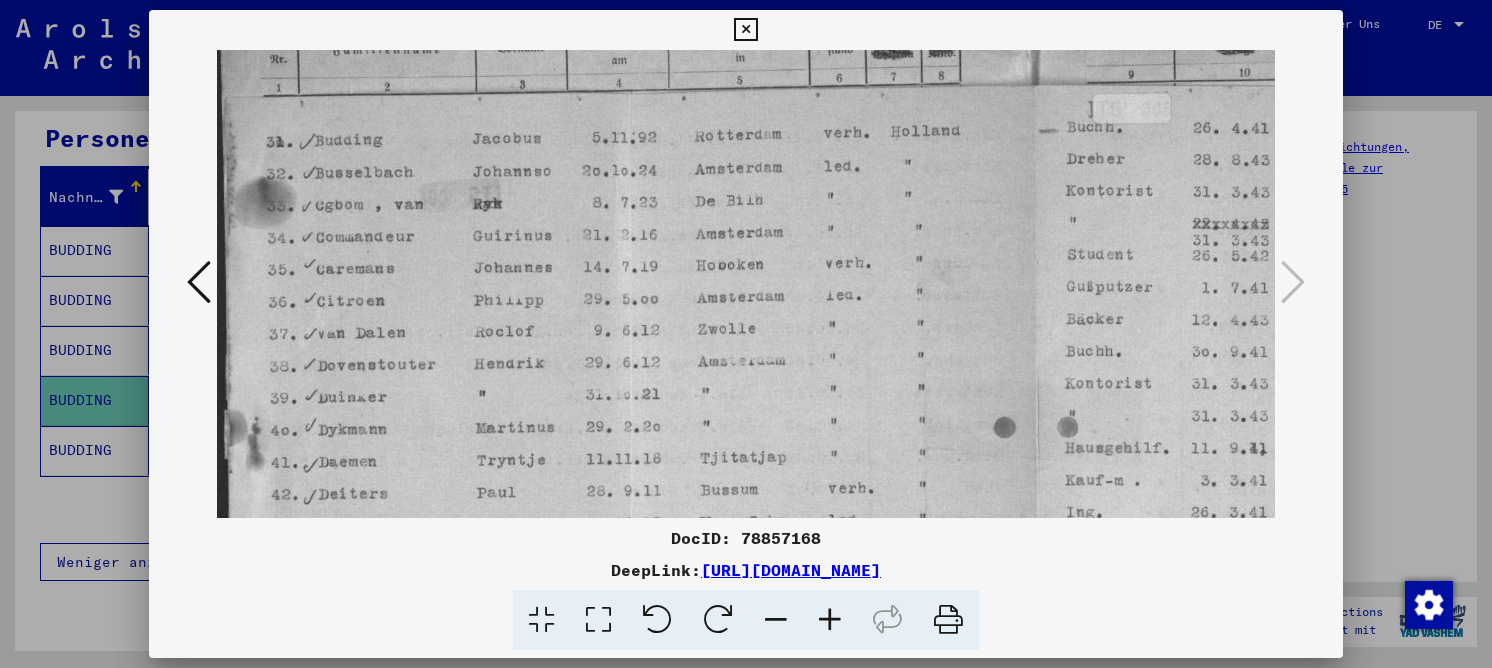 click at bounding box center (830, 620) 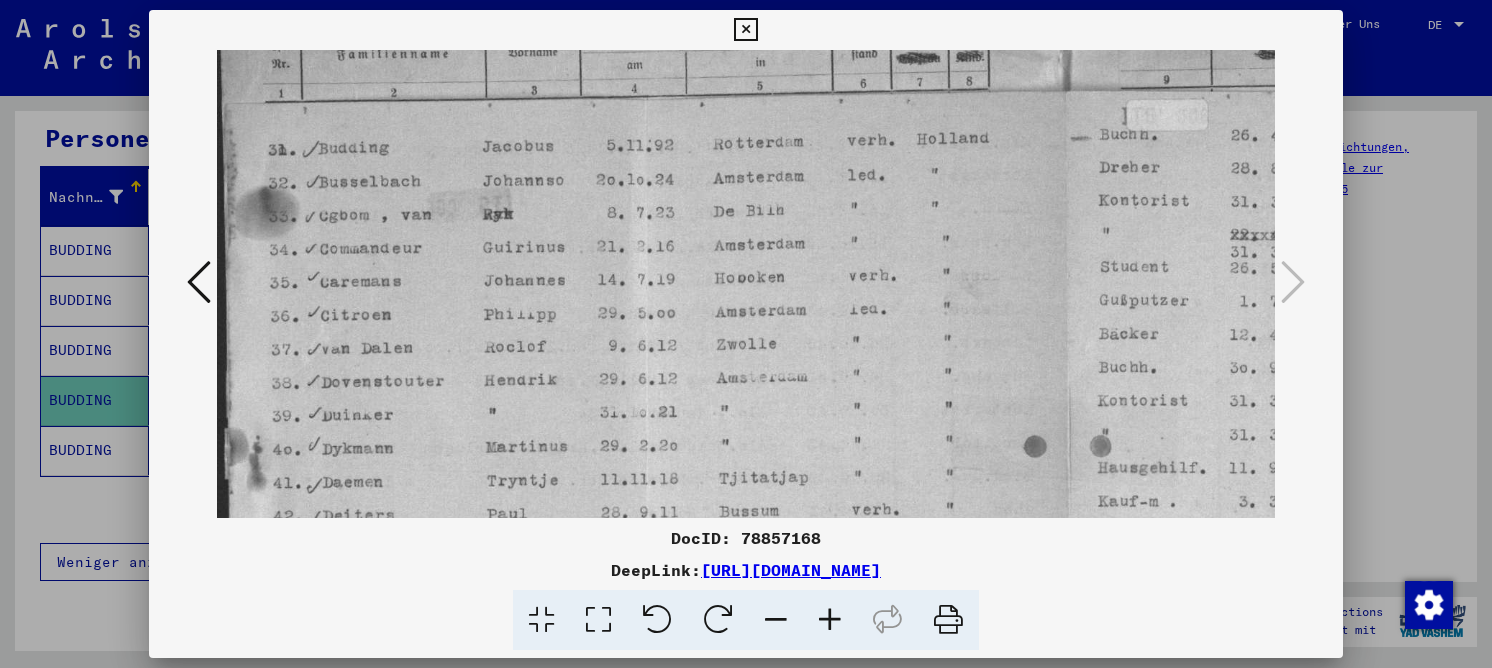click at bounding box center [830, 620] 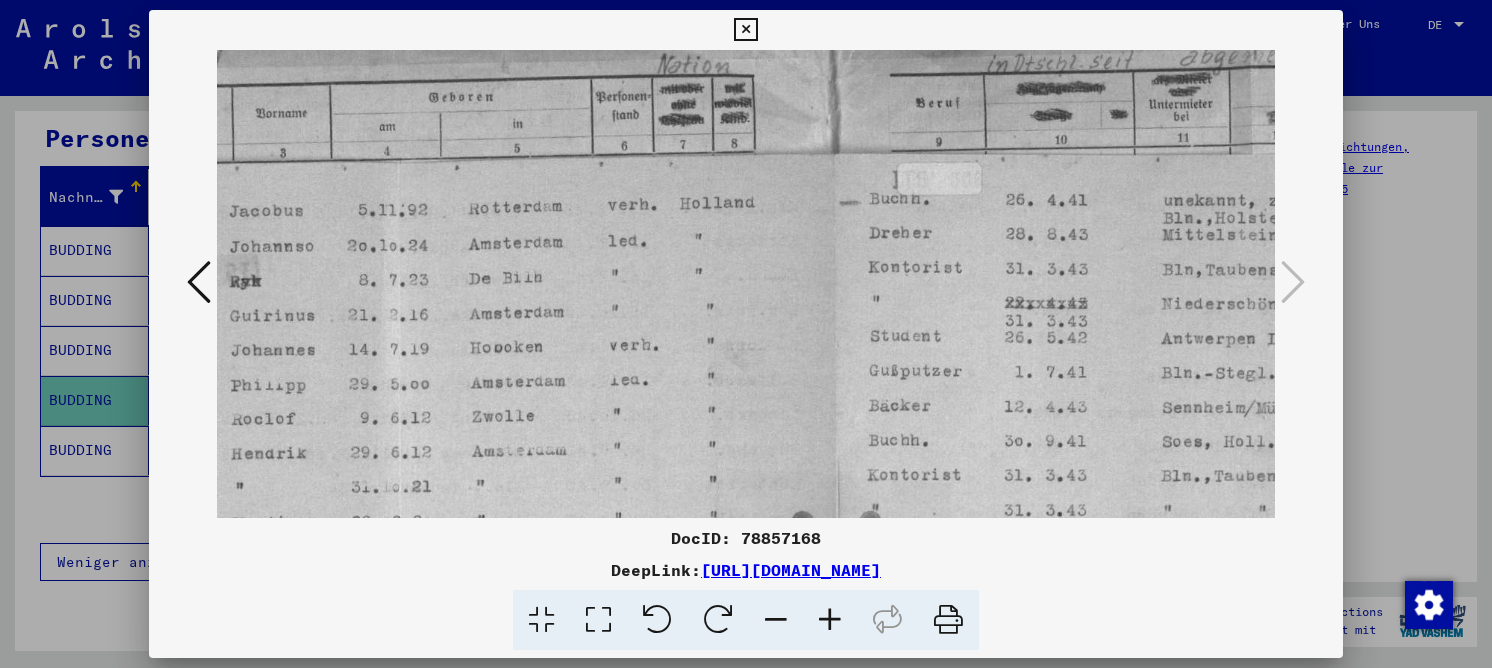 scroll, scrollTop: 47, scrollLeft: 495, axis: both 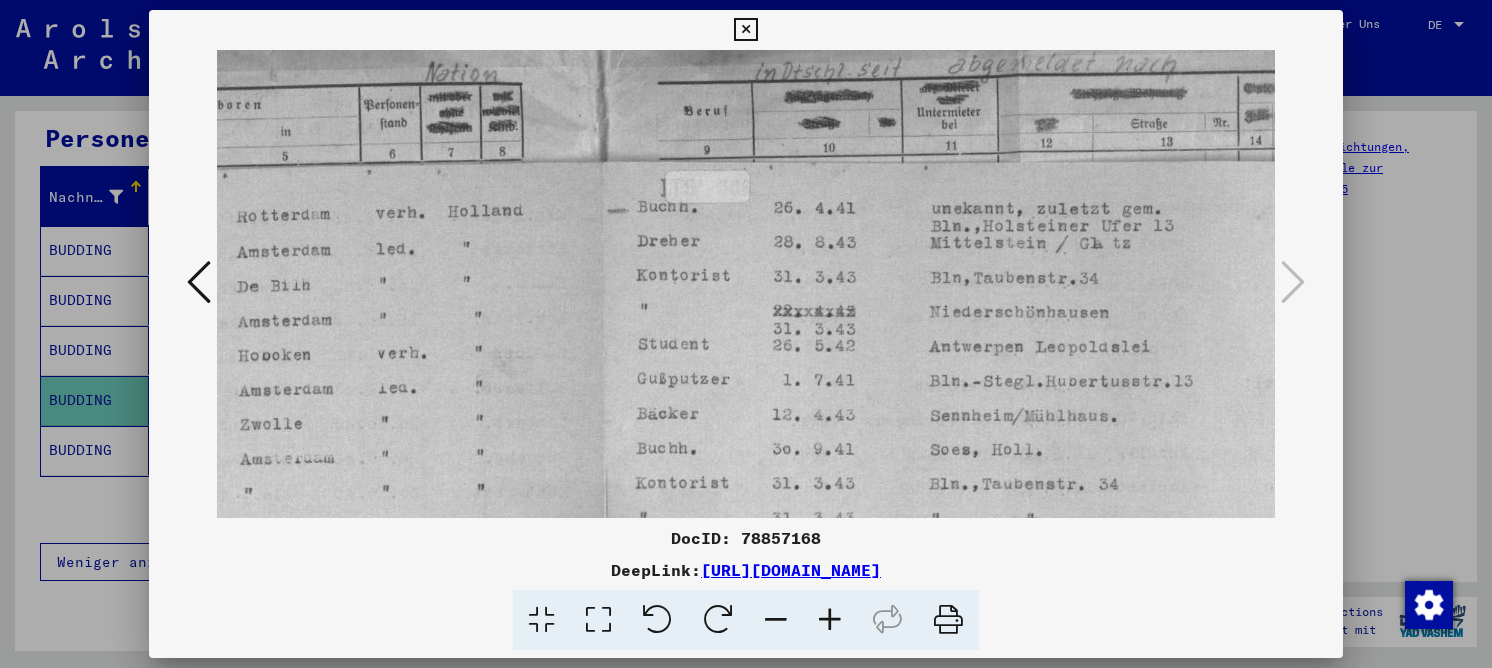 drag, startPoint x: 917, startPoint y: 290, endPoint x: 422, endPoint y: 354, distance: 499.12024 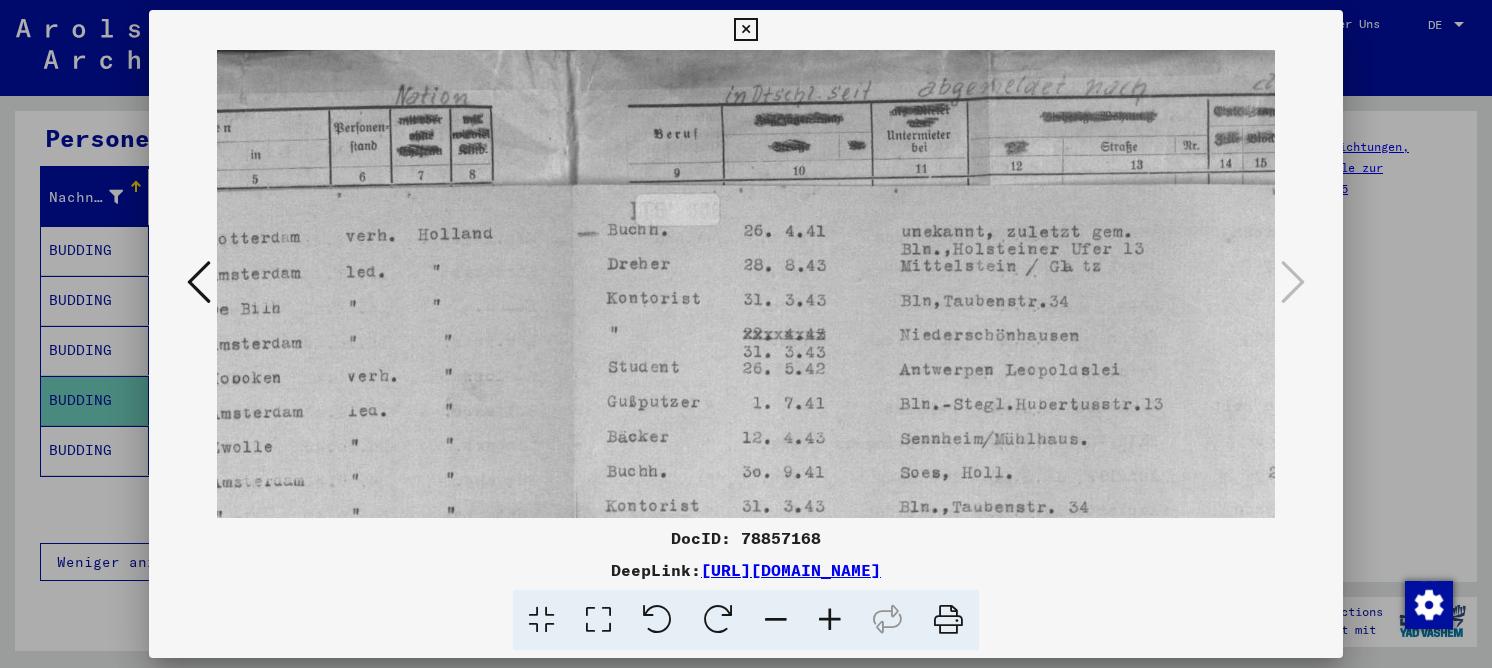 scroll, scrollTop: 22, scrollLeft: 526, axis: both 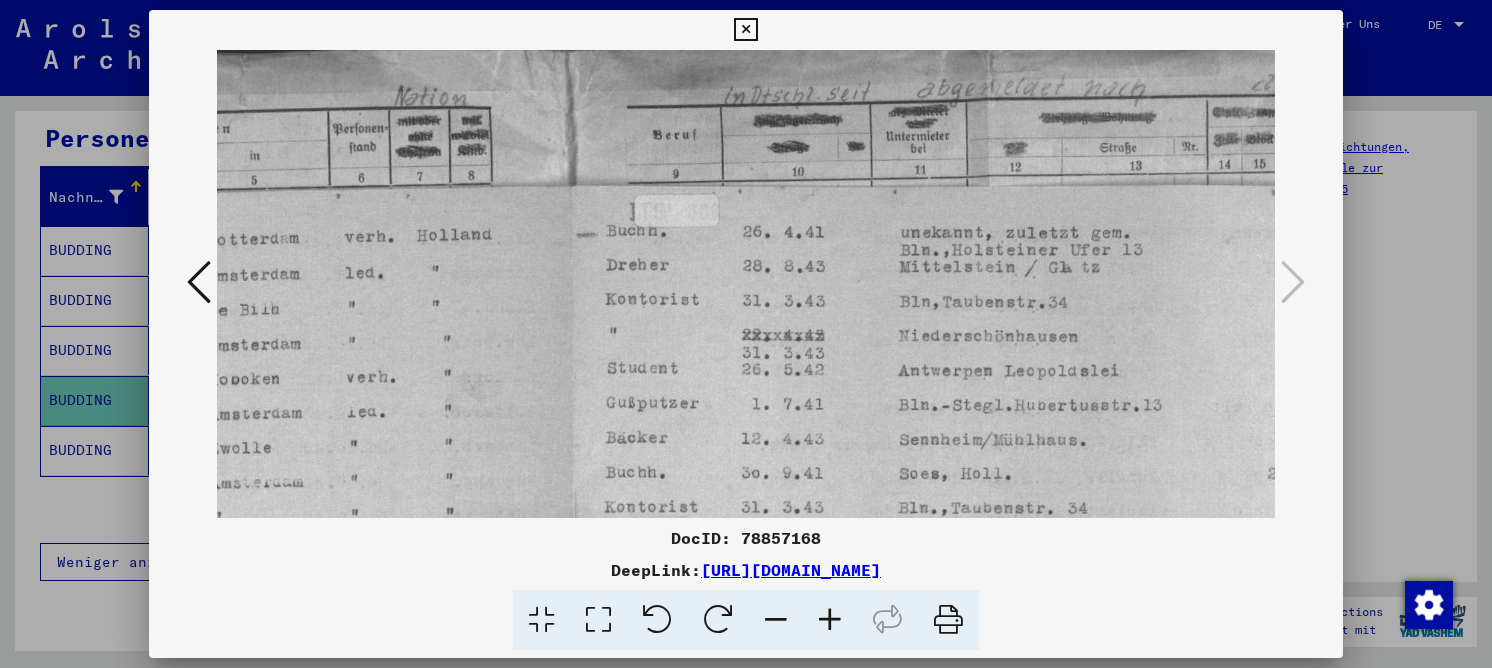 drag, startPoint x: 776, startPoint y: 254, endPoint x: 745, endPoint y: 279, distance: 39.824615 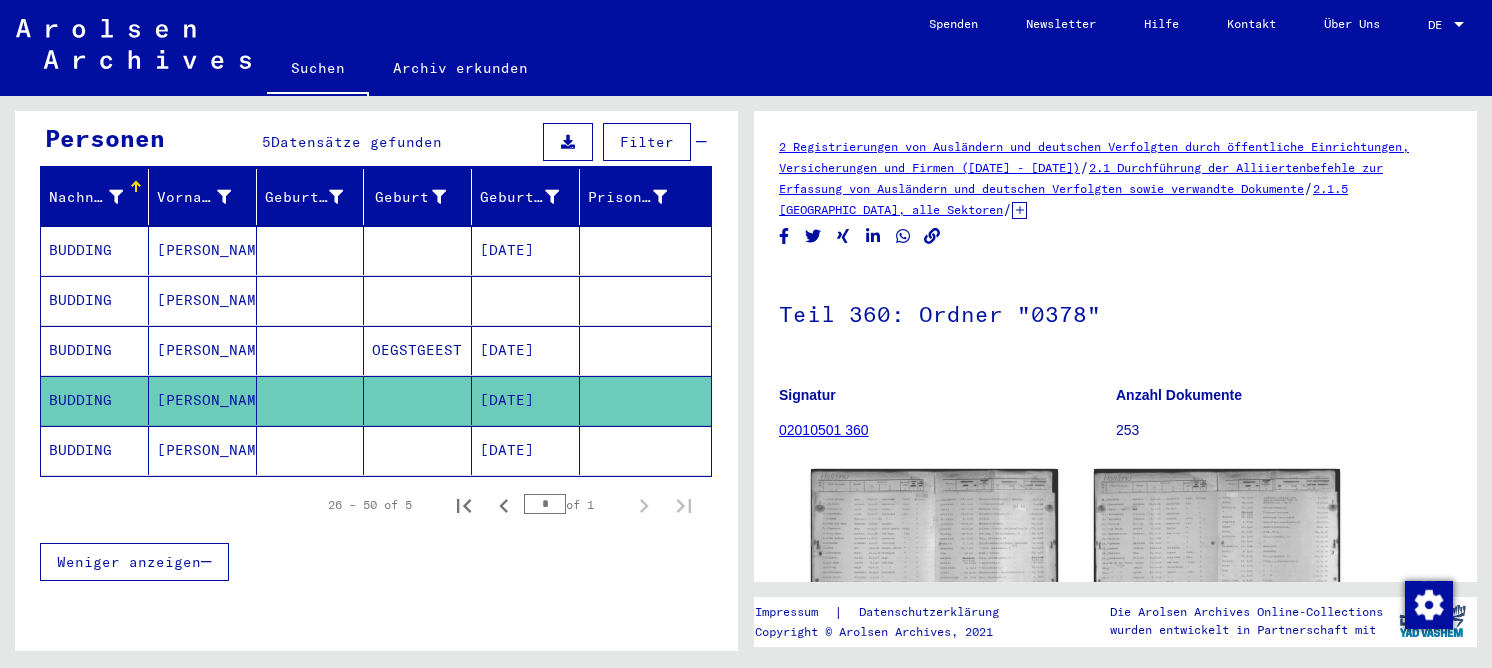 click at bounding box center [418, 300] 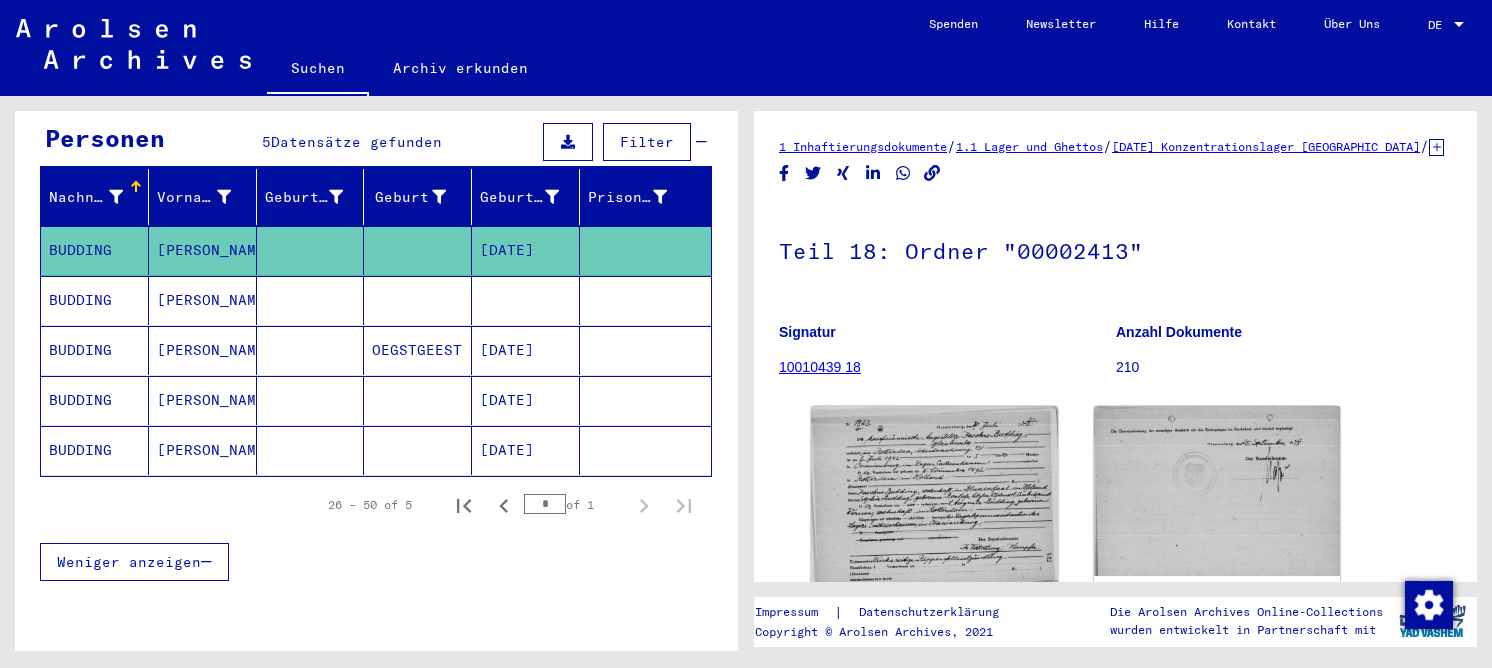 scroll, scrollTop: 0, scrollLeft: 0, axis: both 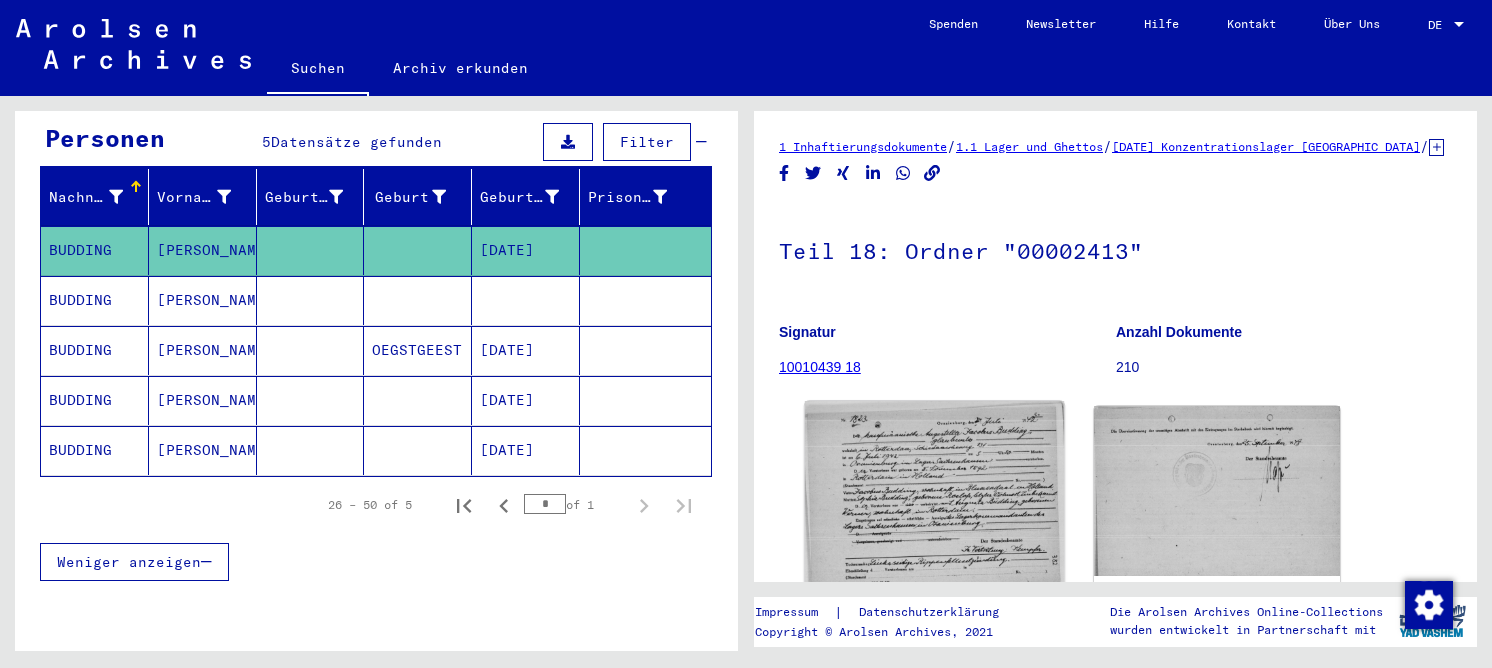 click 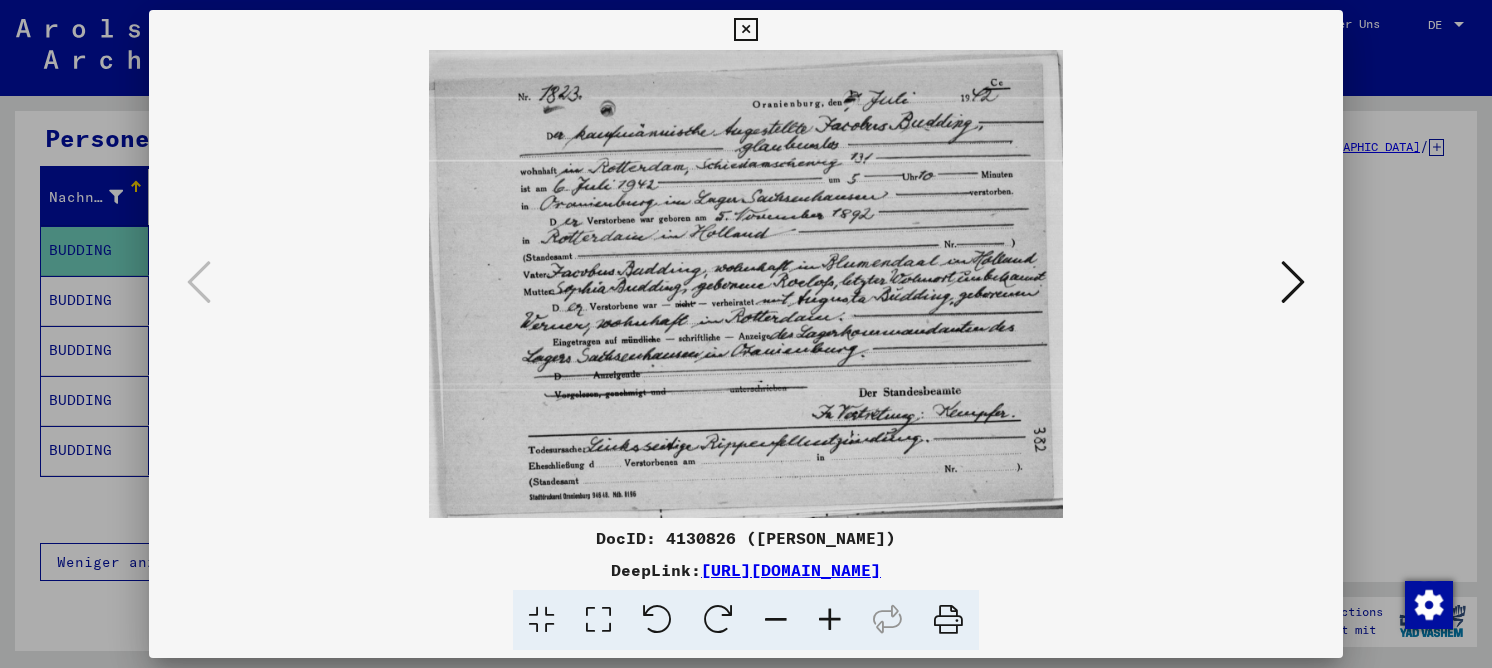 click at bounding box center [598, 620] 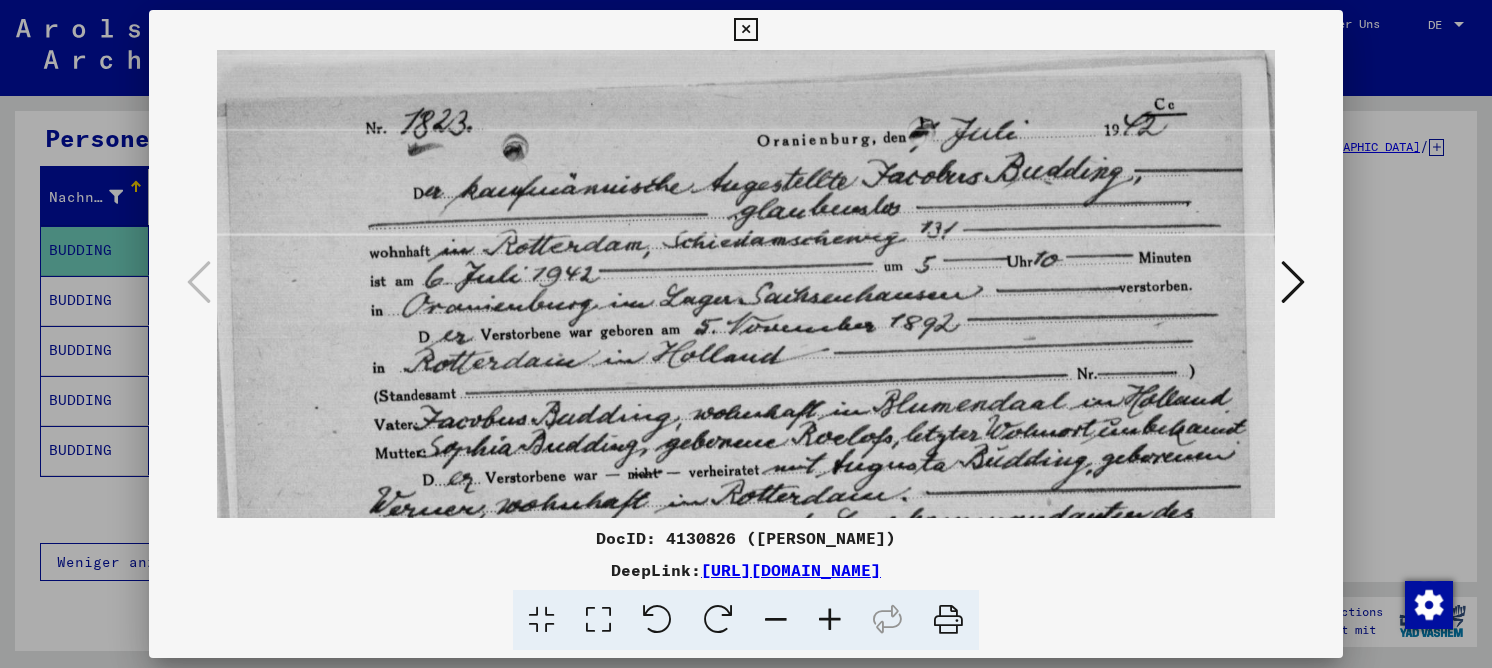 click at bounding box center (746, 440) 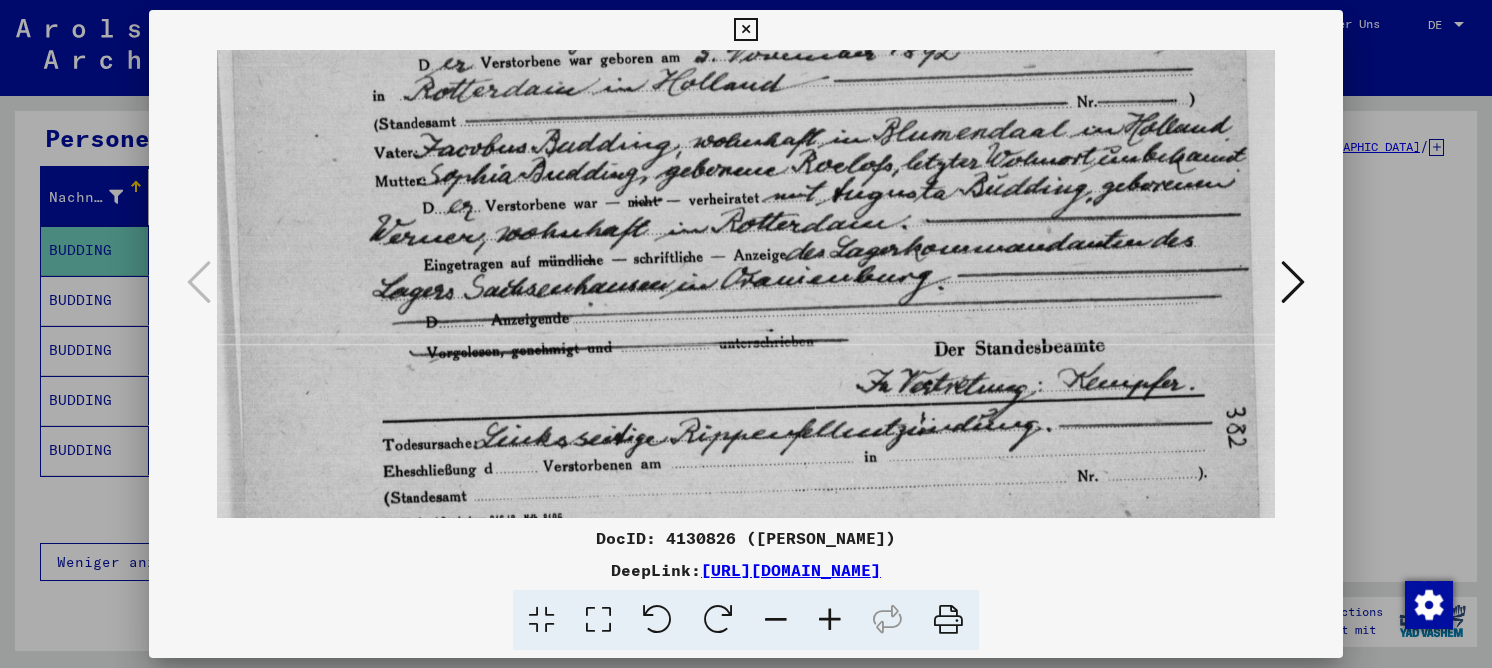 drag, startPoint x: 706, startPoint y: 393, endPoint x: 730, endPoint y: 118, distance: 276.0453 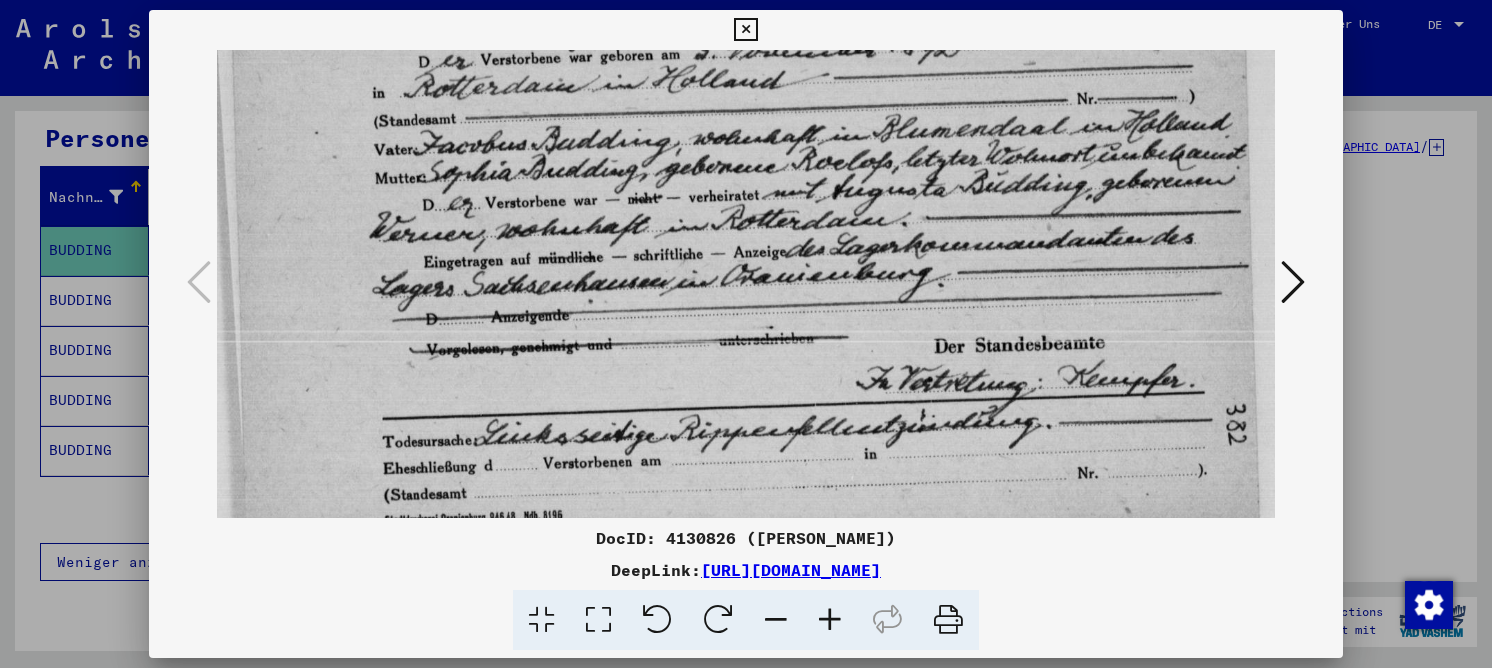 scroll, scrollTop: 313, scrollLeft: 0, axis: vertical 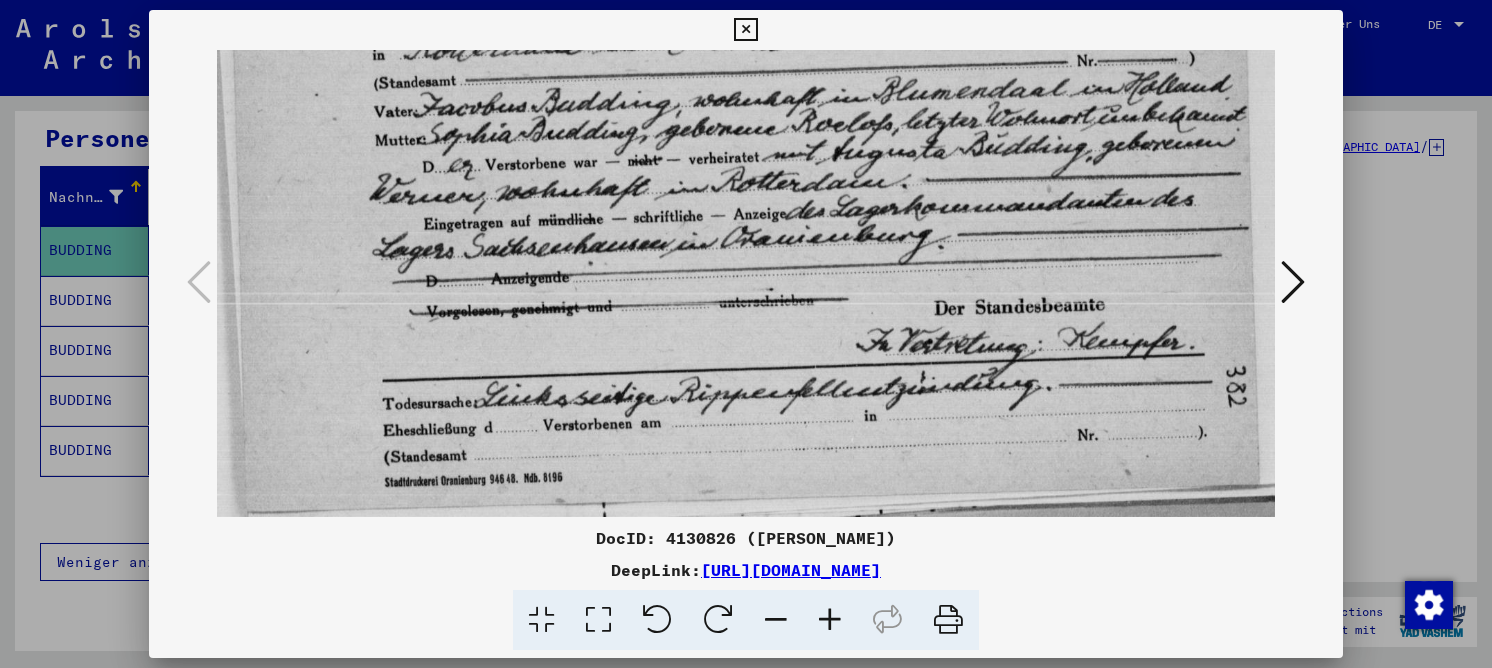 drag, startPoint x: 705, startPoint y: 365, endPoint x: 688, endPoint y: 294, distance: 73.00685 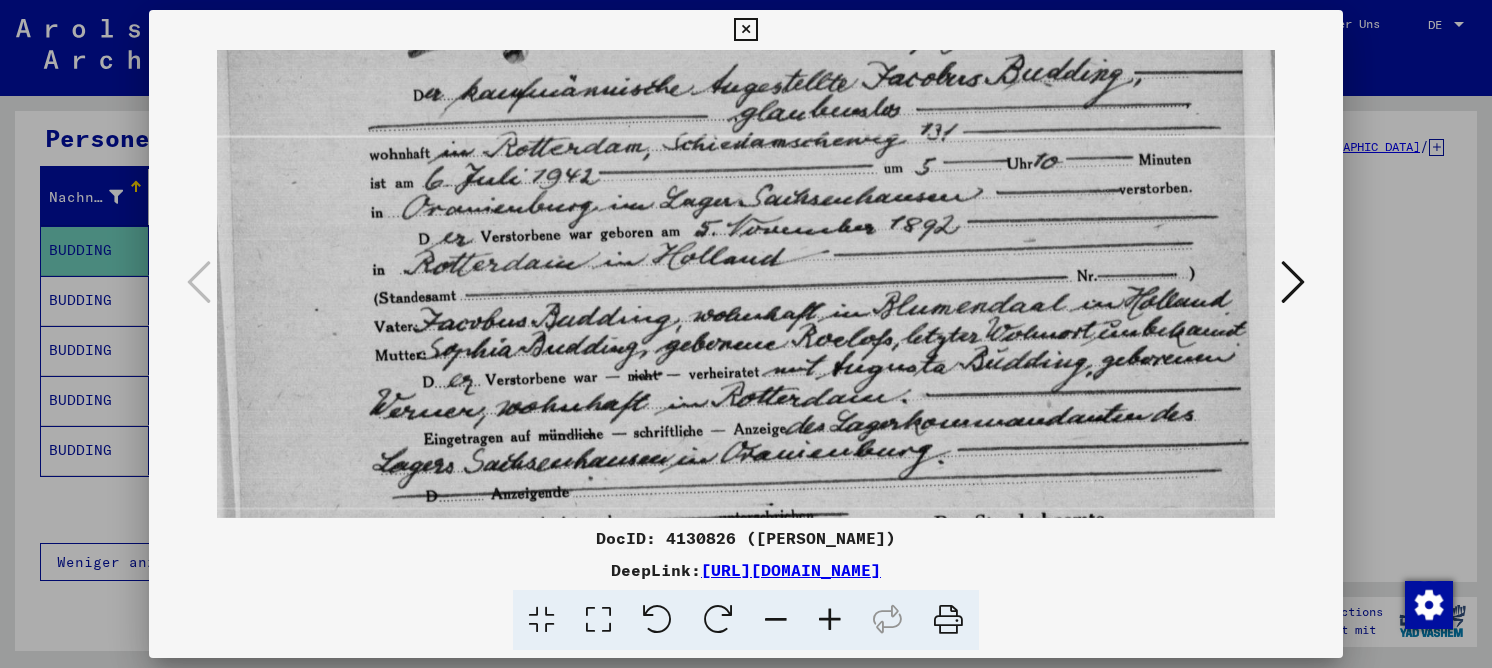 scroll, scrollTop: 77, scrollLeft: 0, axis: vertical 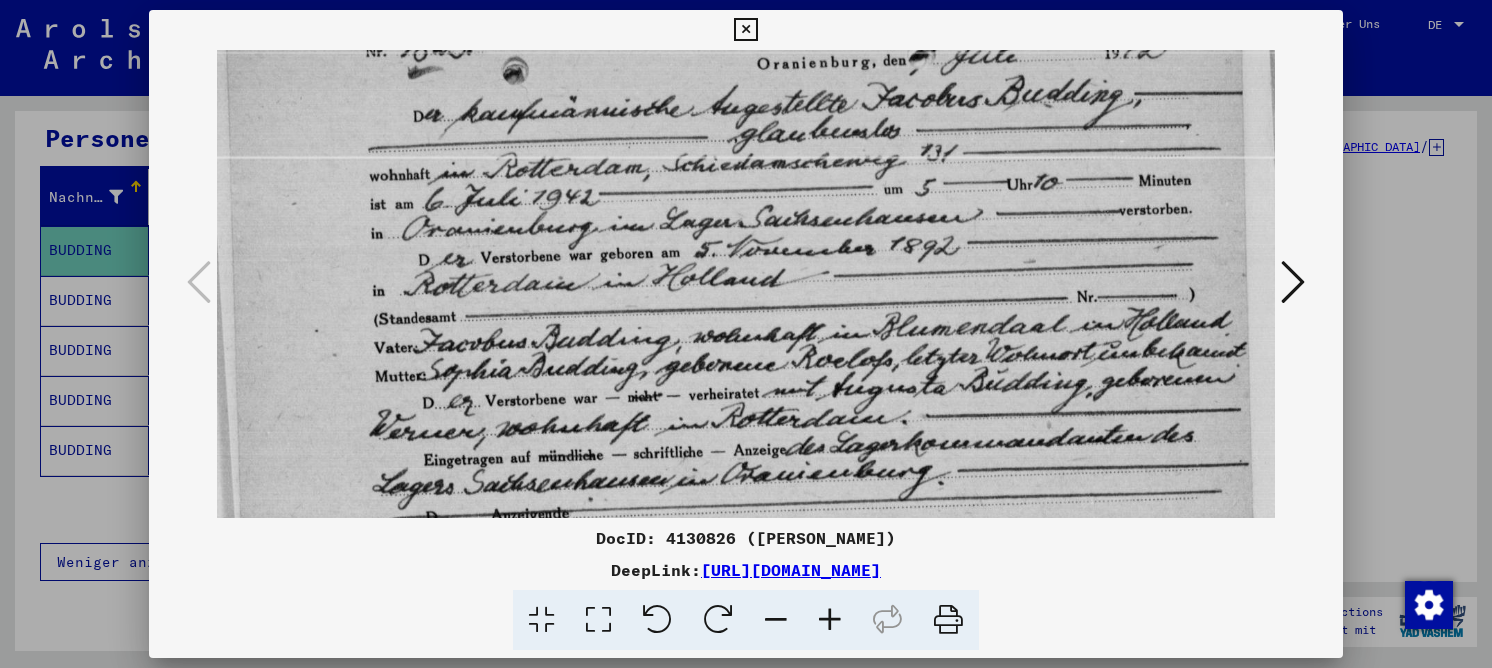 drag, startPoint x: 554, startPoint y: 170, endPoint x: 540, endPoint y: 389, distance: 219.44704 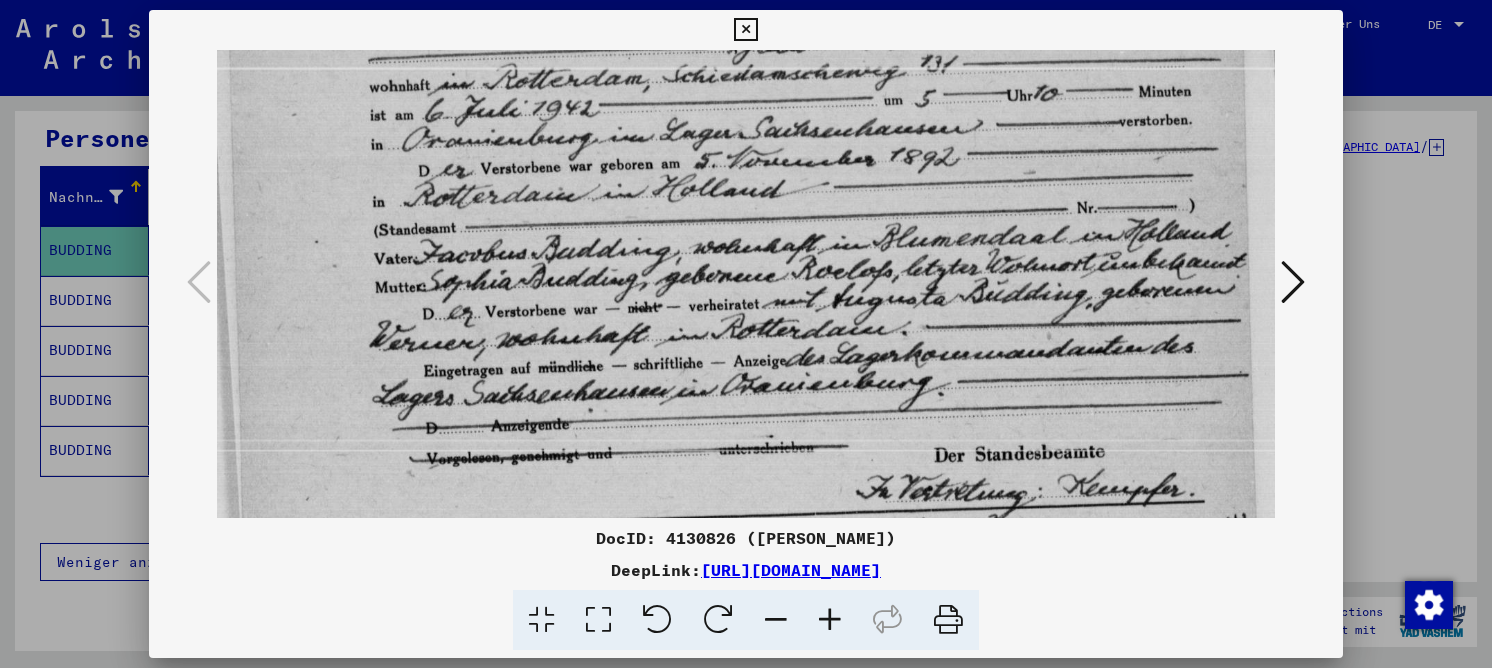 drag, startPoint x: 630, startPoint y: 334, endPoint x: 633, endPoint y: 251, distance: 83.0542 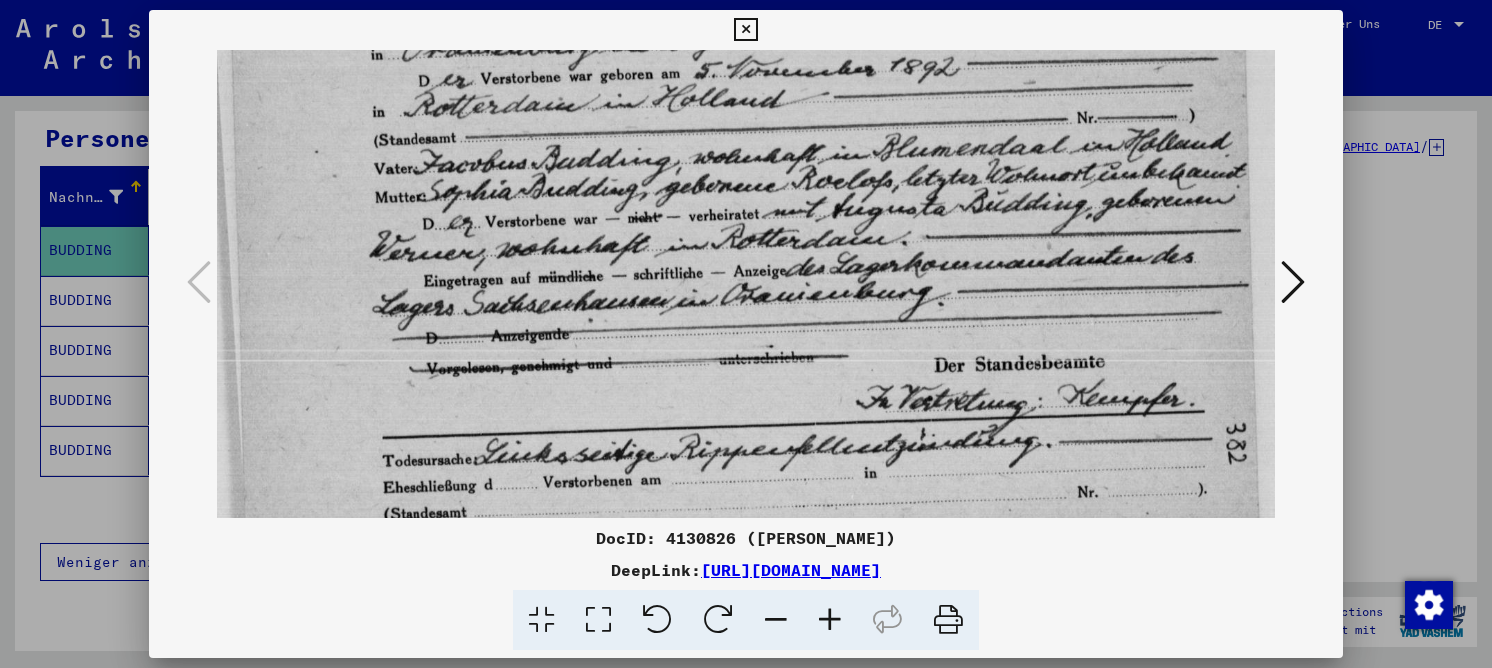scroll, scrollTop: 313, scrollLeft: 0, axis: vertical 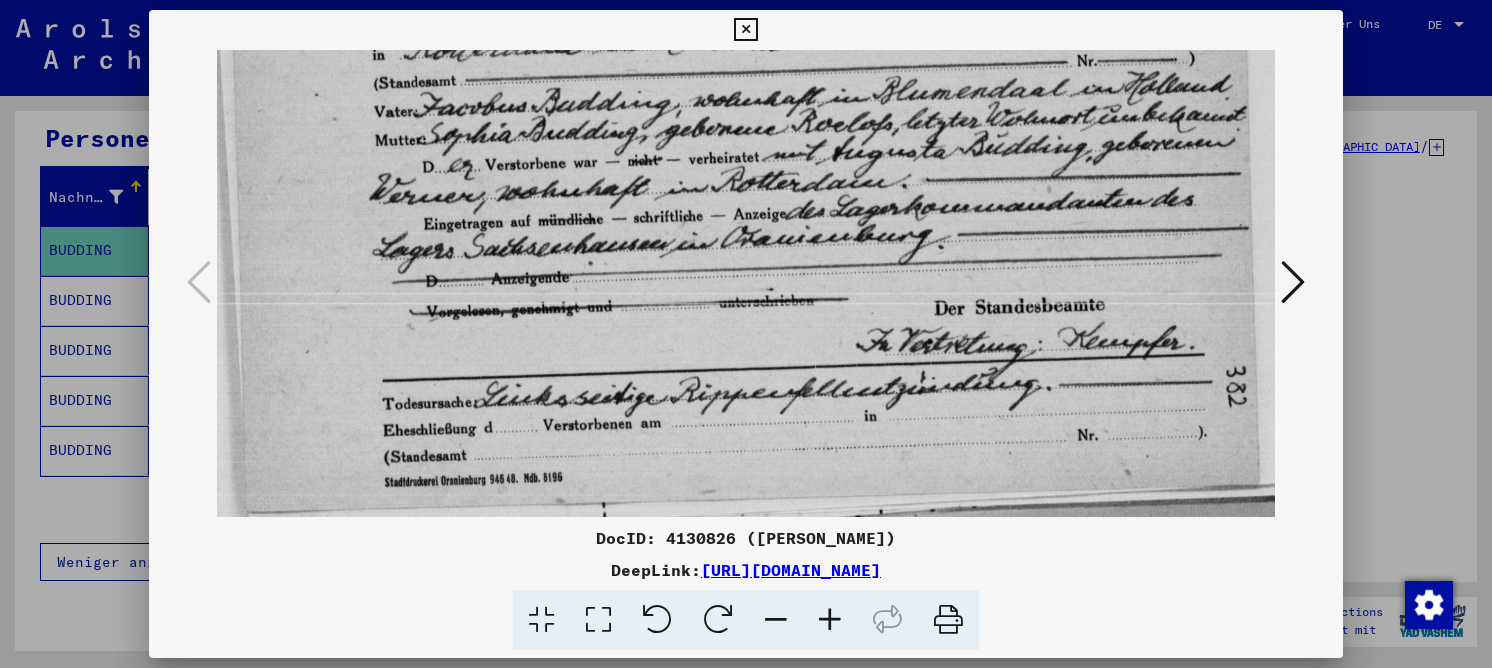 drag, startPoint x: 663, startPoint y: 345, endPoint x: 653, endPoint y: 180, distance: 165.30275 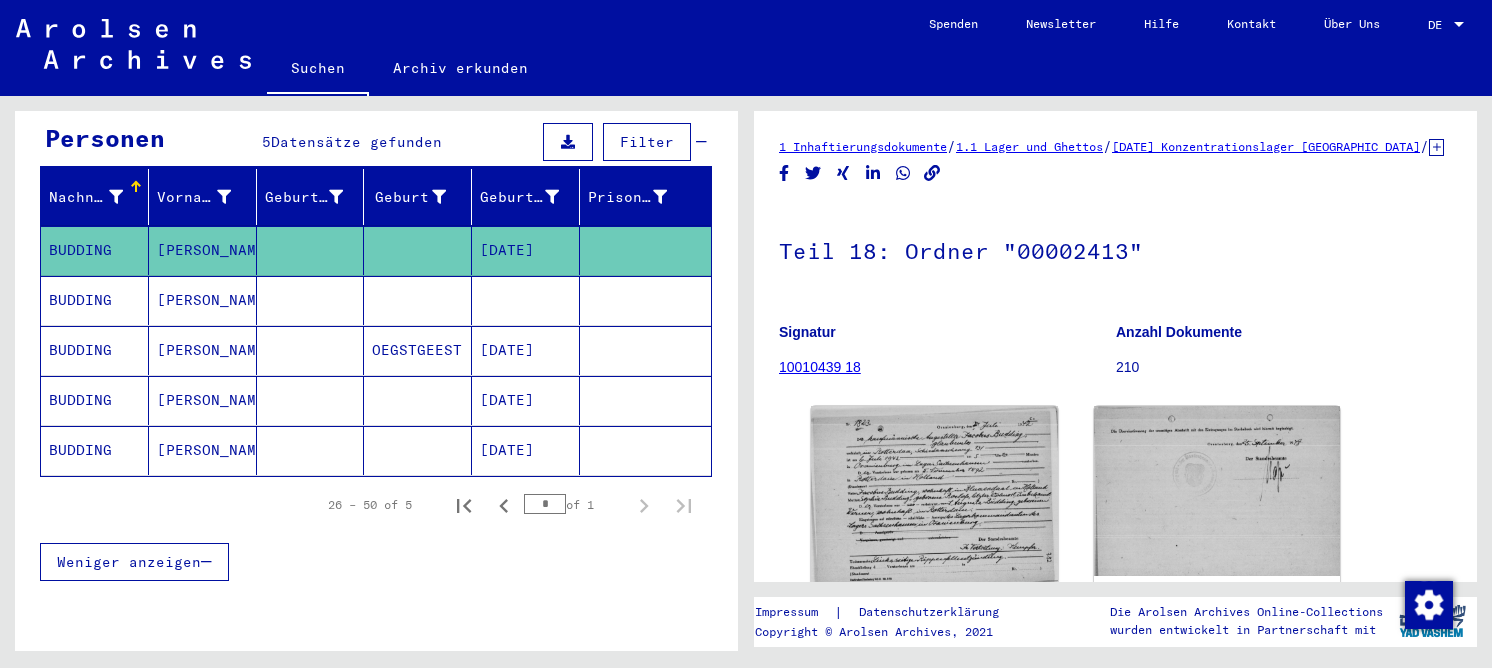 click on "[DATE]" at bounding box center (526, 450) 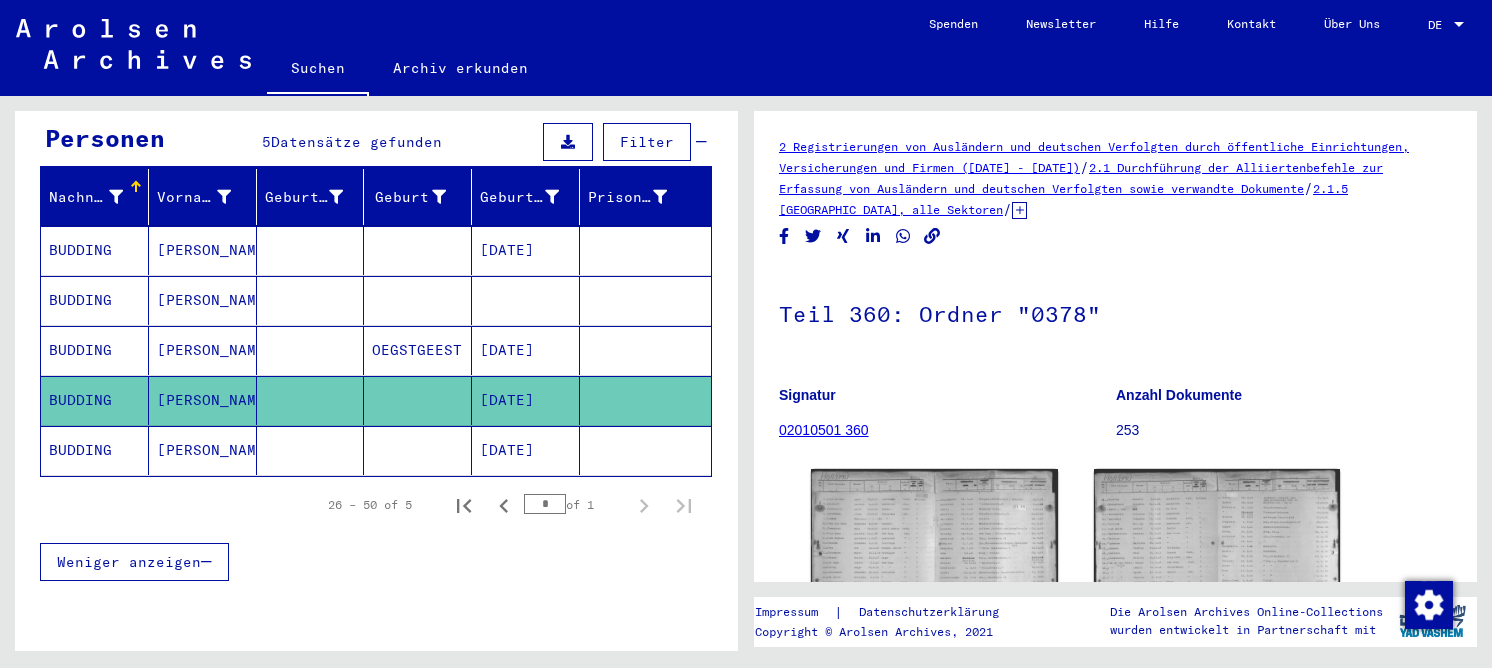 scroll, scrollTop: 0, scrollLeft: 0, axis: both 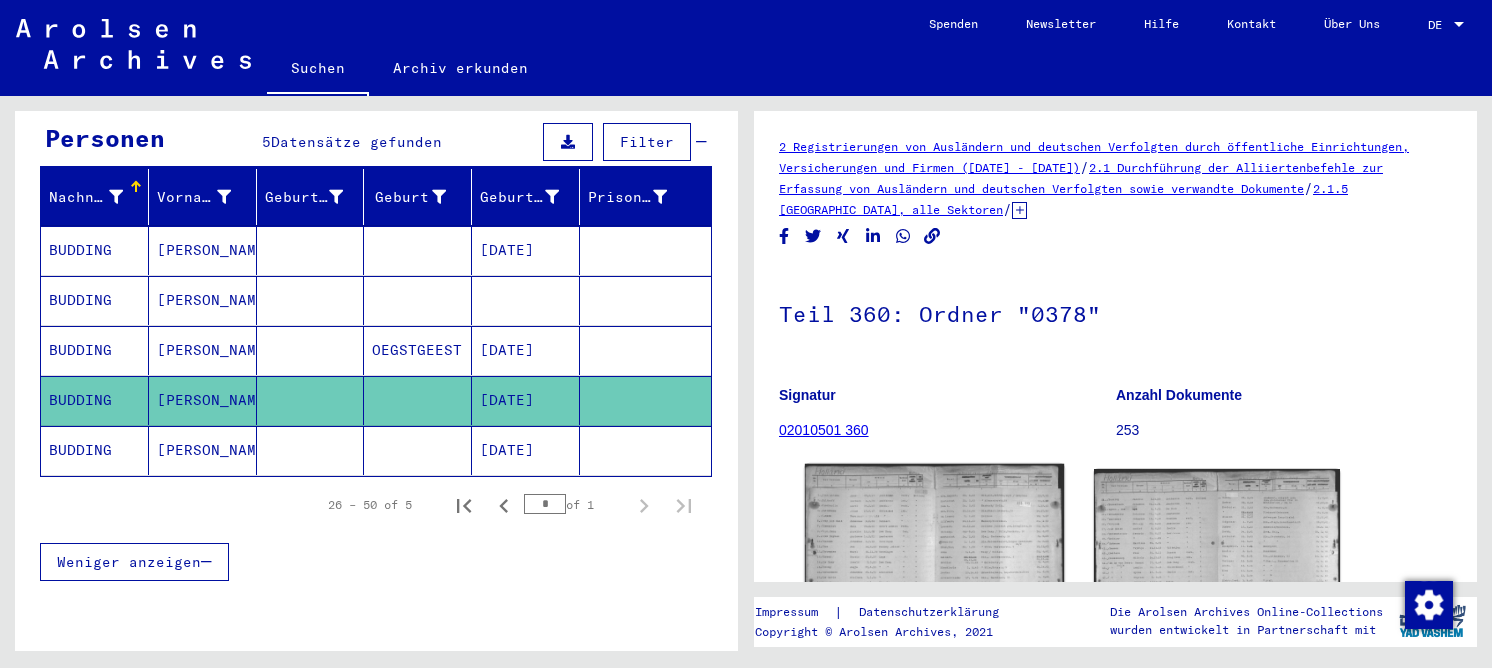 click 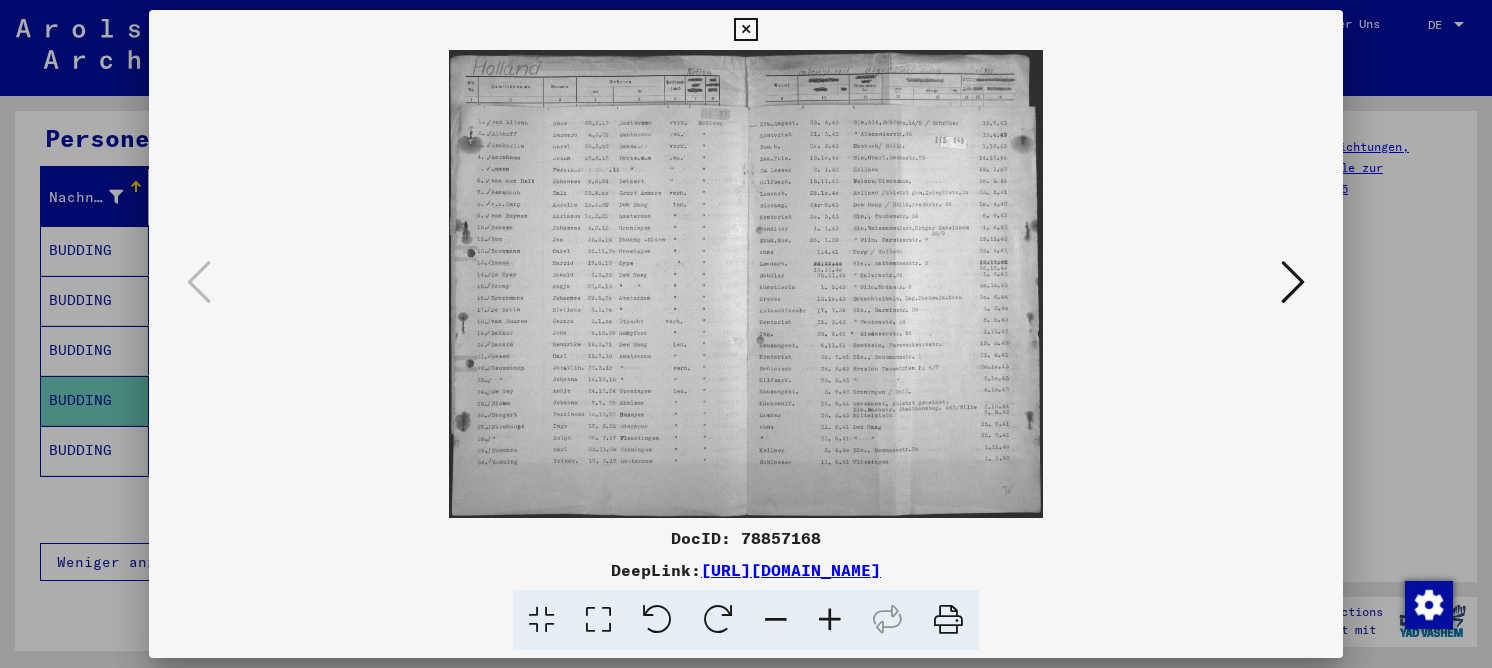 click at bounding box center [598, 620] 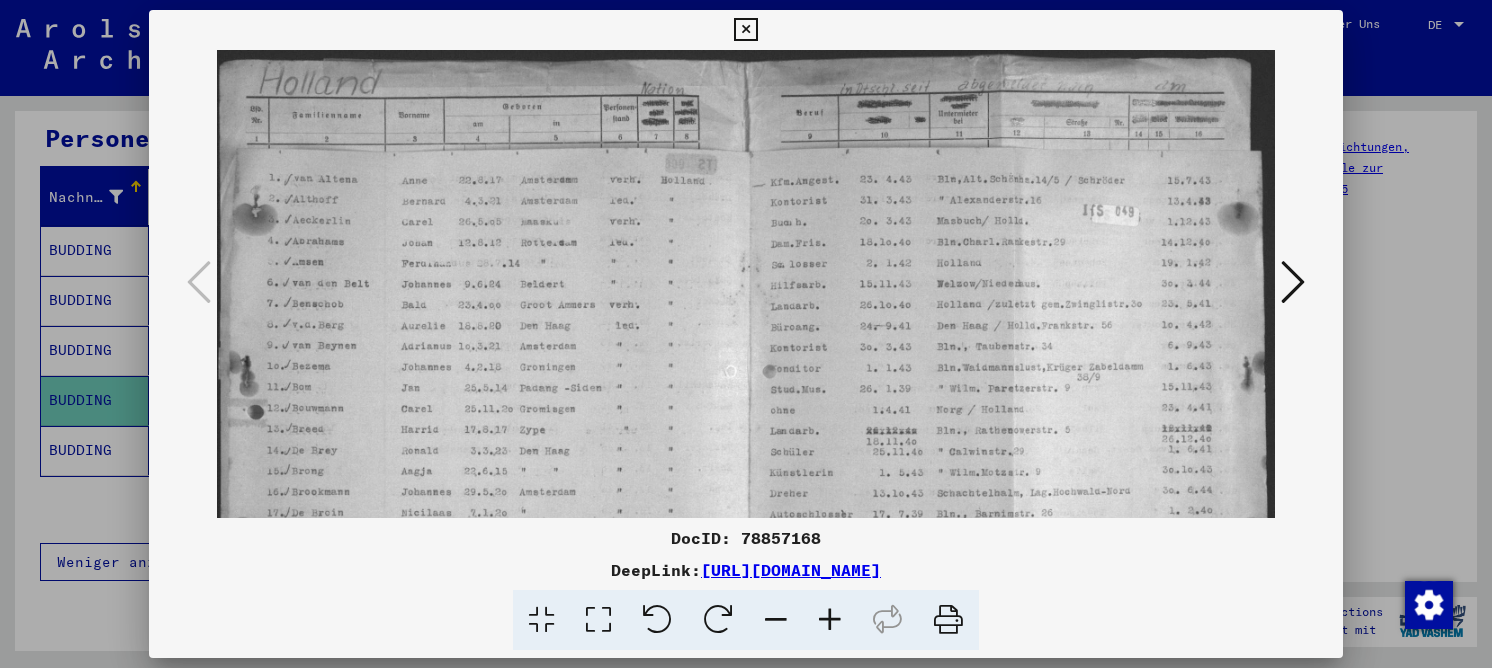 click at bounding box center (830, 620) 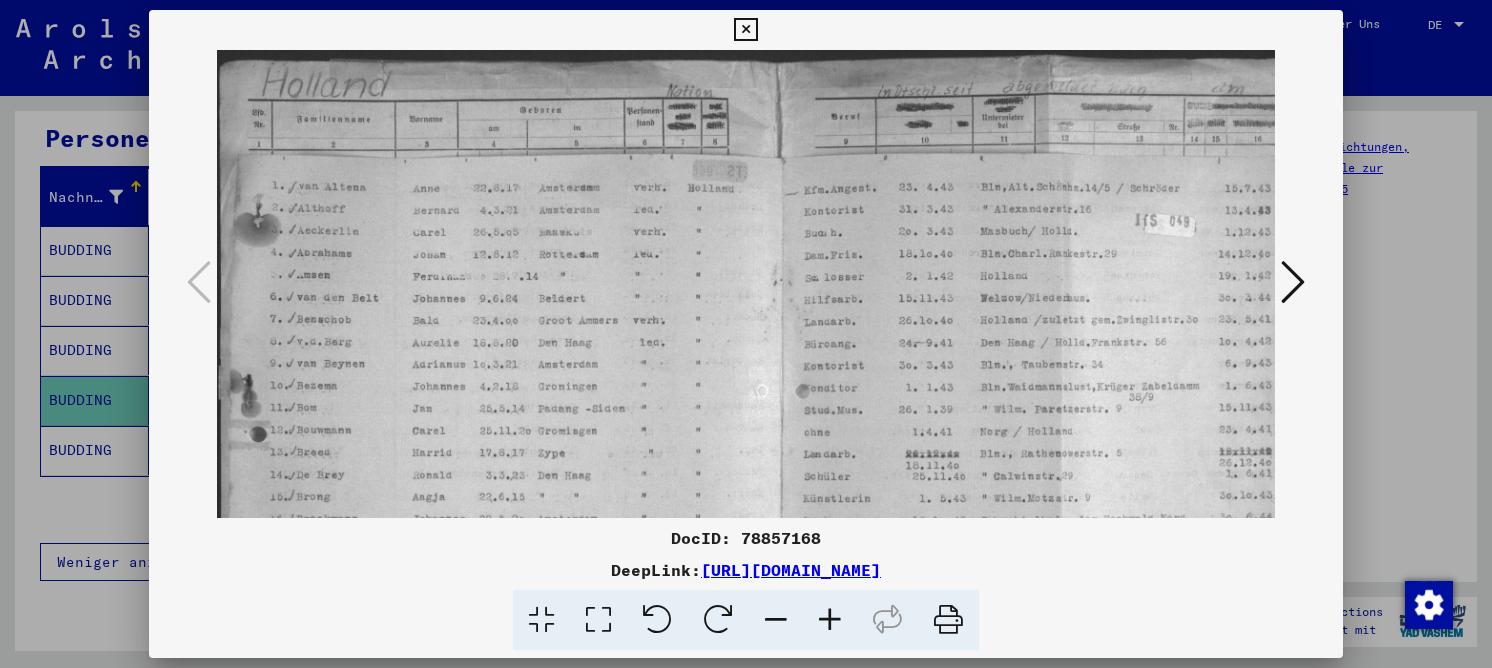click at bounding box center [830, 620] 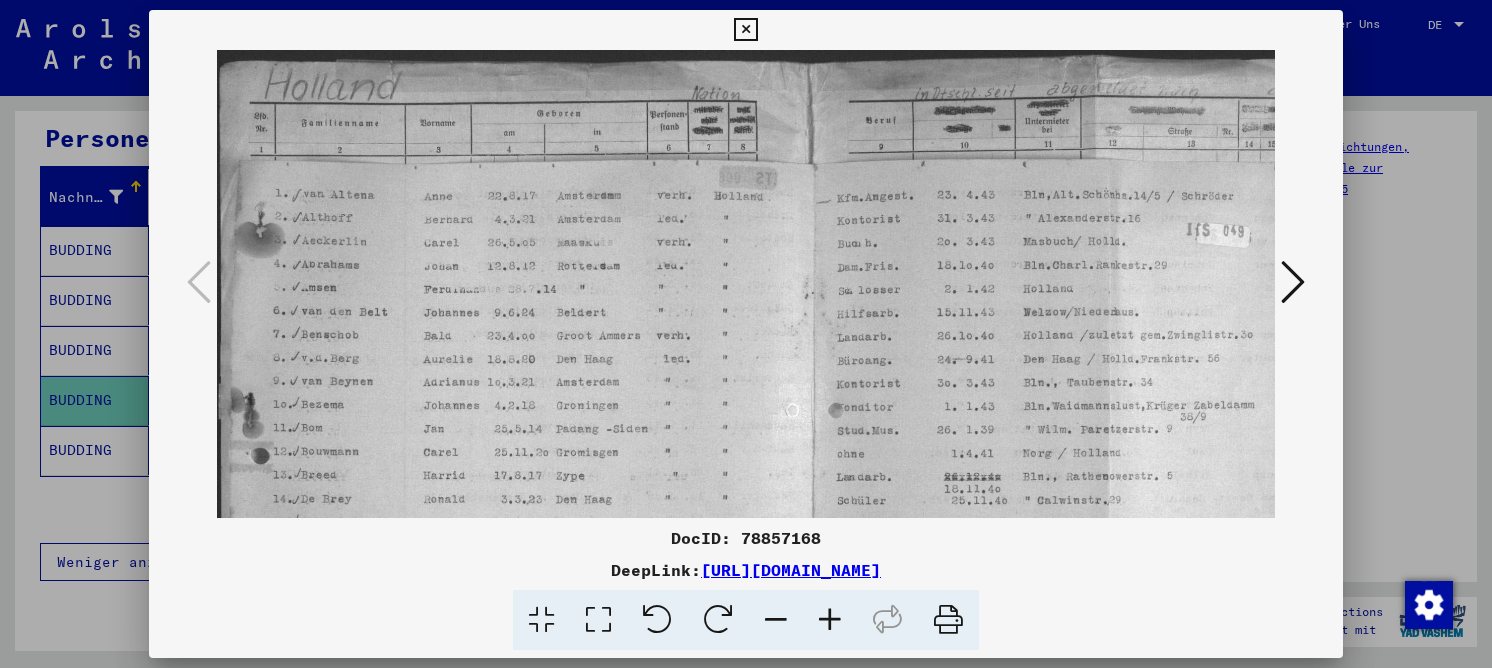 click at bounding box center (830, 620) 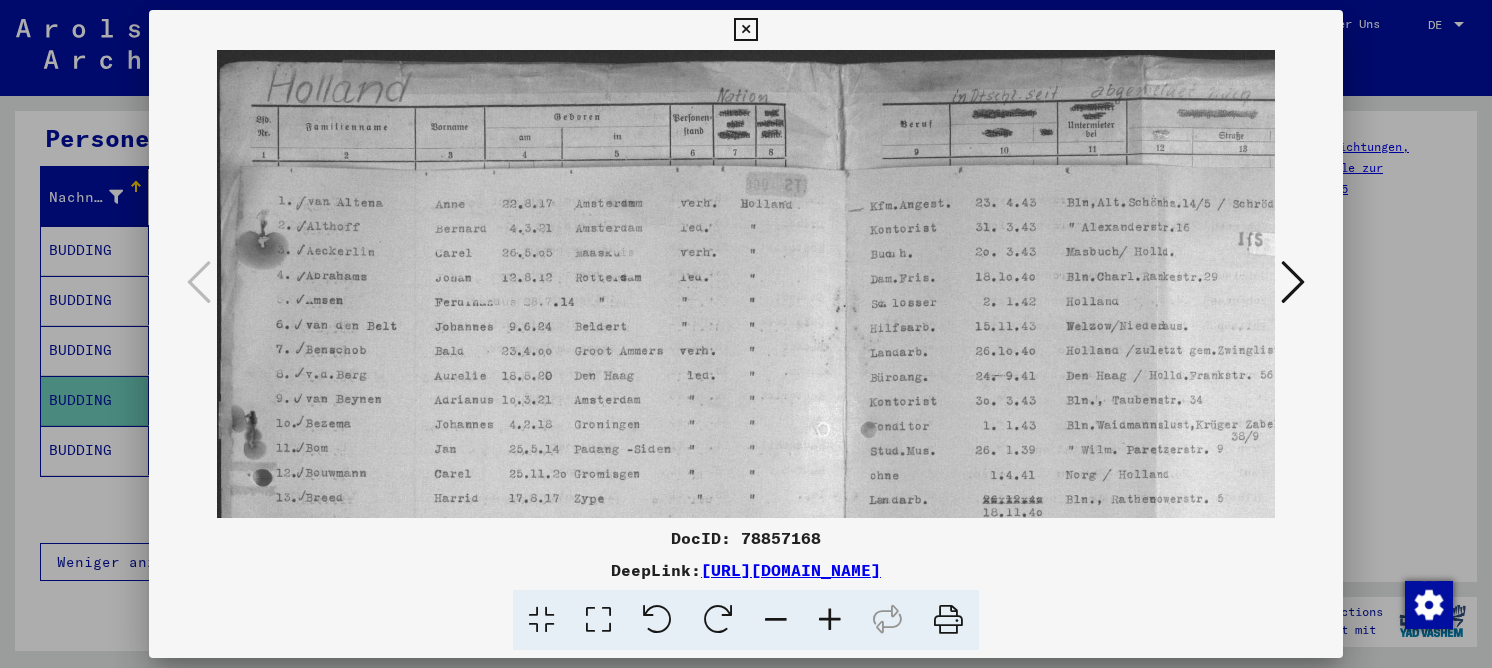 click at bounding box center (830, 620) 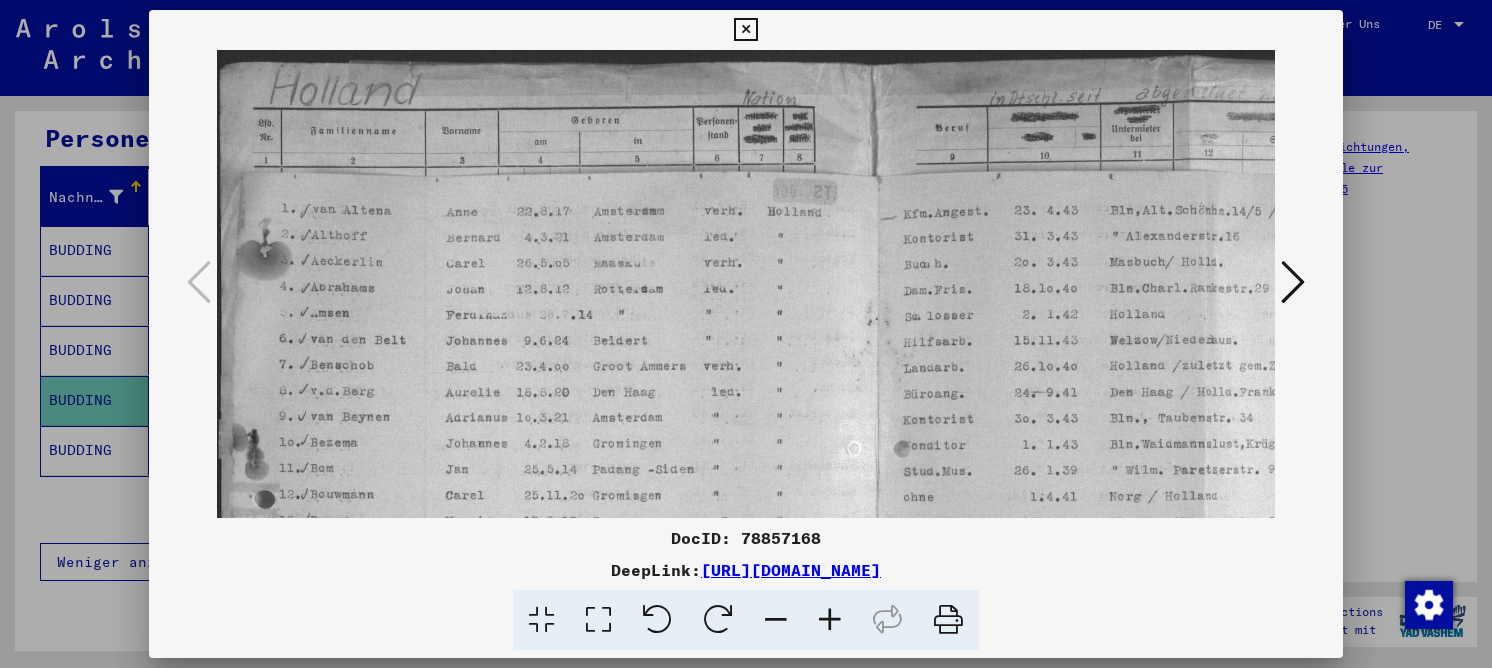 click at bounding box center (830, 620) 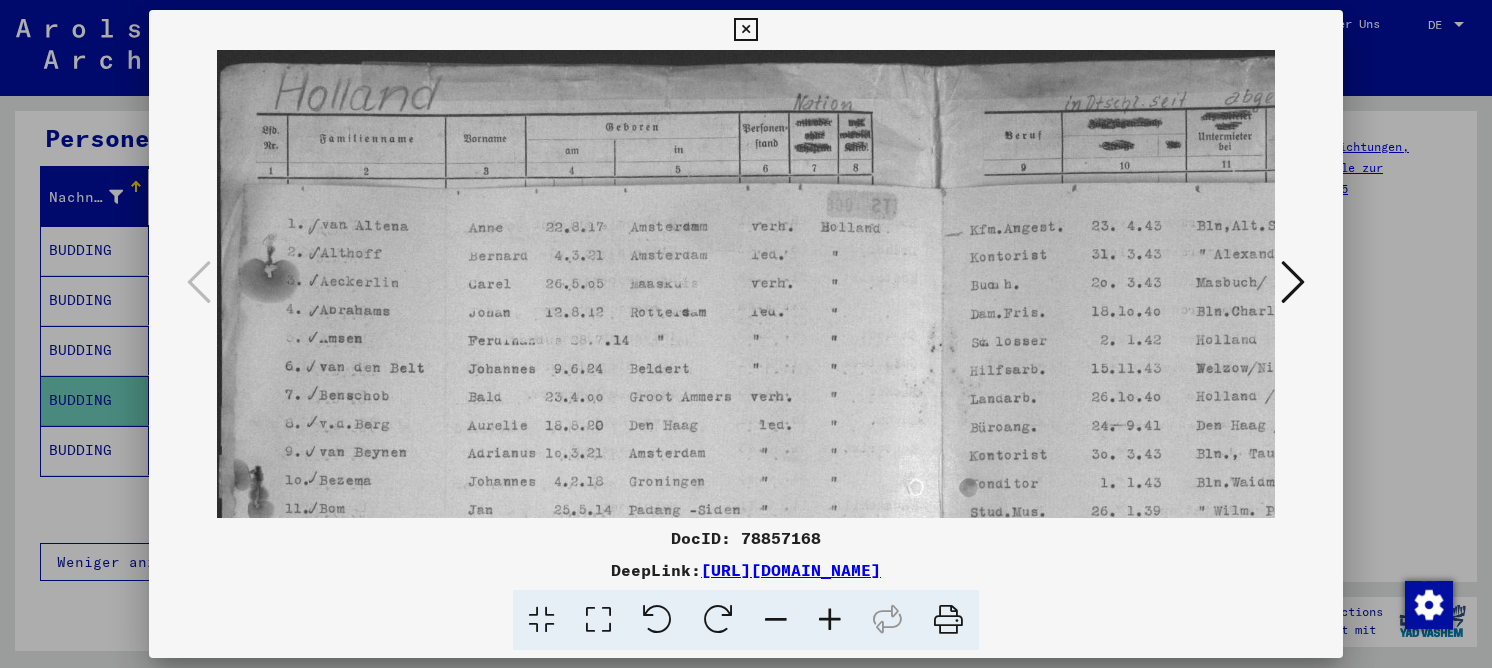 click at bounding box center (830, 620) 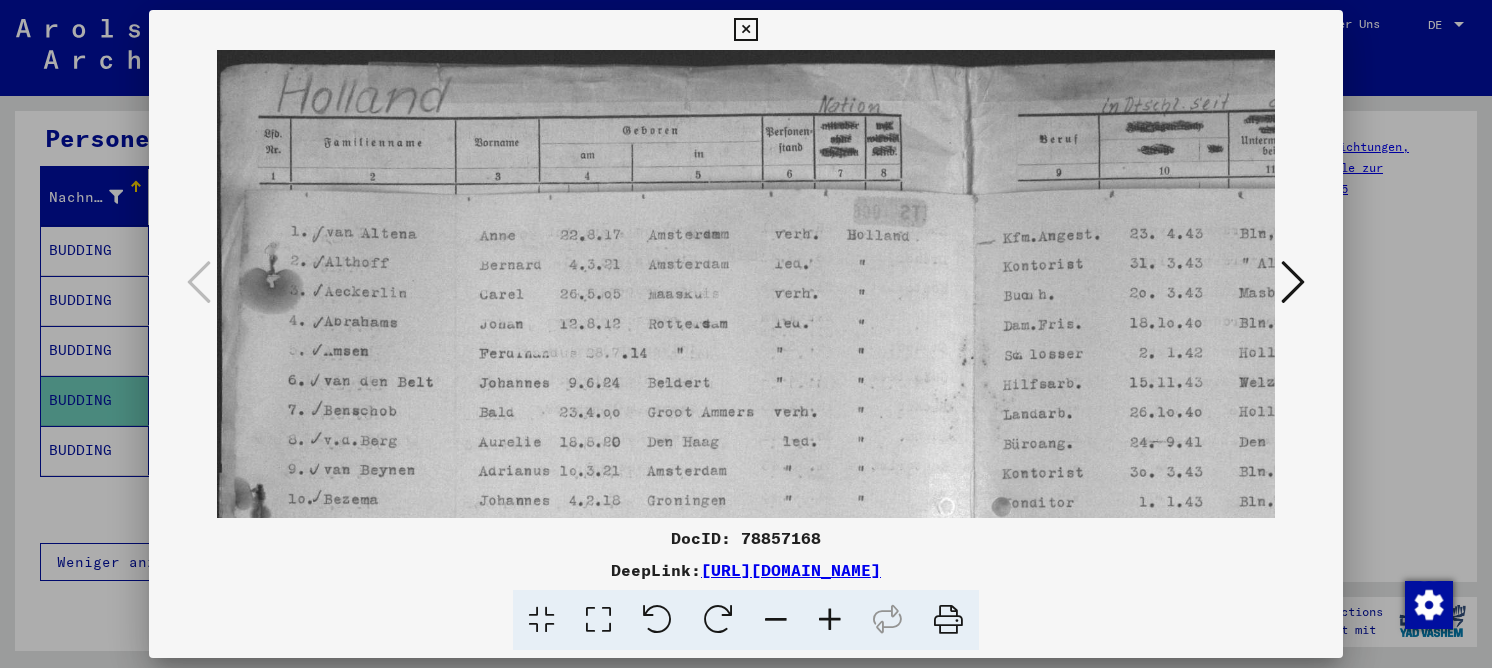 click at bounding box center (830, 620) 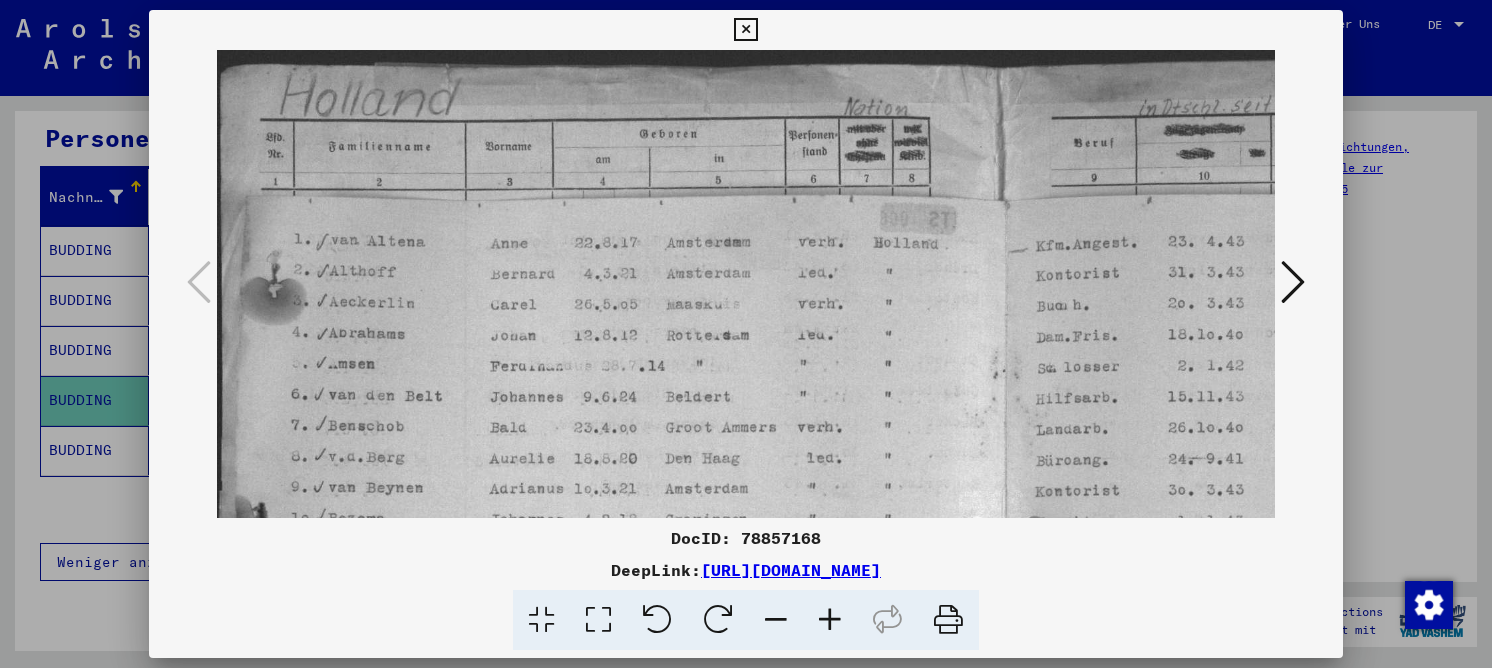 click at bounding box center [830, 620] 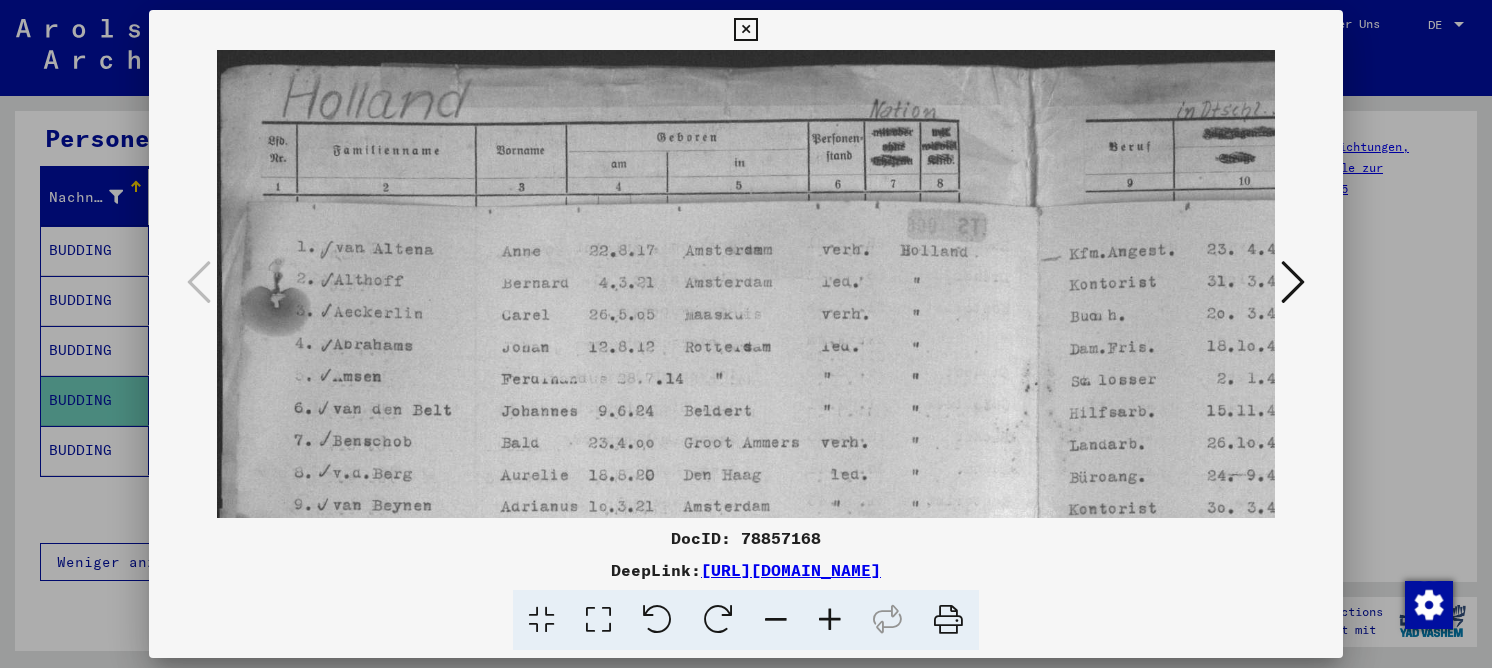 click at bounding box center (830, 620) 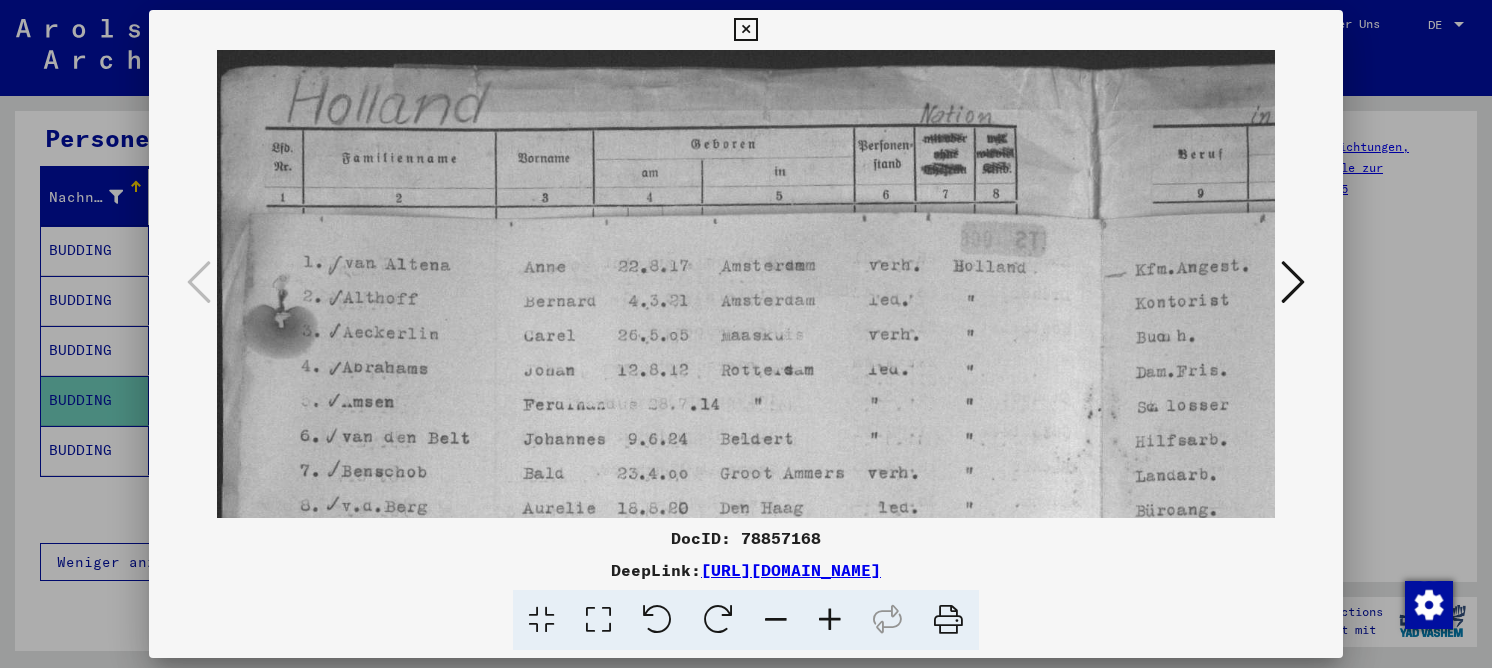 click at bounding box center (830, 620) 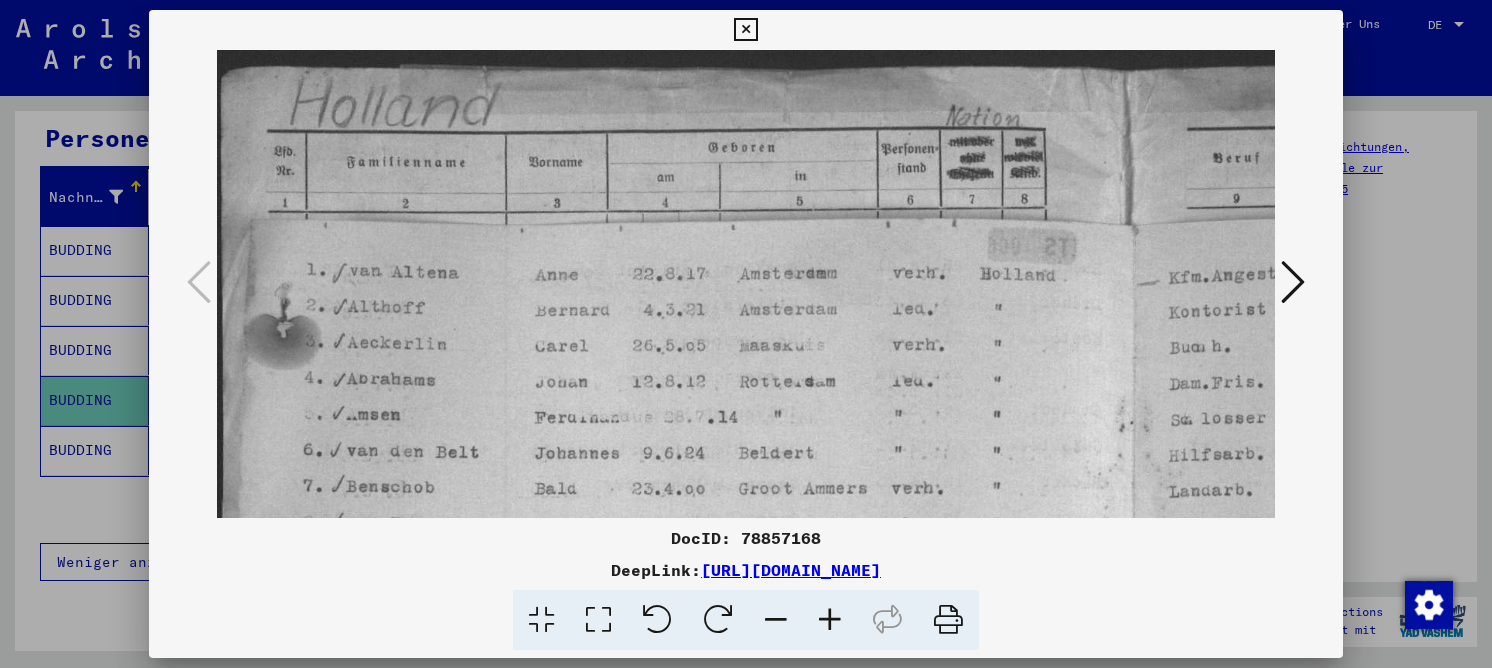 click at bounding box center (830, 620) 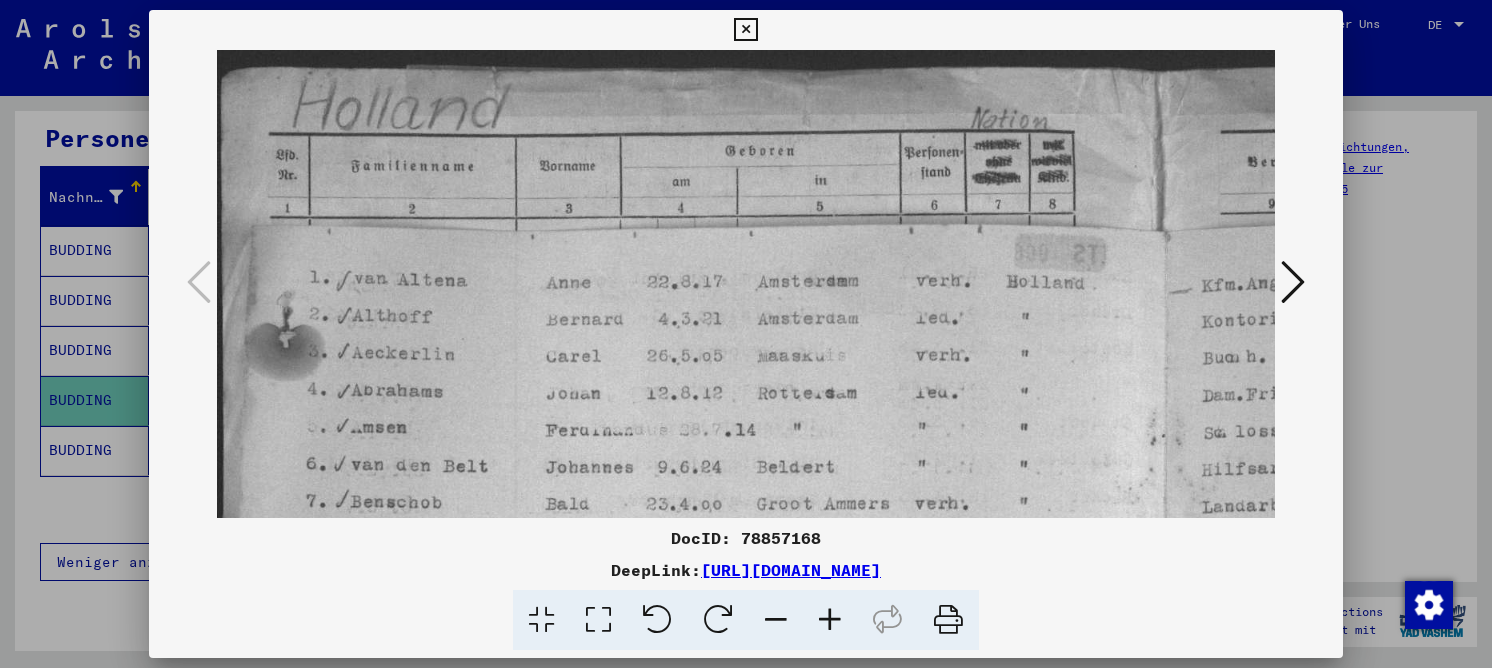 click at bounding box center (830, 620) 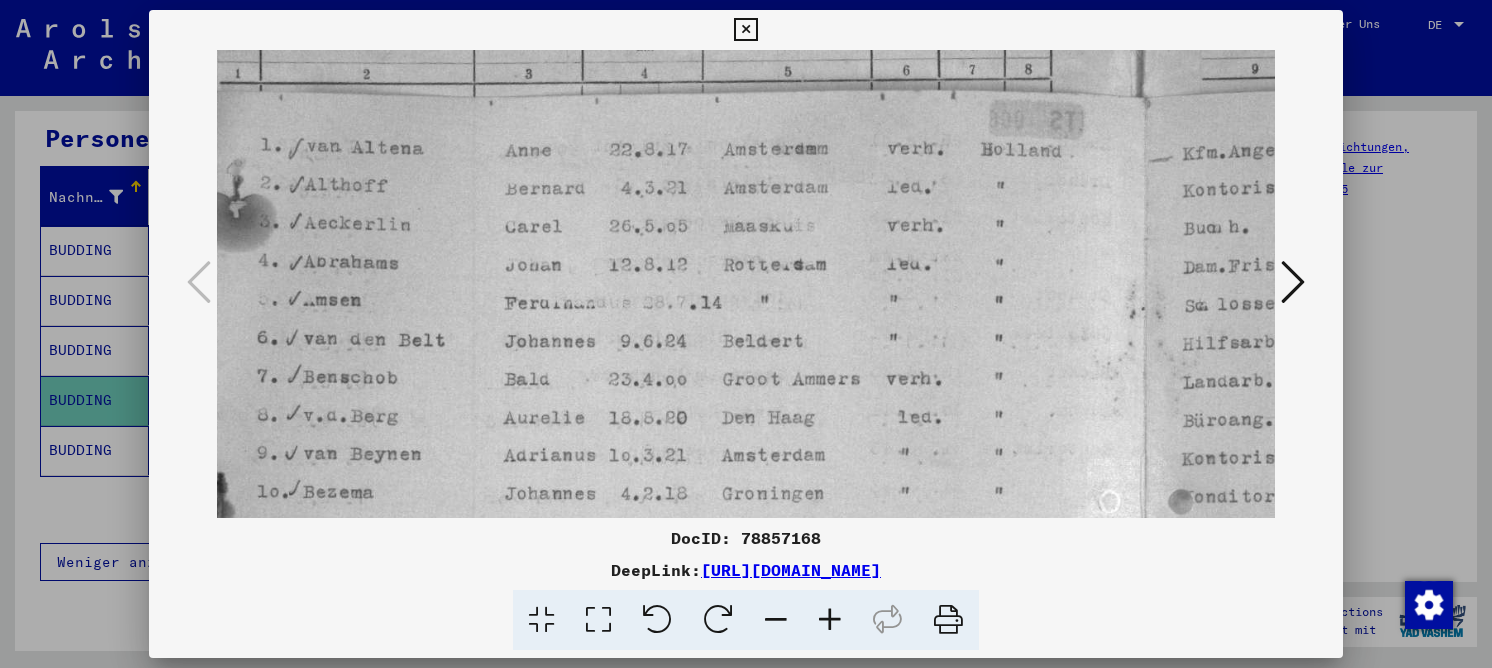 scroll, scrollTop: 79, scrollLeft: 185, axis: both 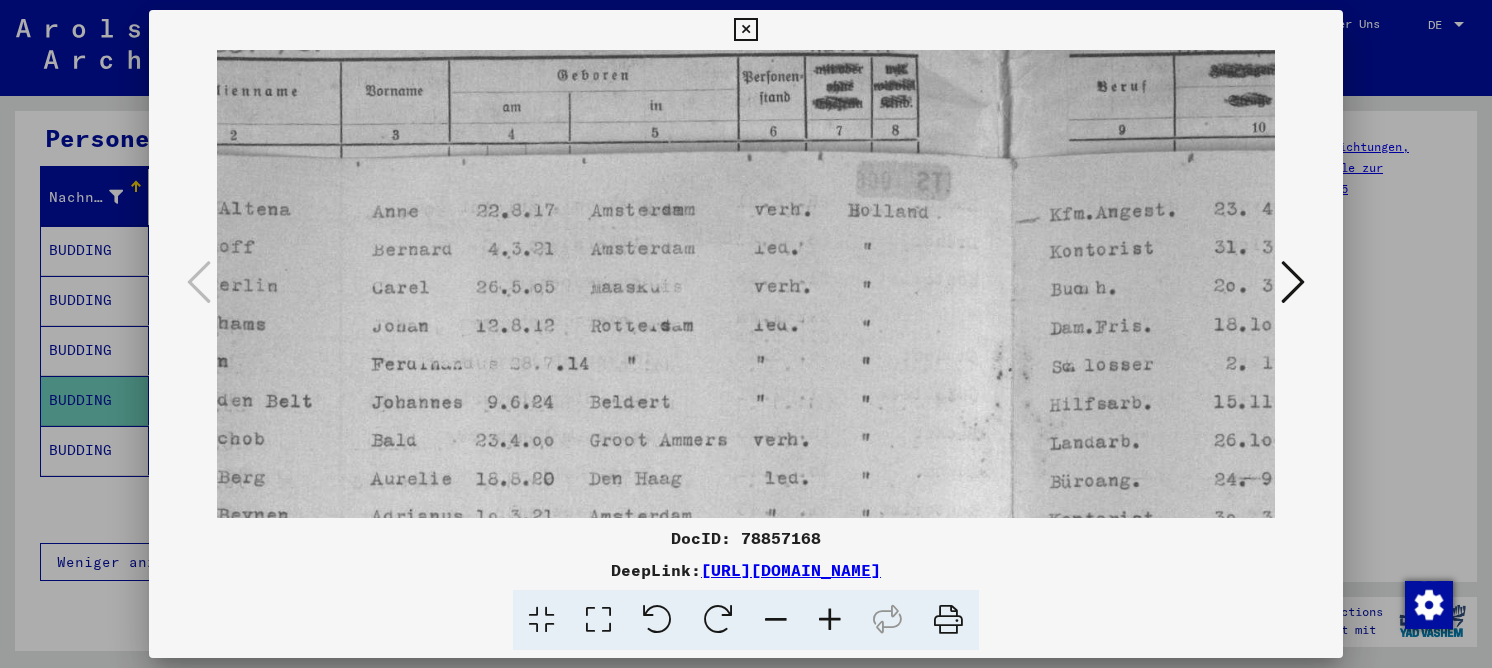 drag, startPoint x: 787, startPoint y: 262, endPoint x: 615, endPoint y: 256, distance: 172.10461 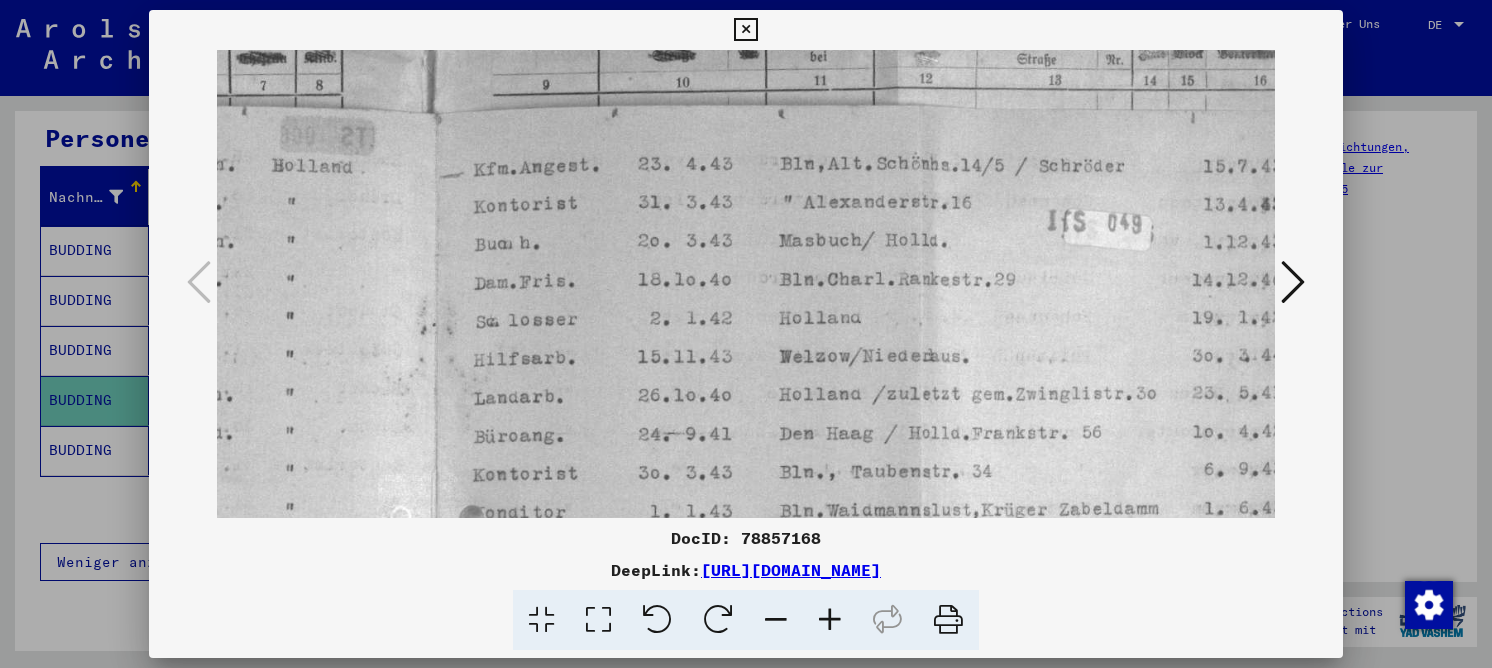 drag, startPoint x: 756, startPoint y: 293, endPoint x: 291, endPoint y: 252, distance: 466.80402 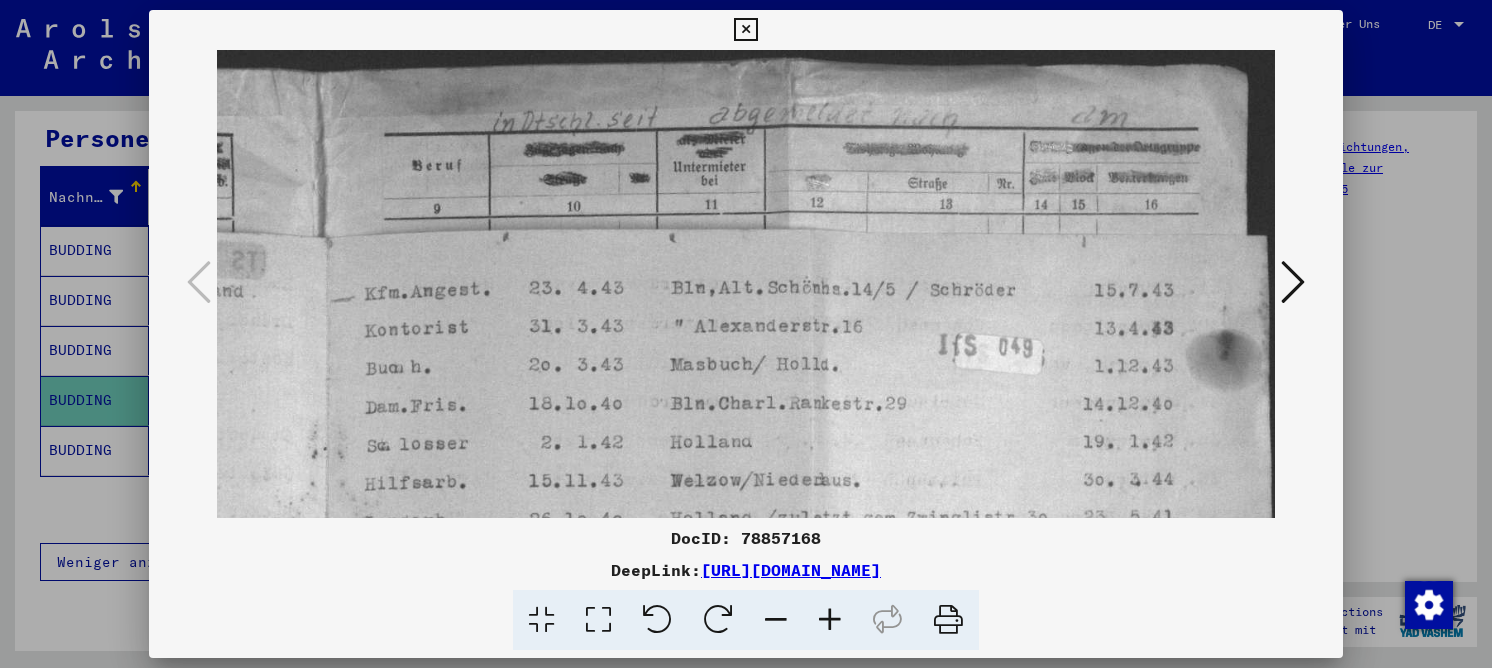 scroll, scrollTop: 0, scrollLeft: 868, axis: horizontal 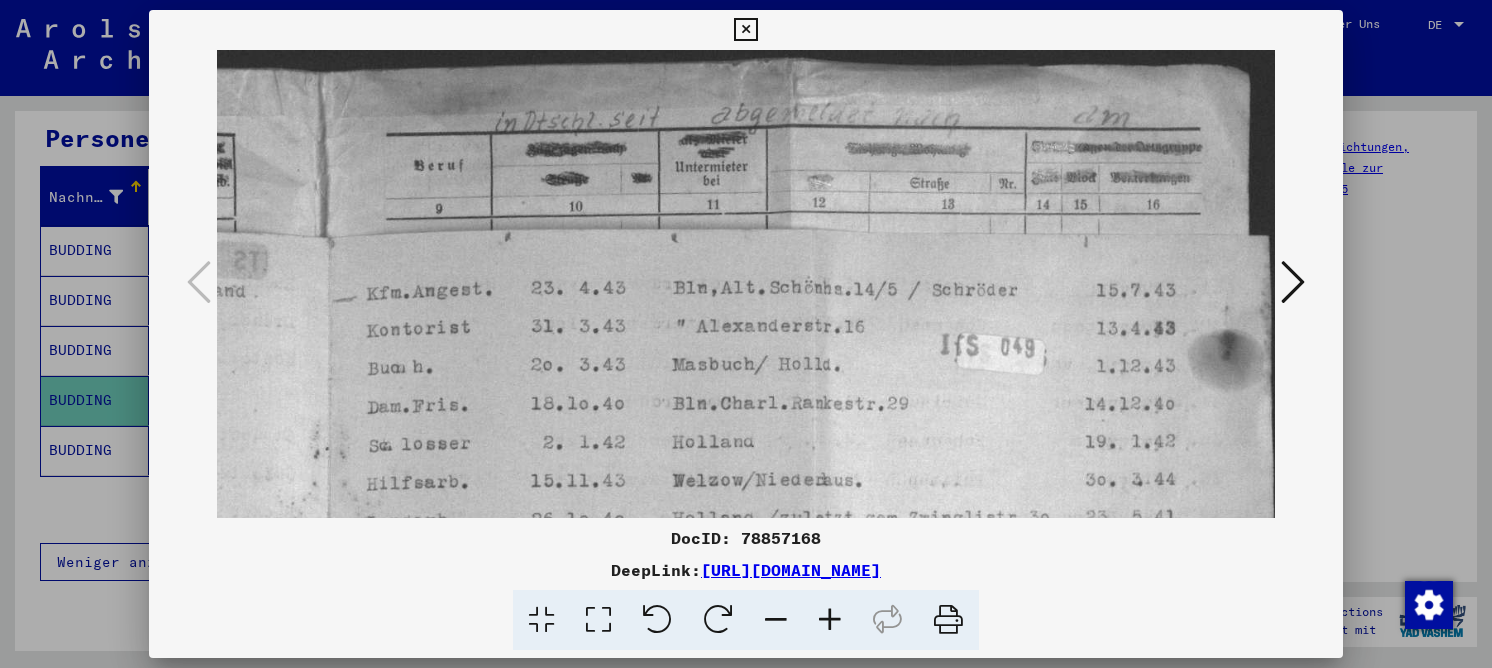 drag, startPoint x: 757, startPoint y: 269, endPoint x: 650, endPoint y: 414, distance: 180.20544 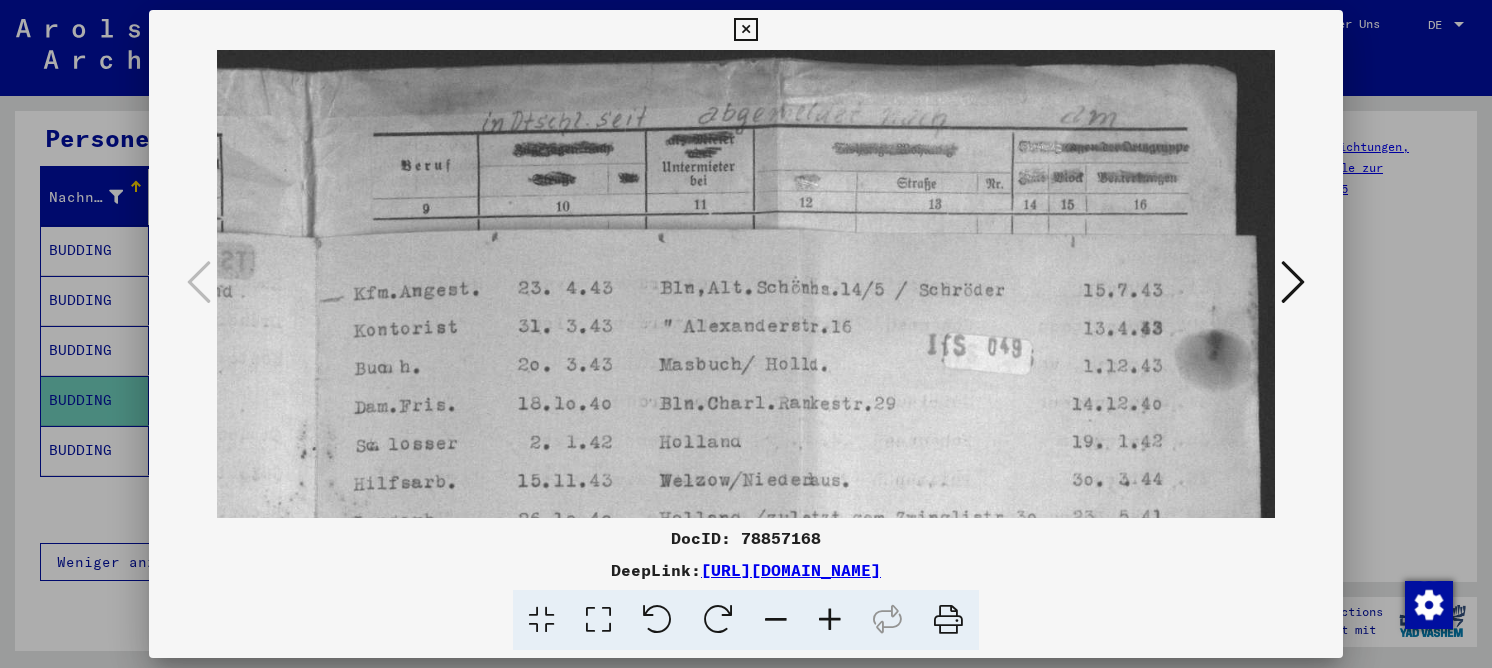 scroll, scrollTop: 0, scrollLeft: 887, axis: horizontal 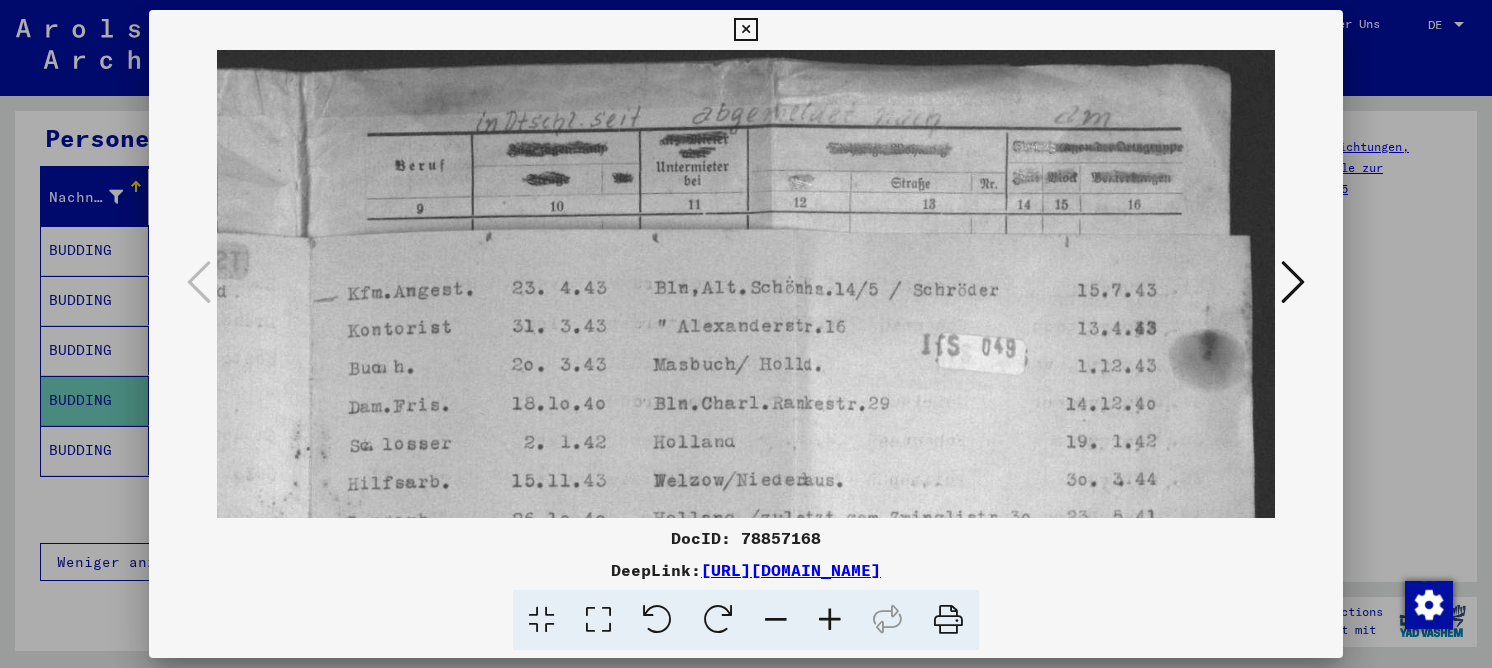 drag, startPoint x: 752, startPoint y: 402, endPoint x: 723, endPoint y: 412, distance: 30.675724 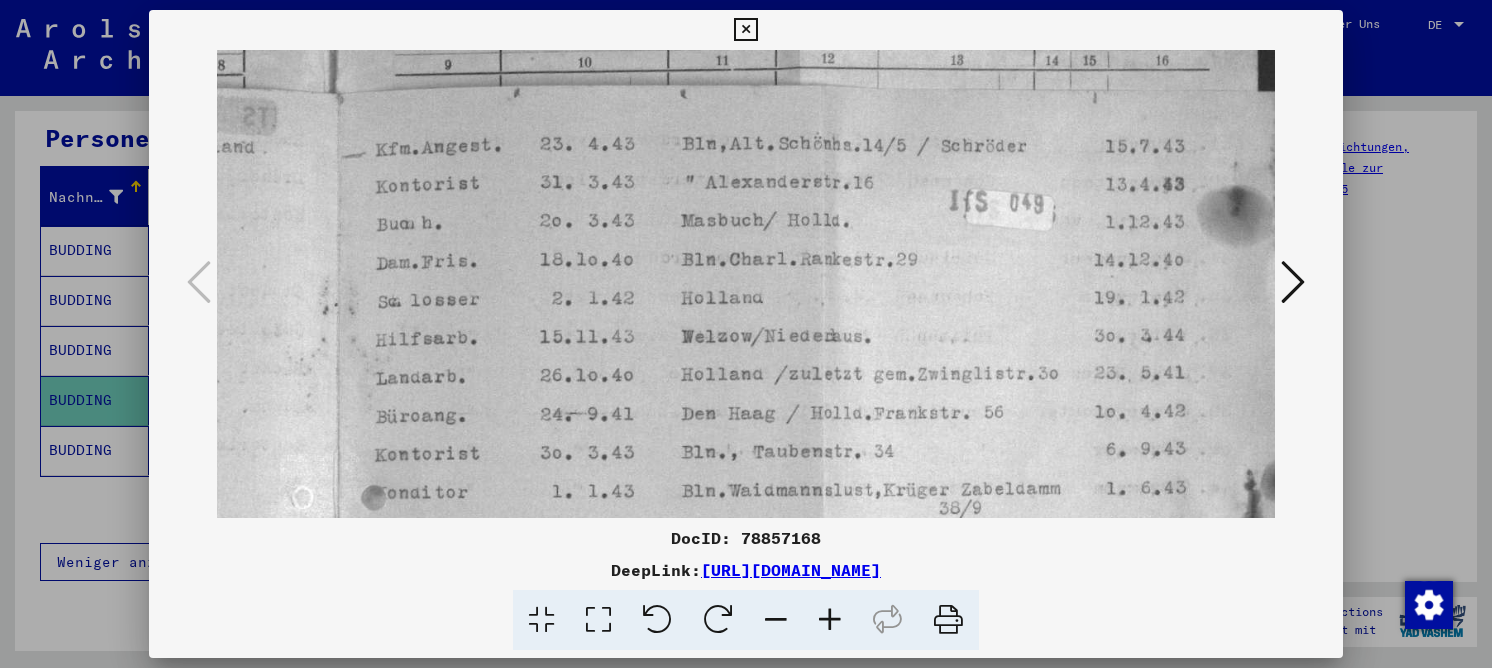 scroll, scrollTop: 157, scrollLeft: 859, axis: both 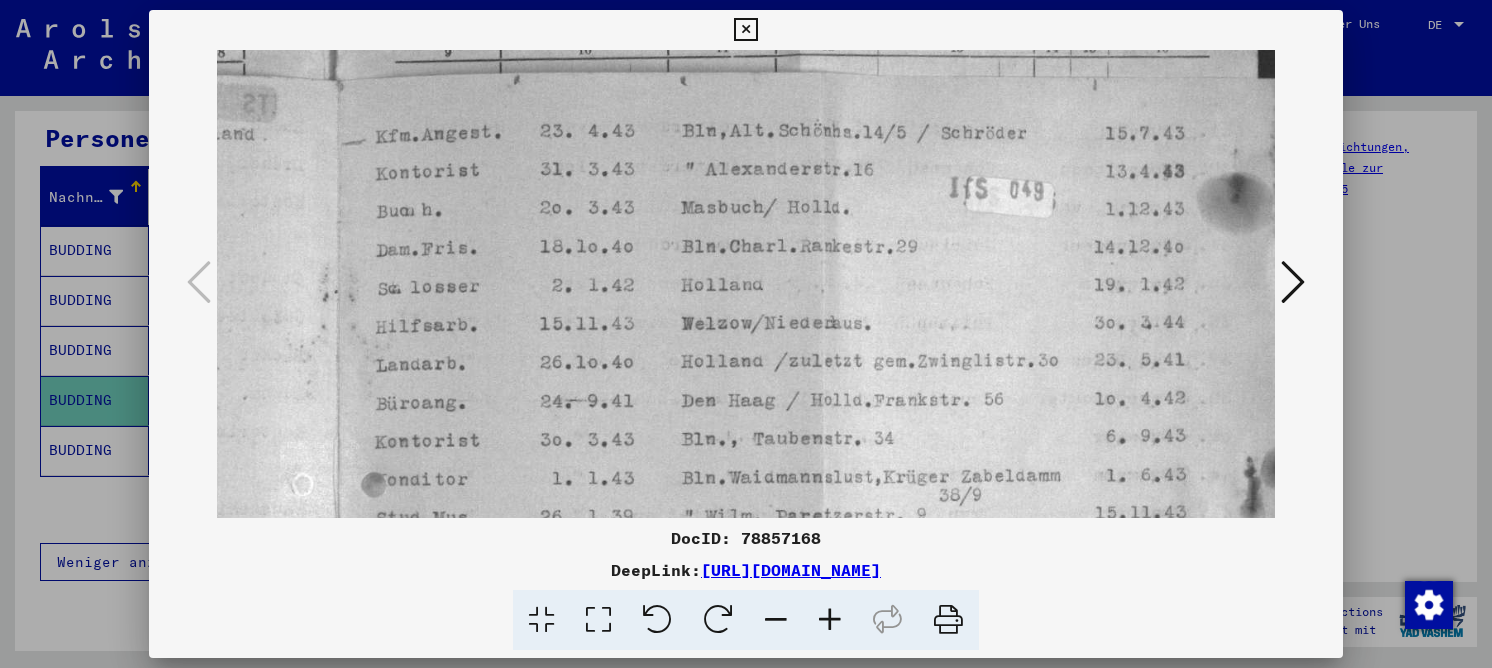 drag, startPoint x: 949, startPoint y: 384, endPoint x: 977, endPoint y: 228, distance: 158.4929 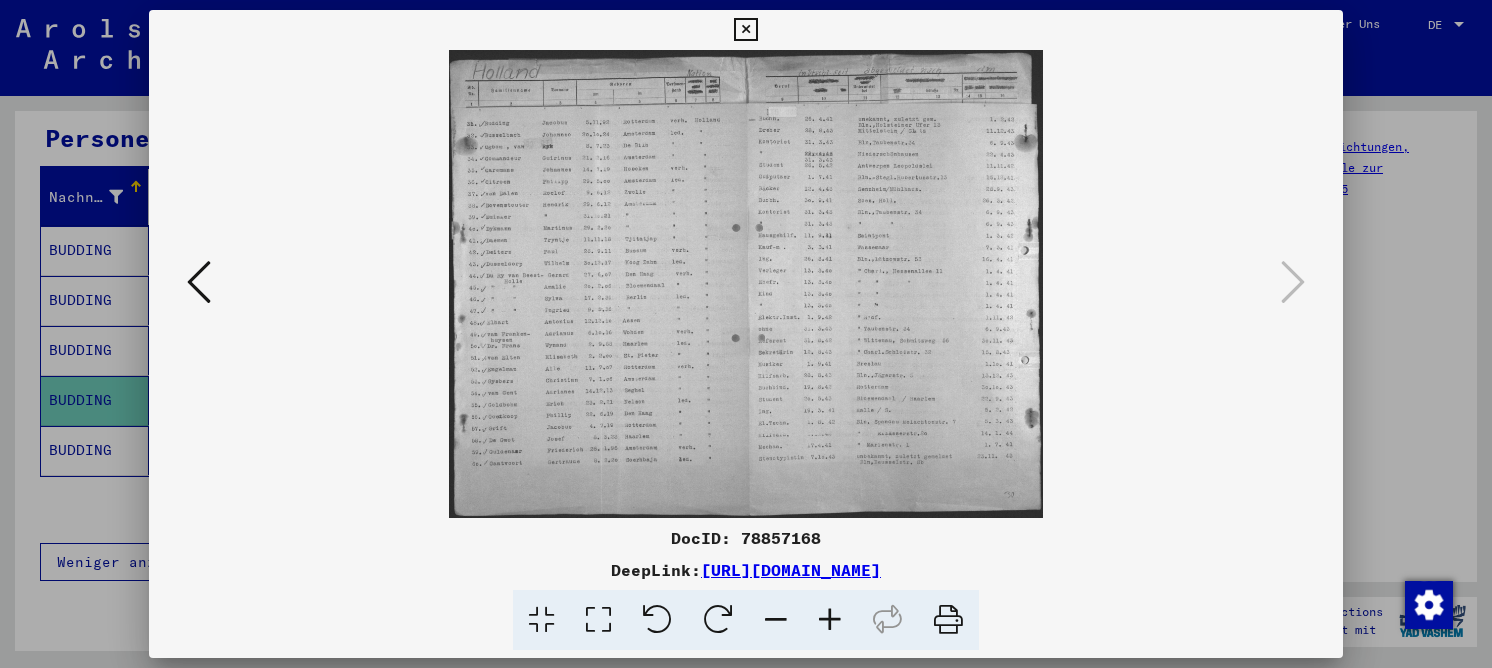 drag, startPoint x: 592, startPoint y: 605, endPoint x: 593, endPoint y: 519, distance: 86.00581 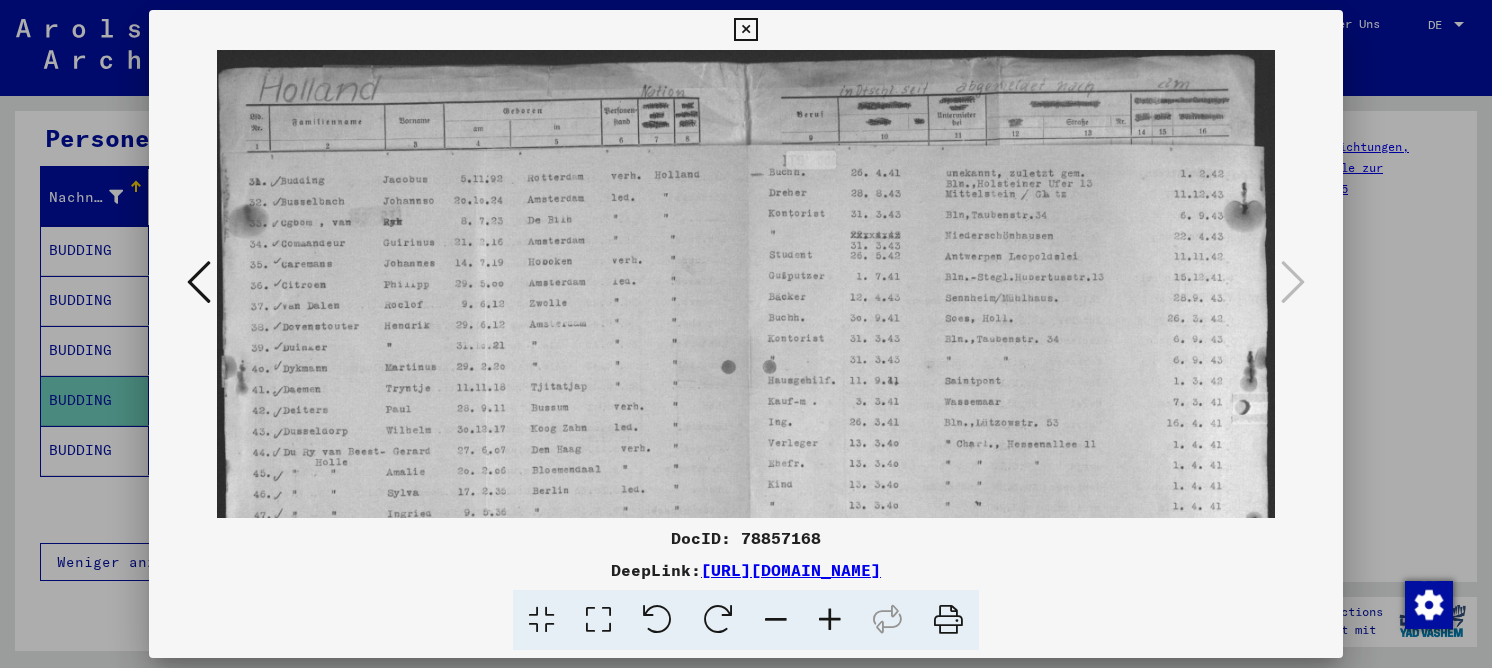 click at bounding box center (830, 620) 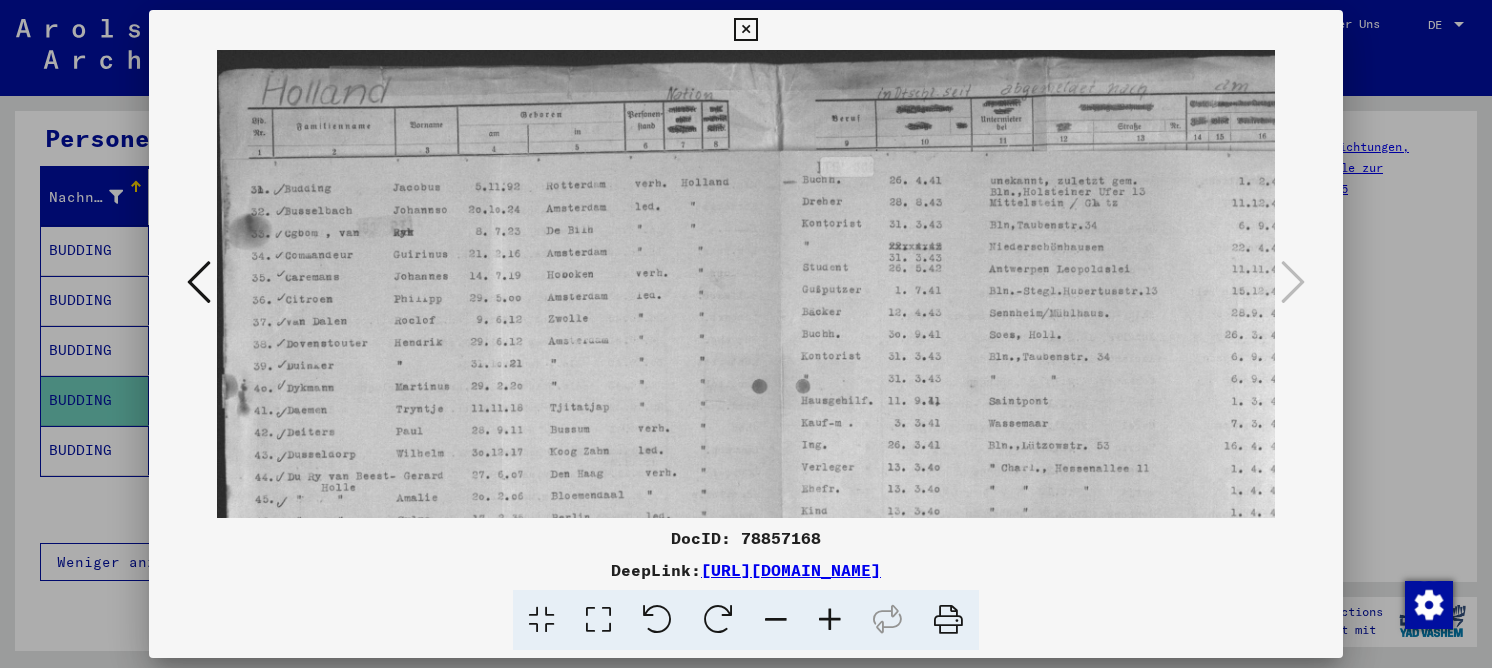 click at bounding box center (830, 620) 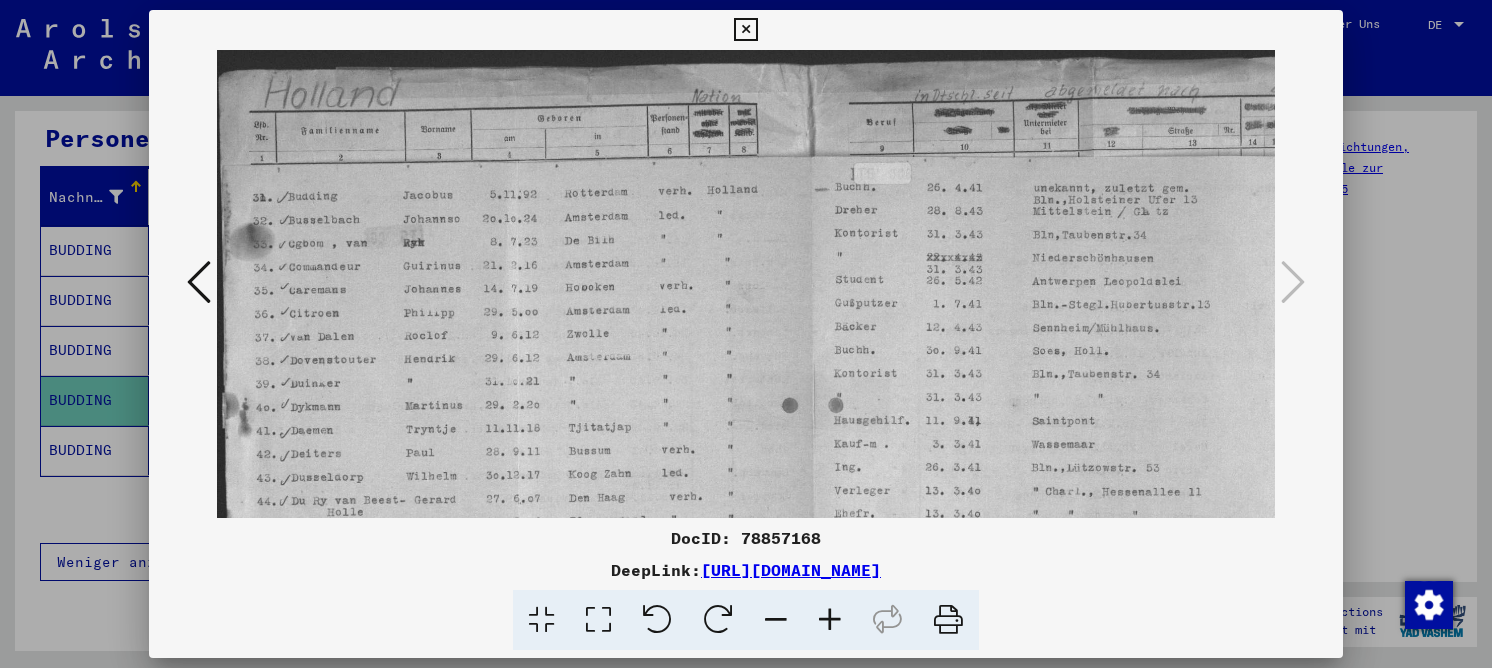 click at bounding box center [830, 620] 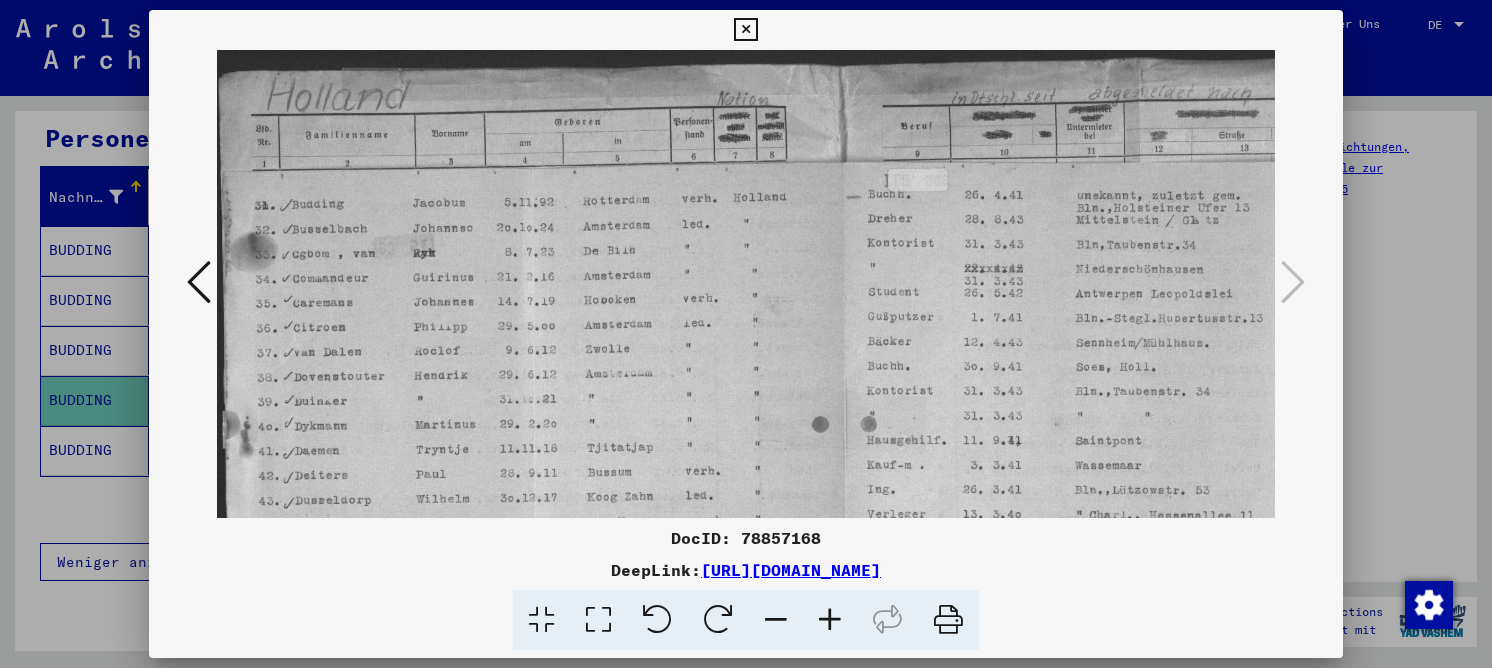 click at bounding box center [830, 620] 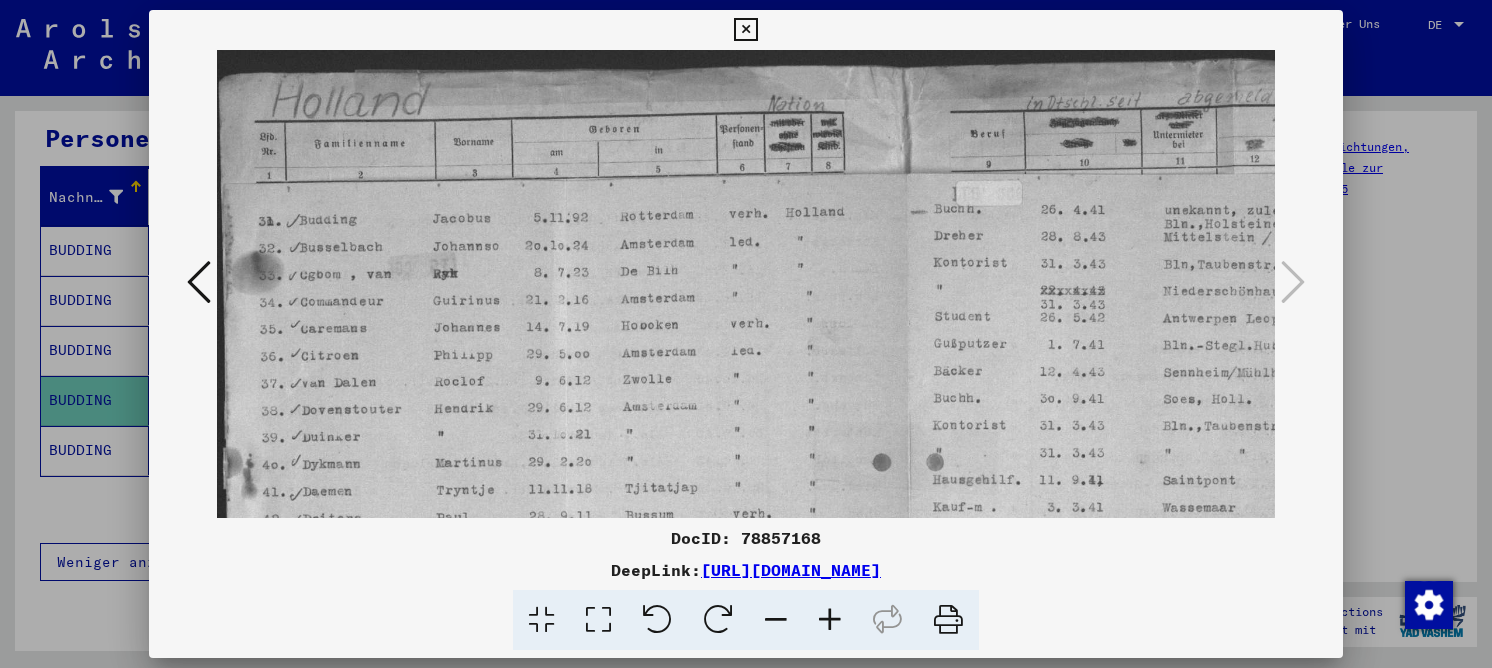 click at bounding box center (830, 620) 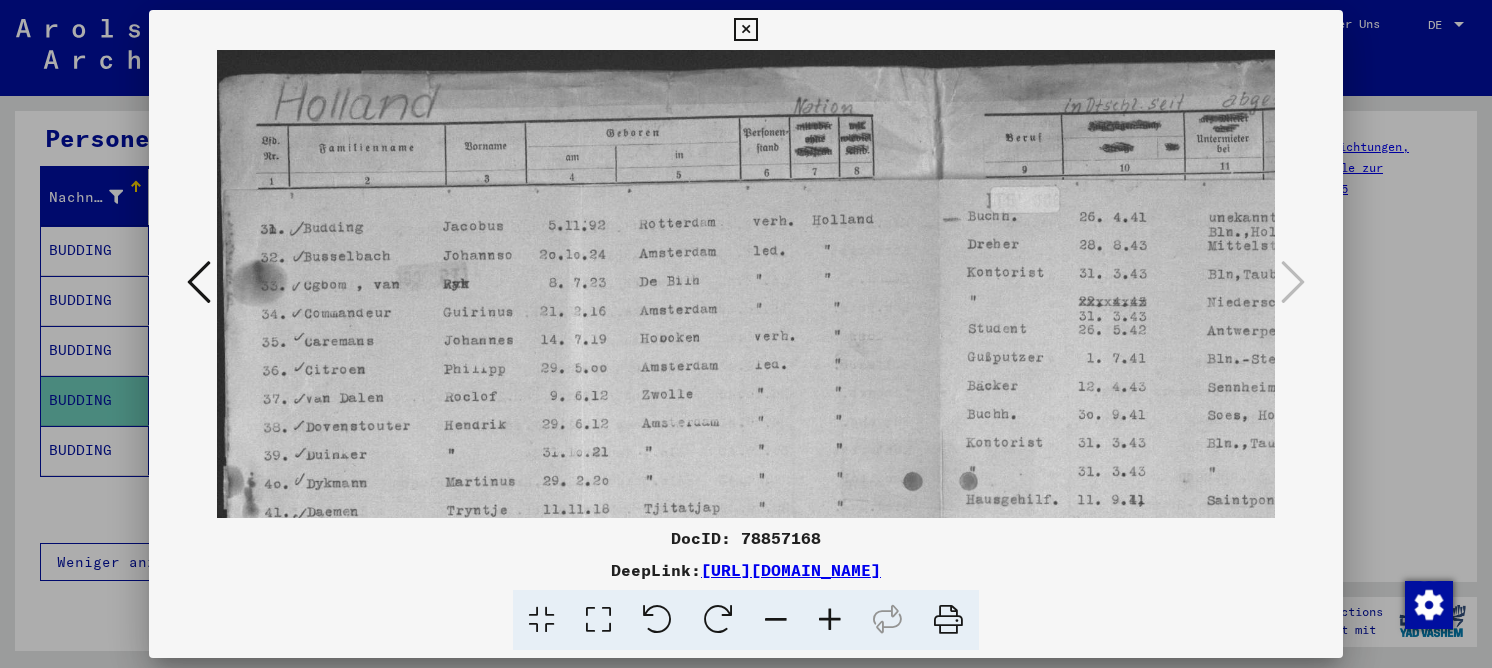 click at bounding box center [830, 620] 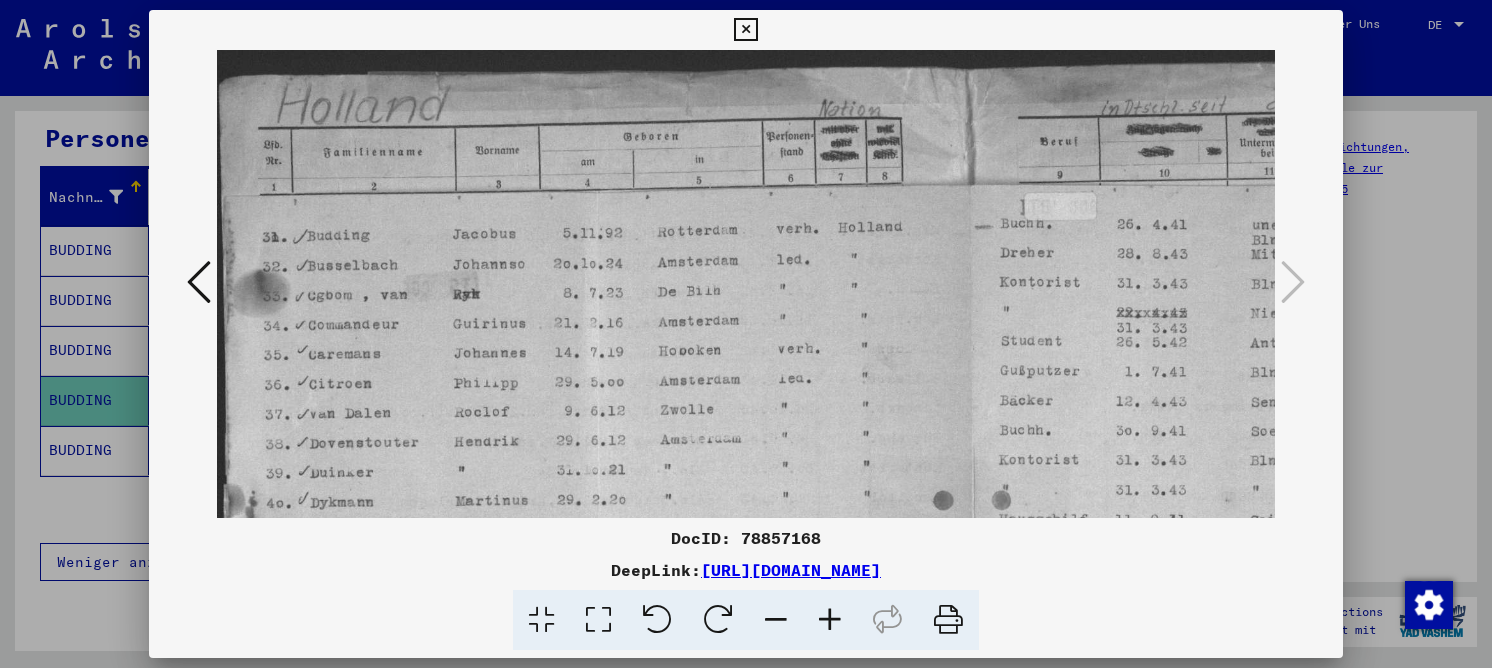 click at bounding box center (830, 620) 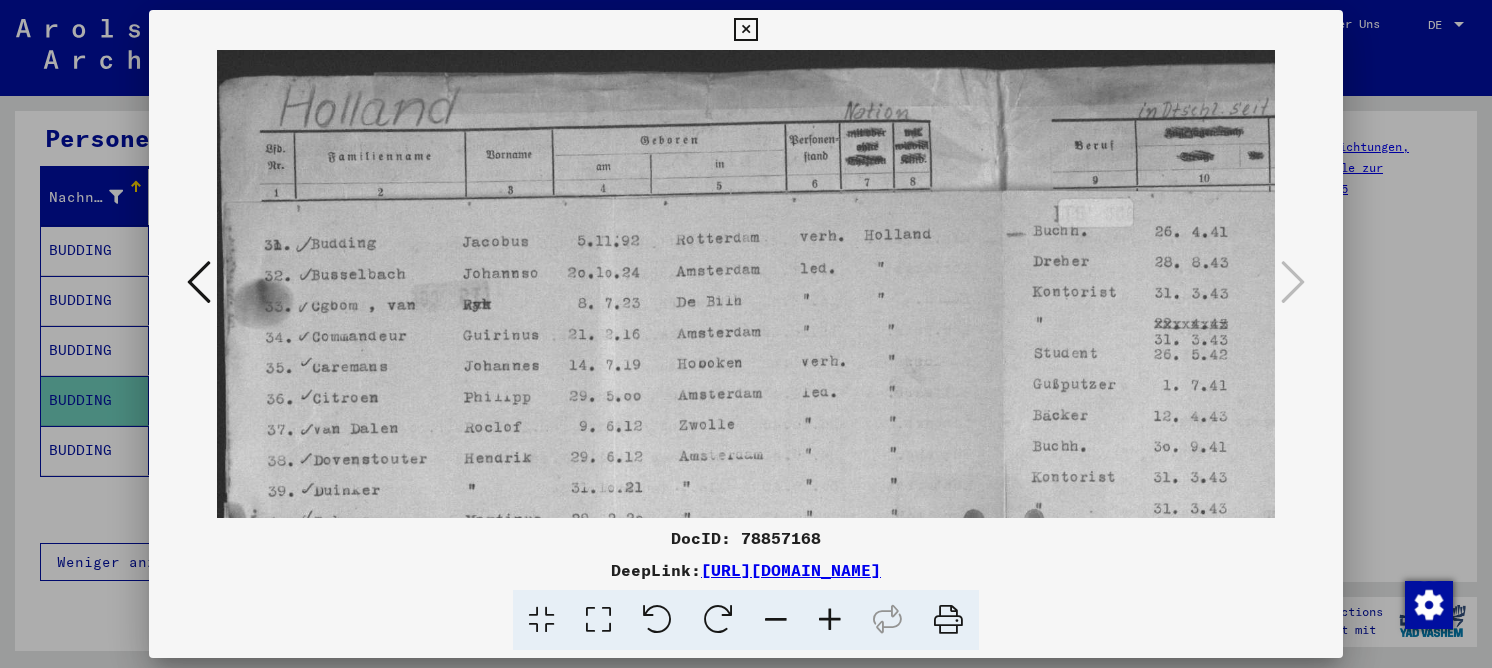 click at bounding box center [830, 620] 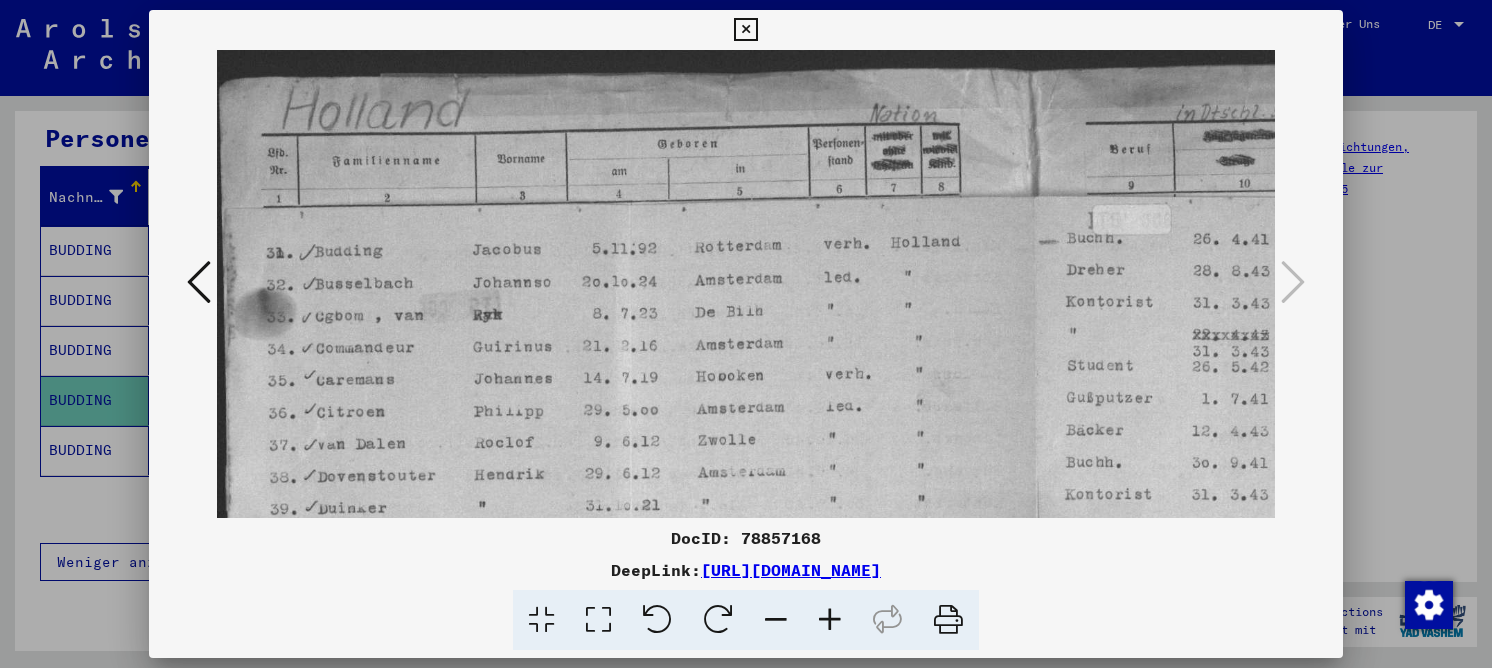 click at bounding box center (830, 620) 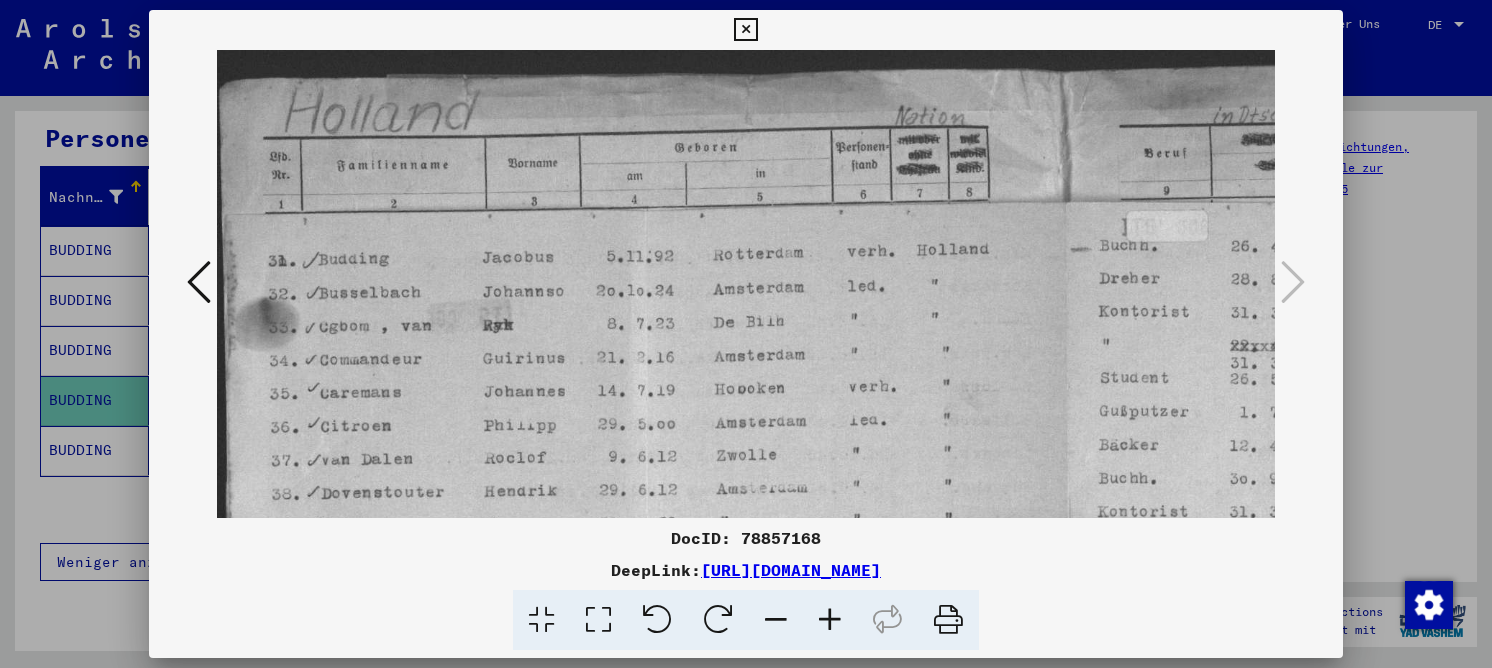 click at bounding box center (830, 620) 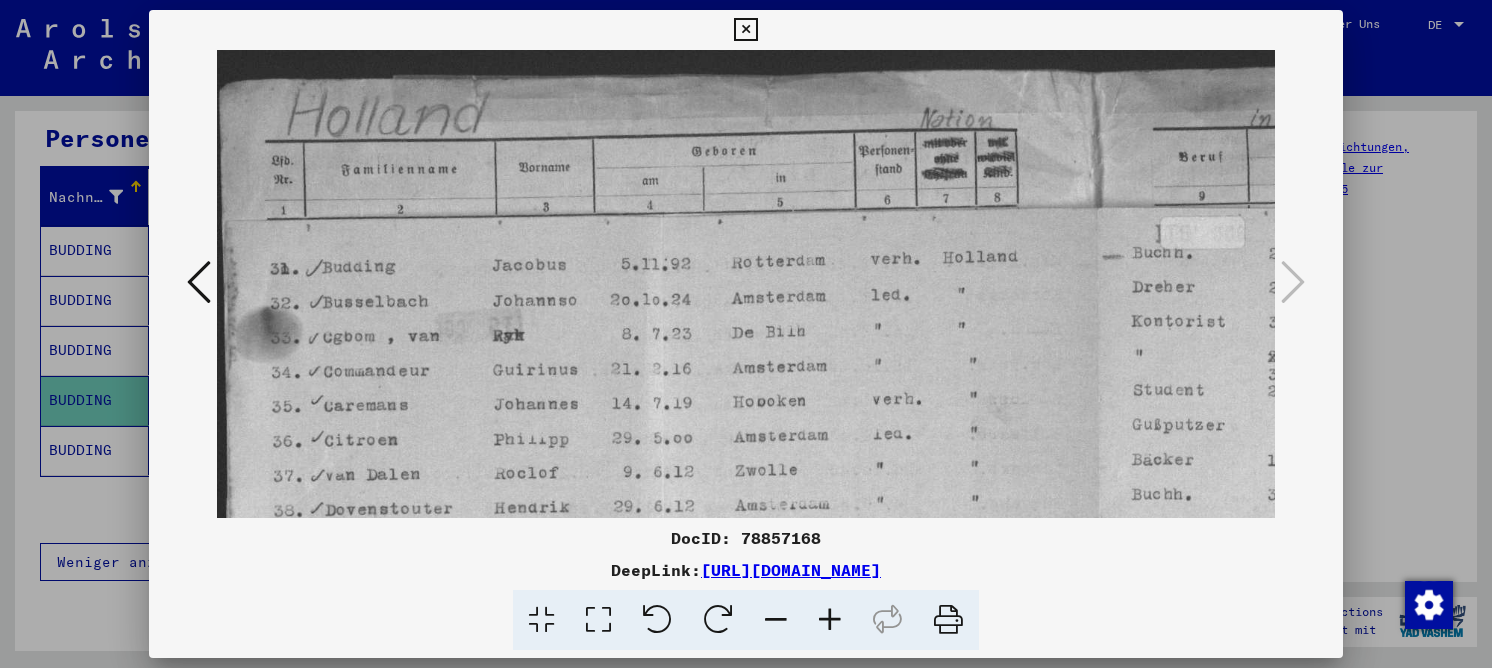 click at bounding box center [830, 620] 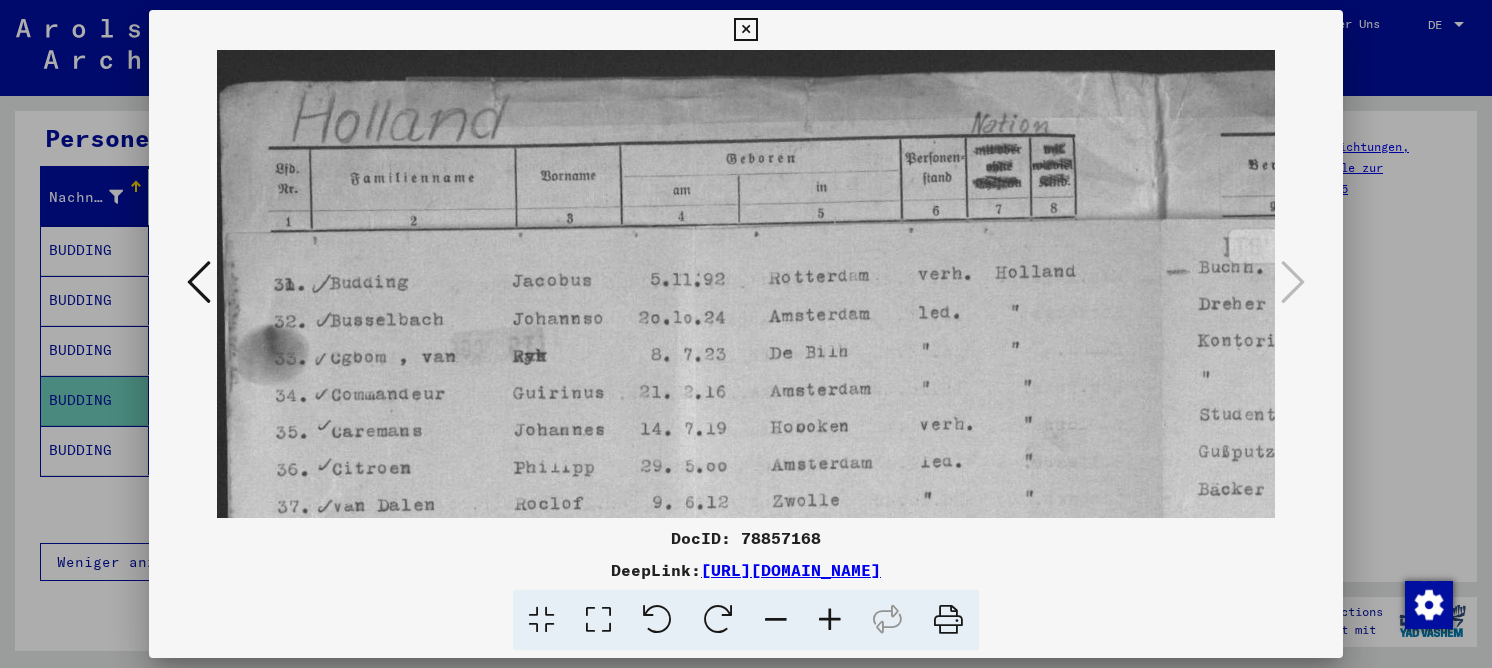 click at bounding box center [830, 620] 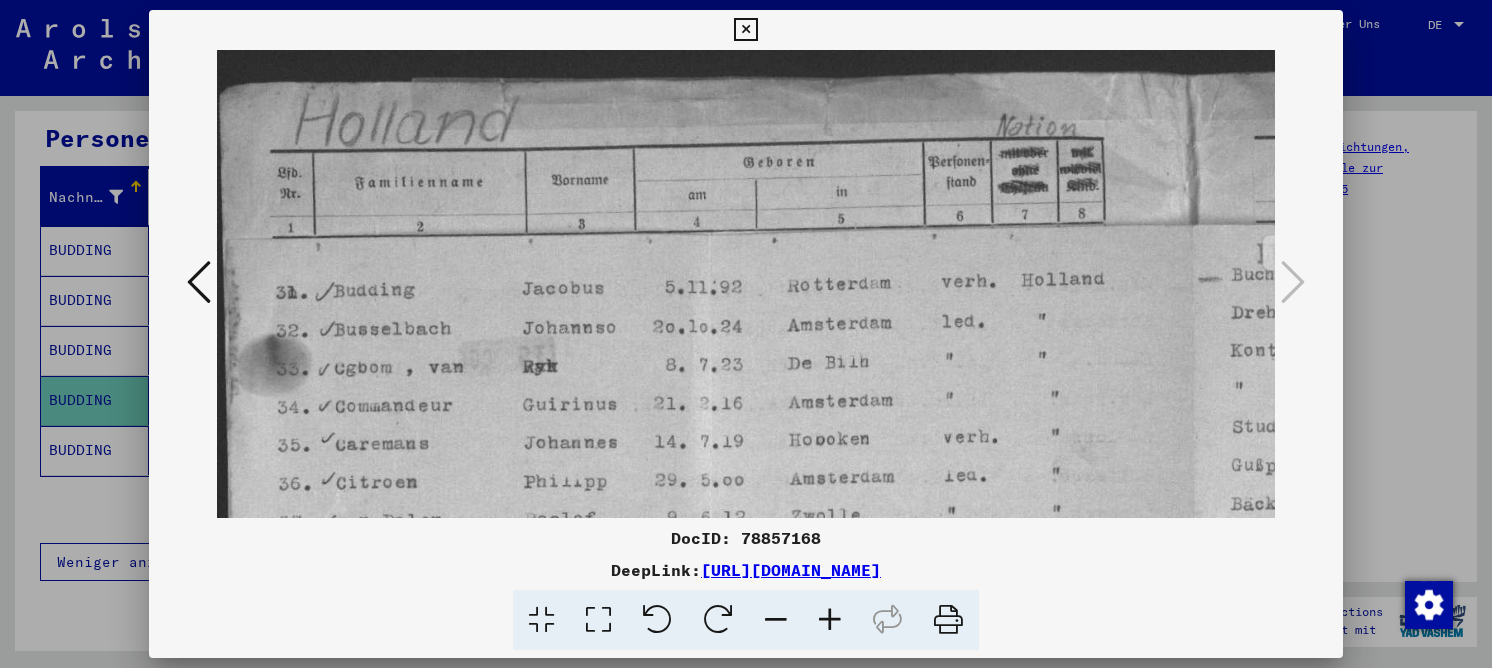 click at bounding box center (830, 620) 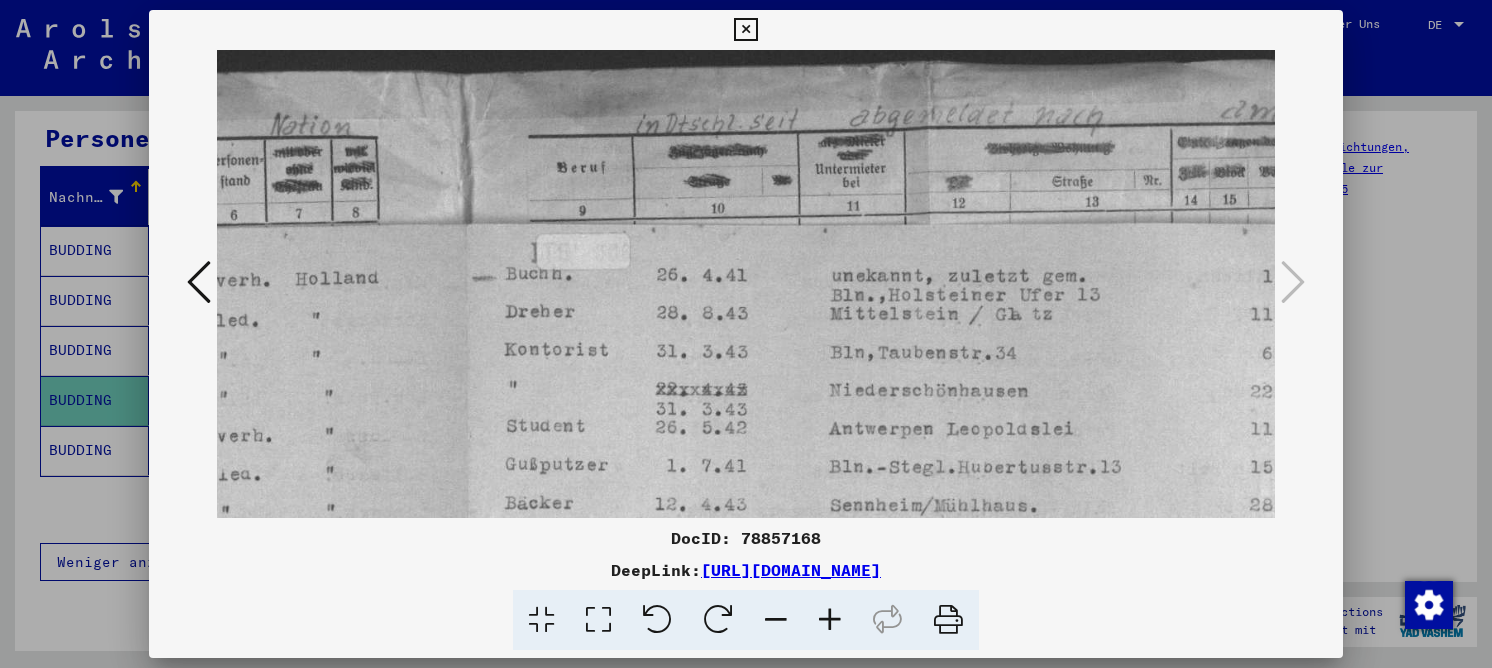 drag, startPoint x: 1016, startPoint y: 333, endPoint x: 150, endPoint y: 336, distance: 866.0052 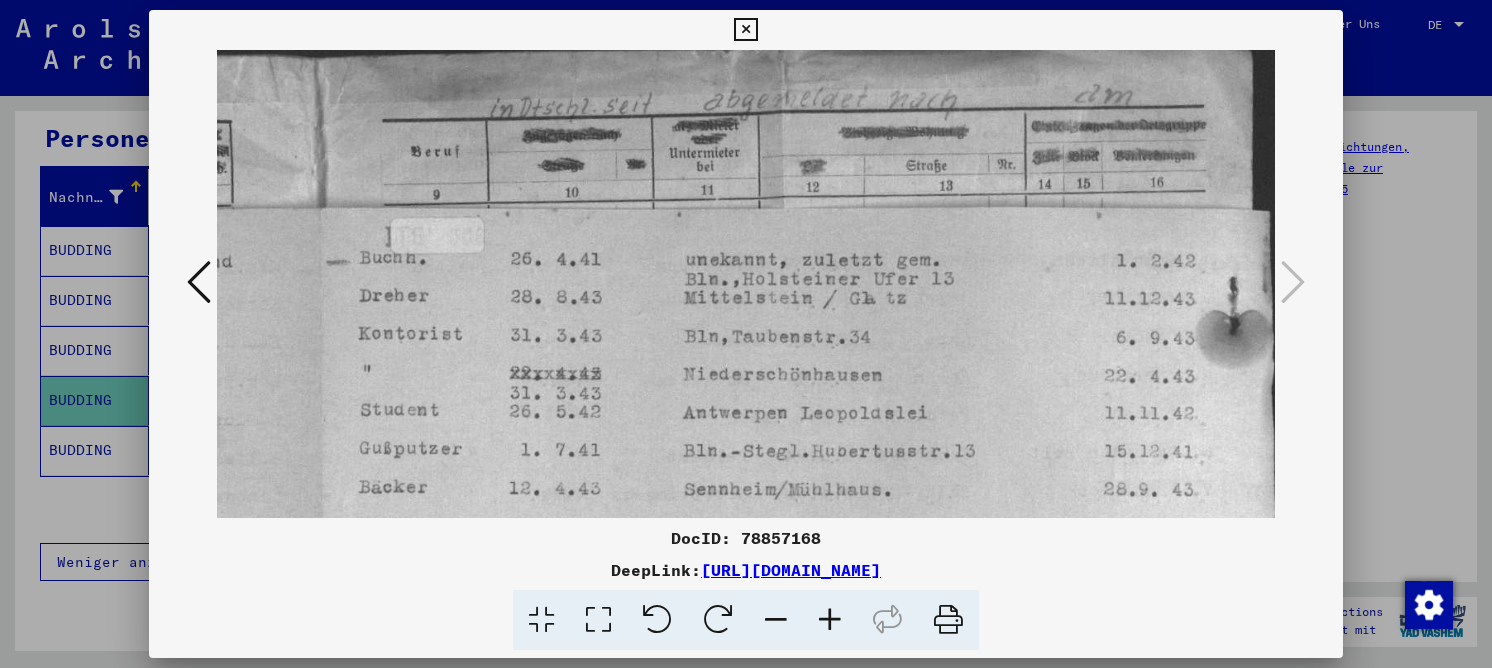 scroll, scrollTop: 0, scrollLeft: 887, axis: horizontal 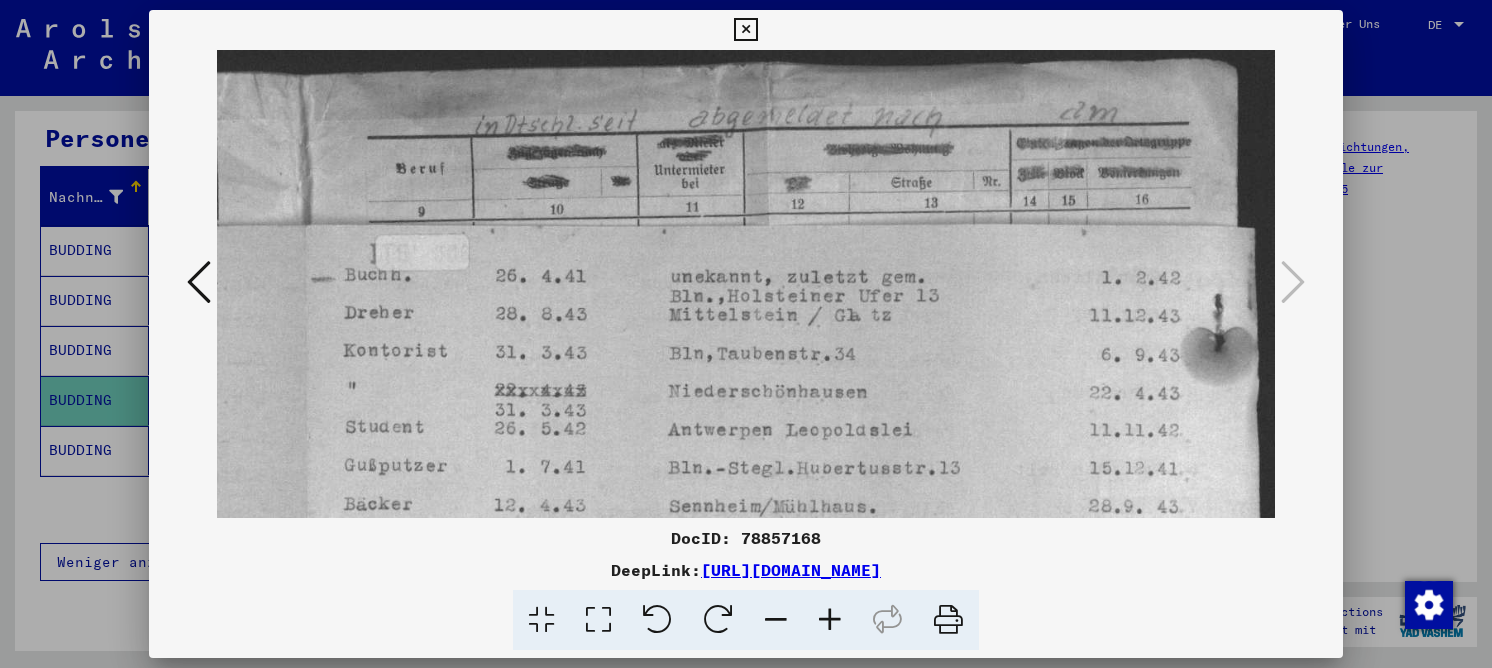 drag, startPoint x: 760, startPoint y: 305, endPoint x: 660, endPoint y: 351, distance: 110.0727 